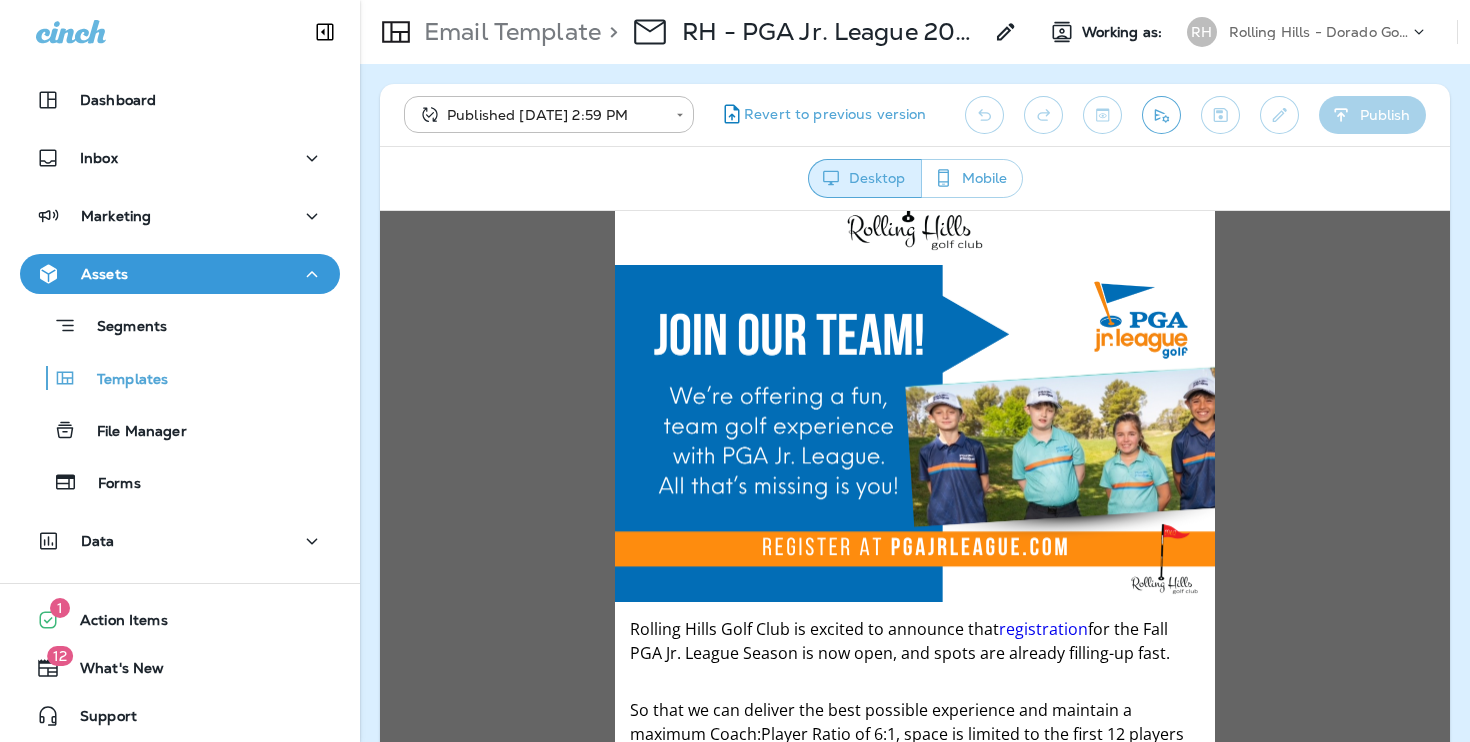 scroll, scrollTop: 121, scrollLeft: 0, axis: vertical 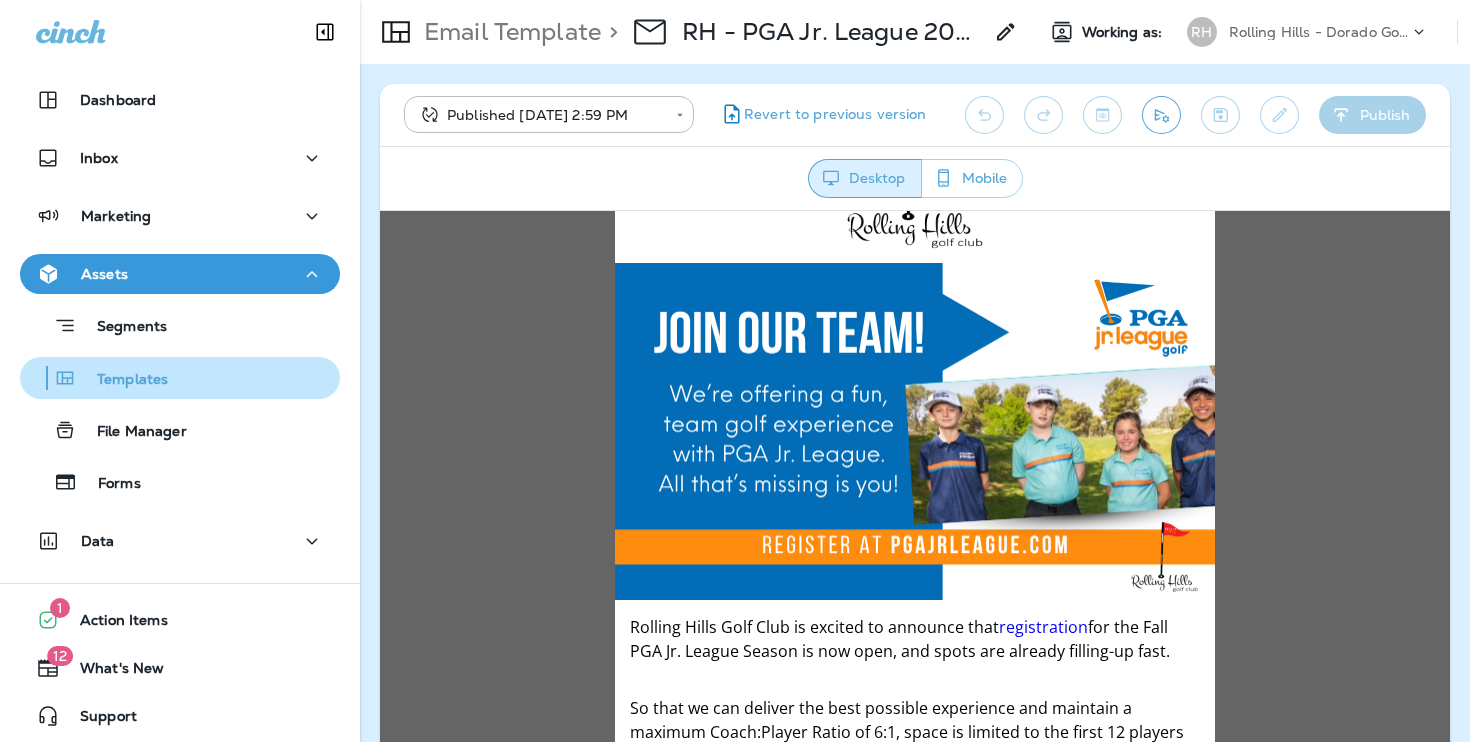 click on "Templates" at bounding box center [180, 378] 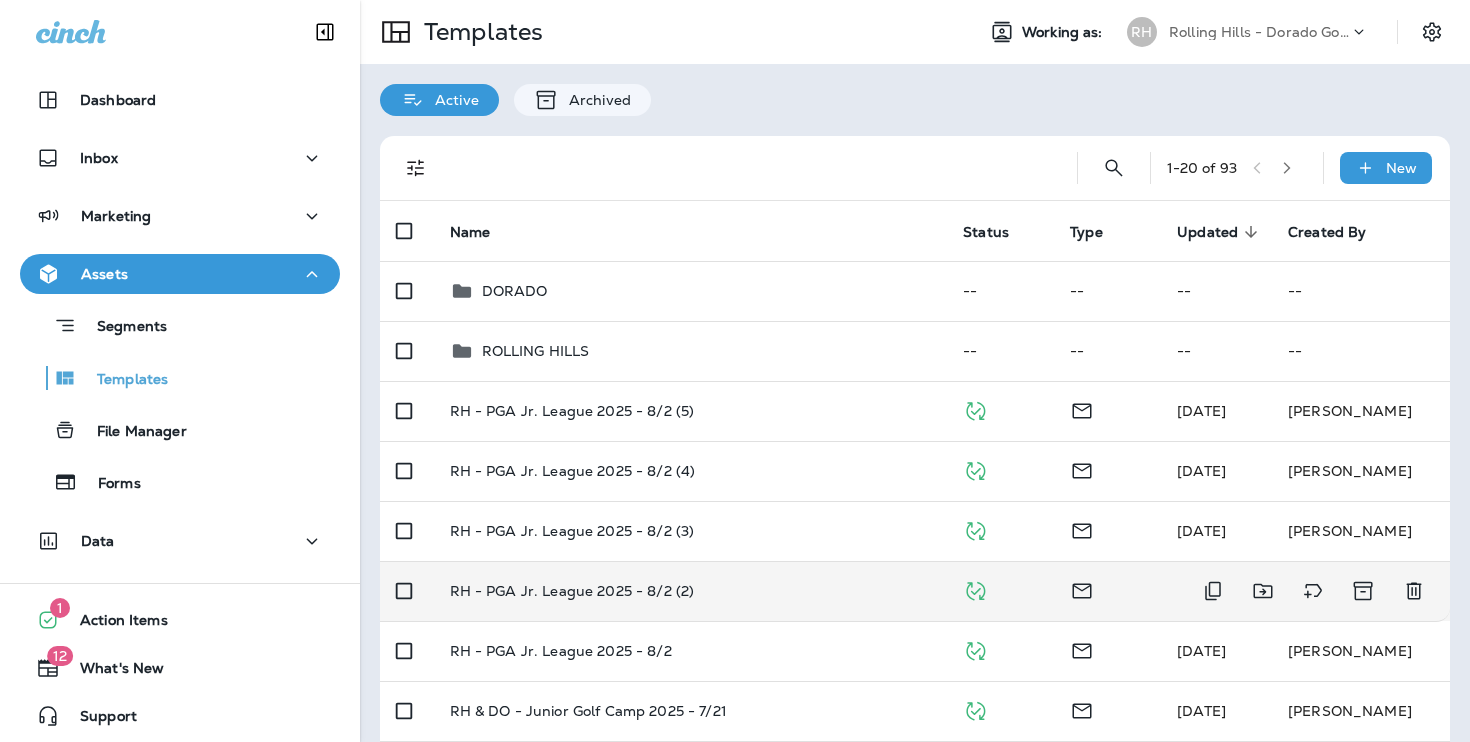 click on "RH - PGA Jr. League 2025  - 8/2 (2)" at bounding box center (691, 591) 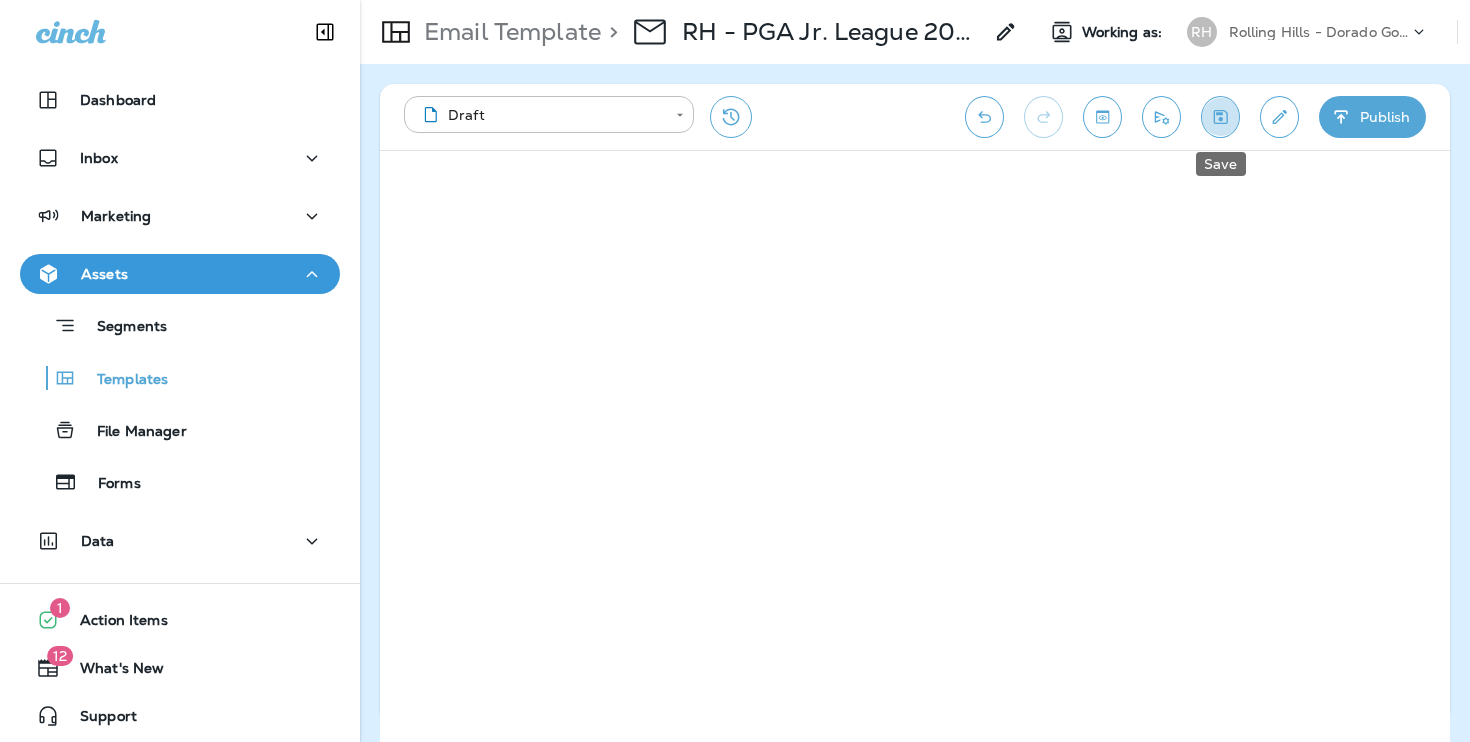 click 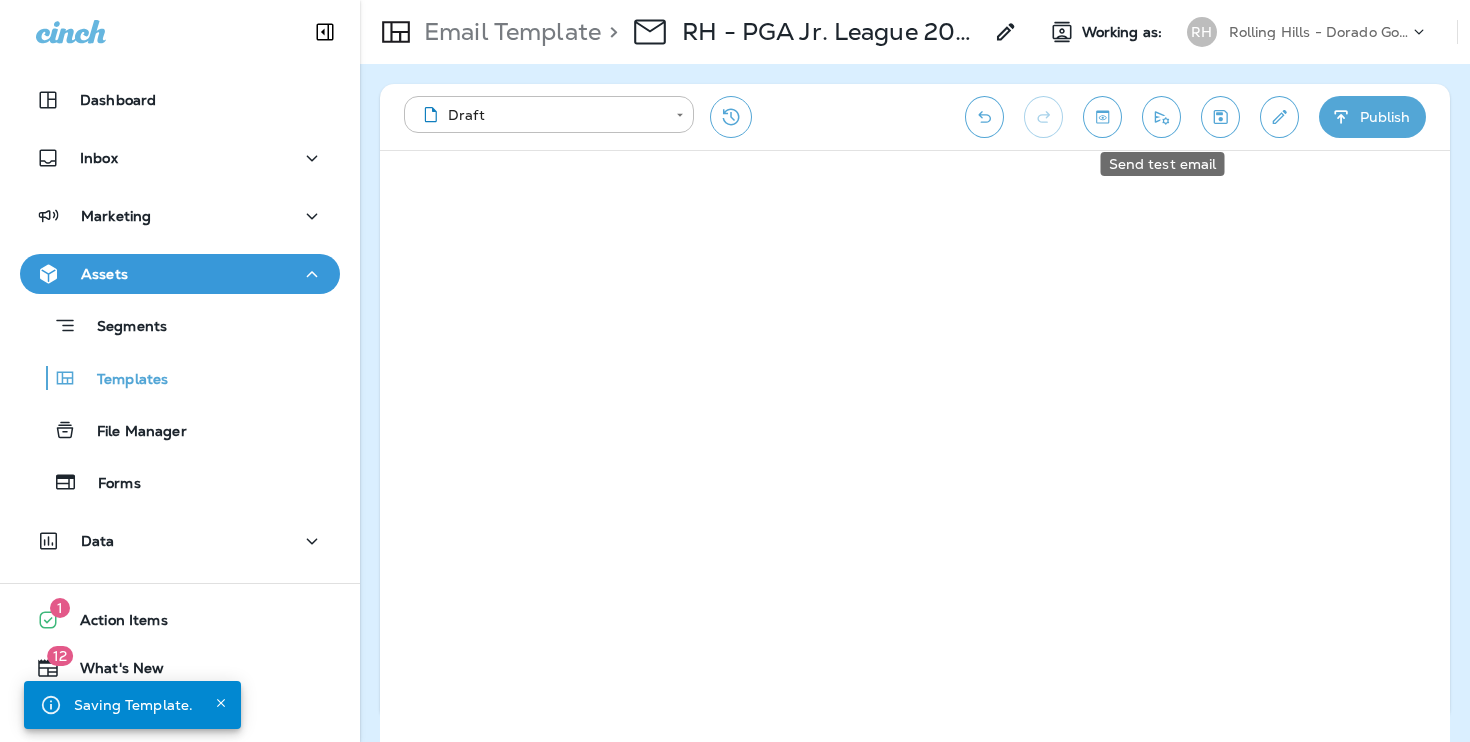 click at bounding box center [1161, 117] 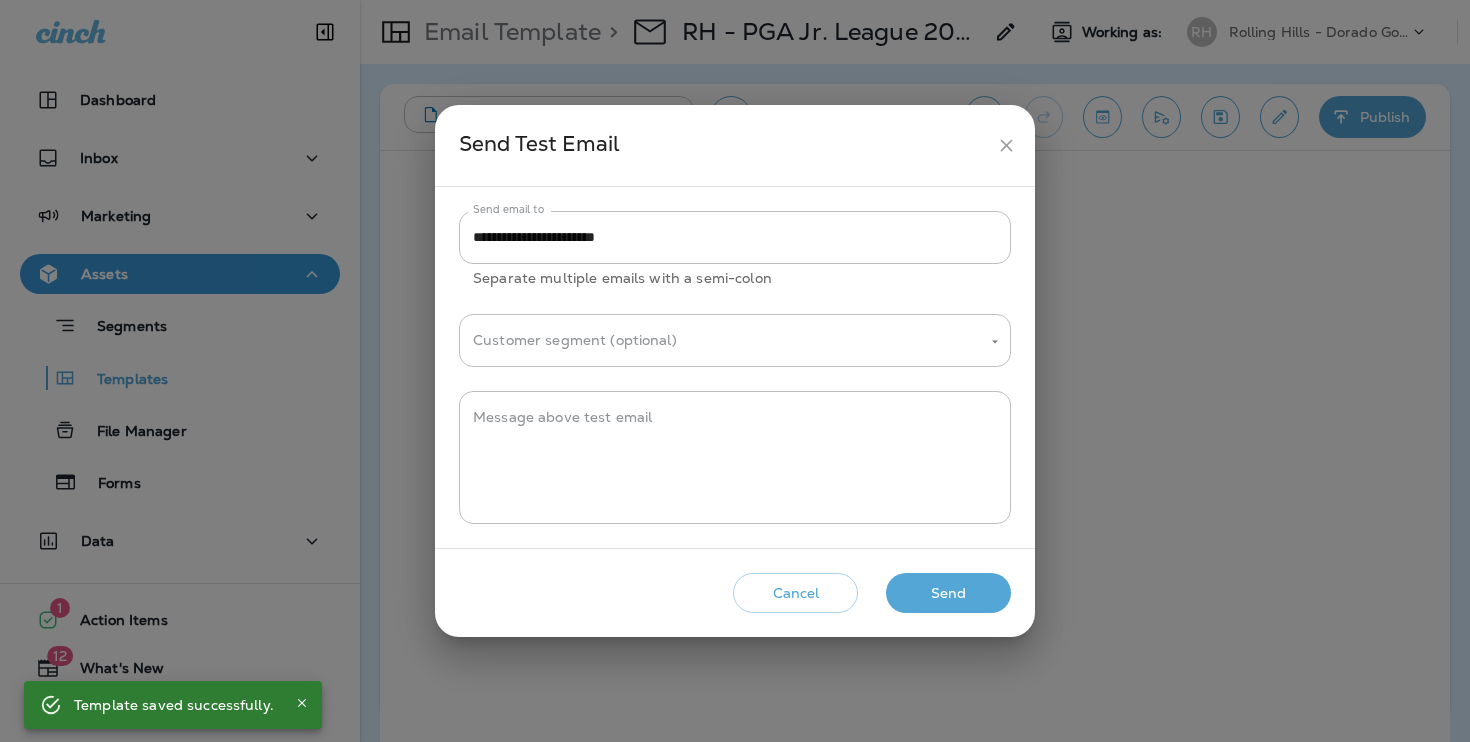 click on "Cancel" at bounding box center (795, 593) 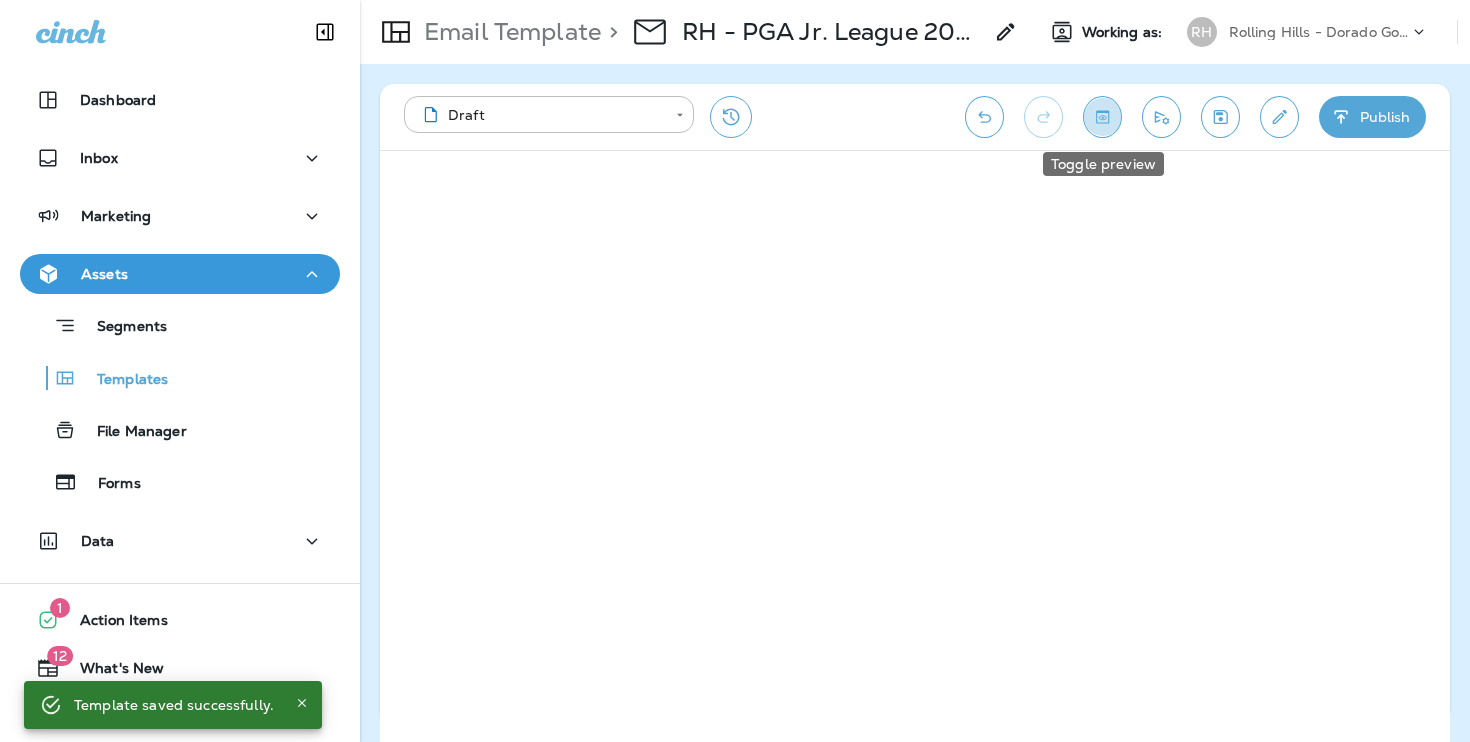 click at bounding box center [1102, 117] 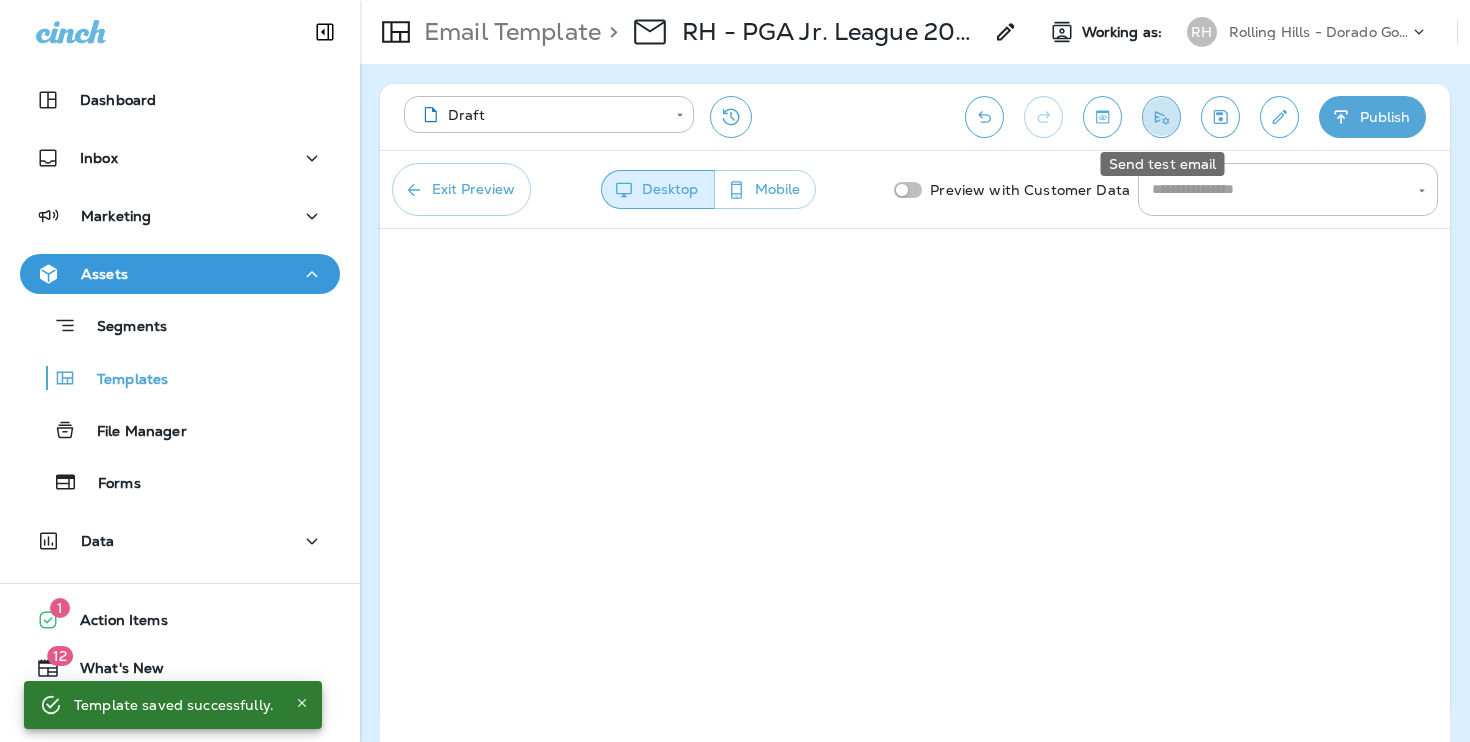 click 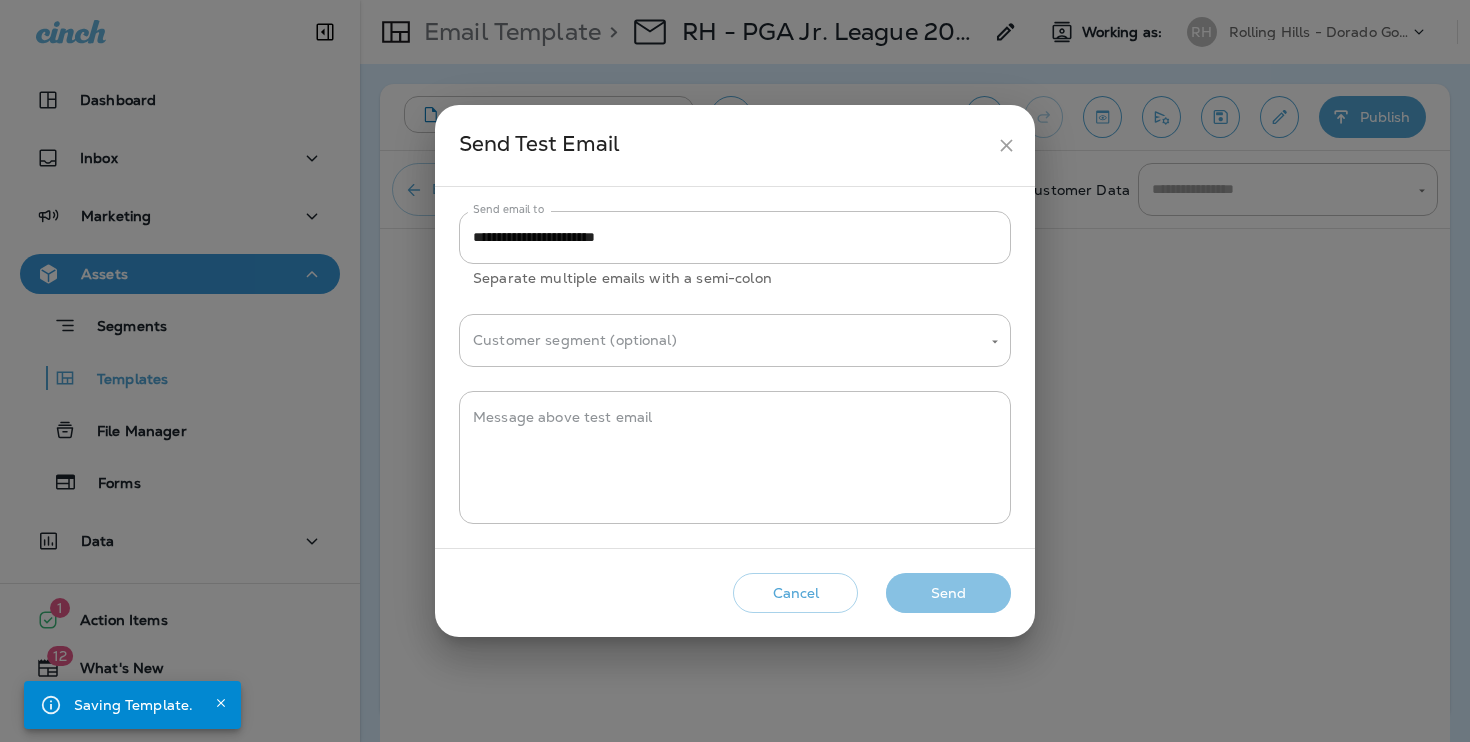 click on "Send" at bounding box center (948, 593) 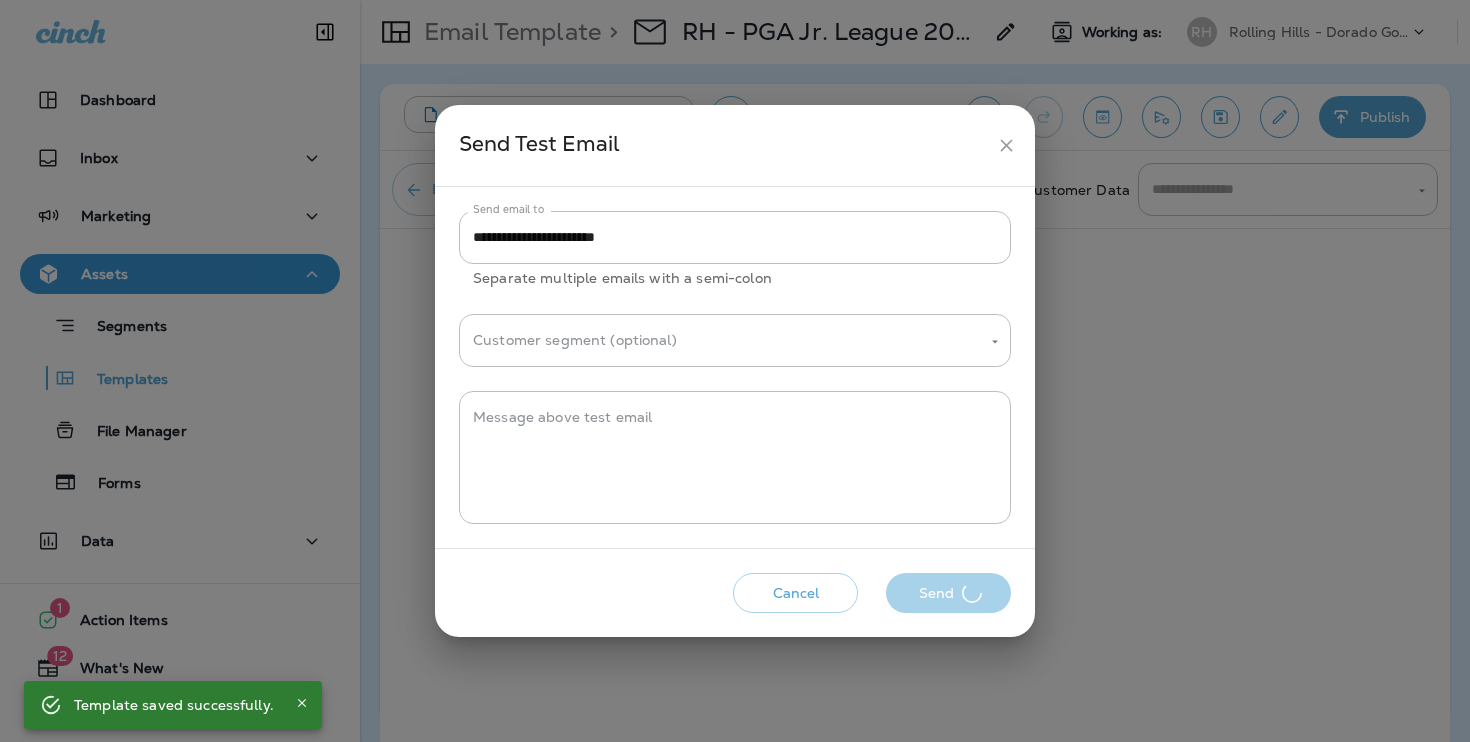 click on "**********" at bounding box center (735, 371) 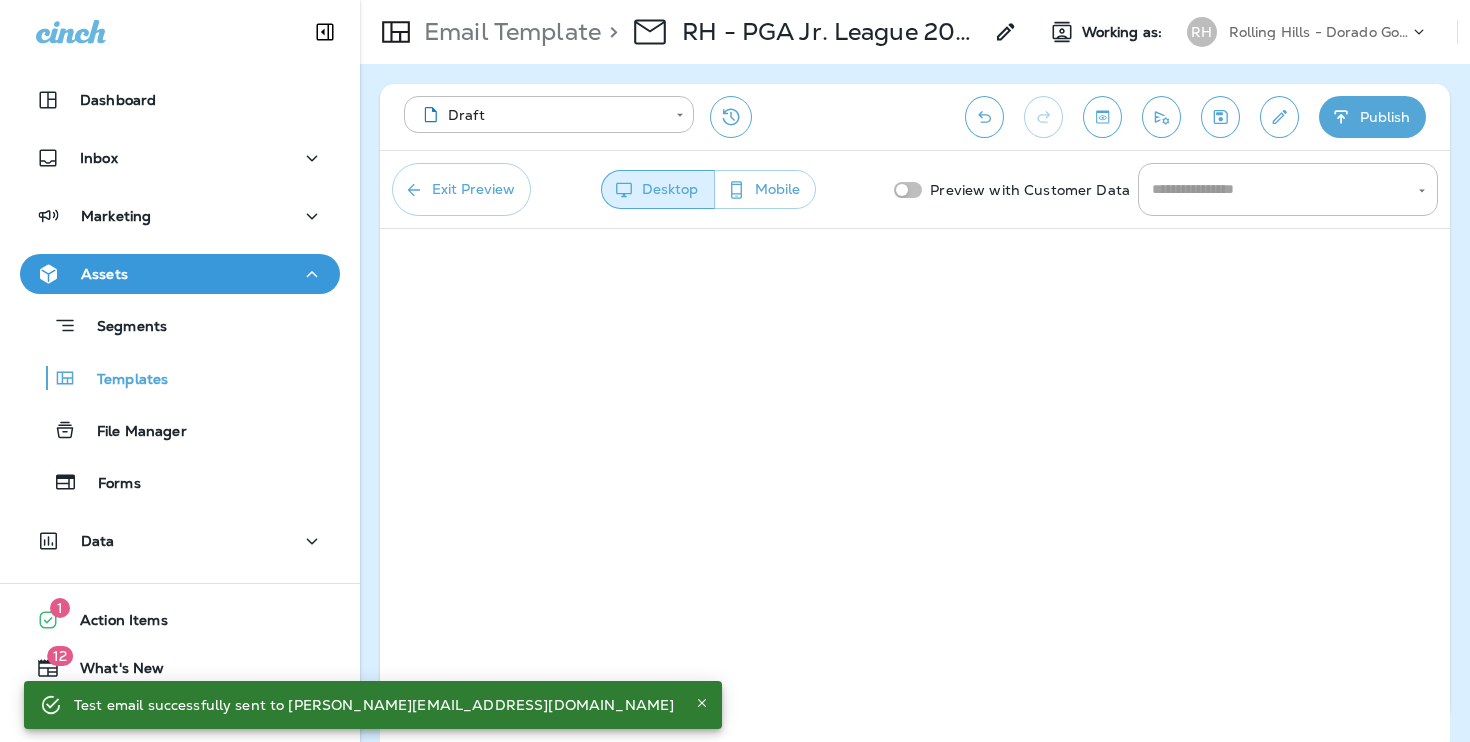 click 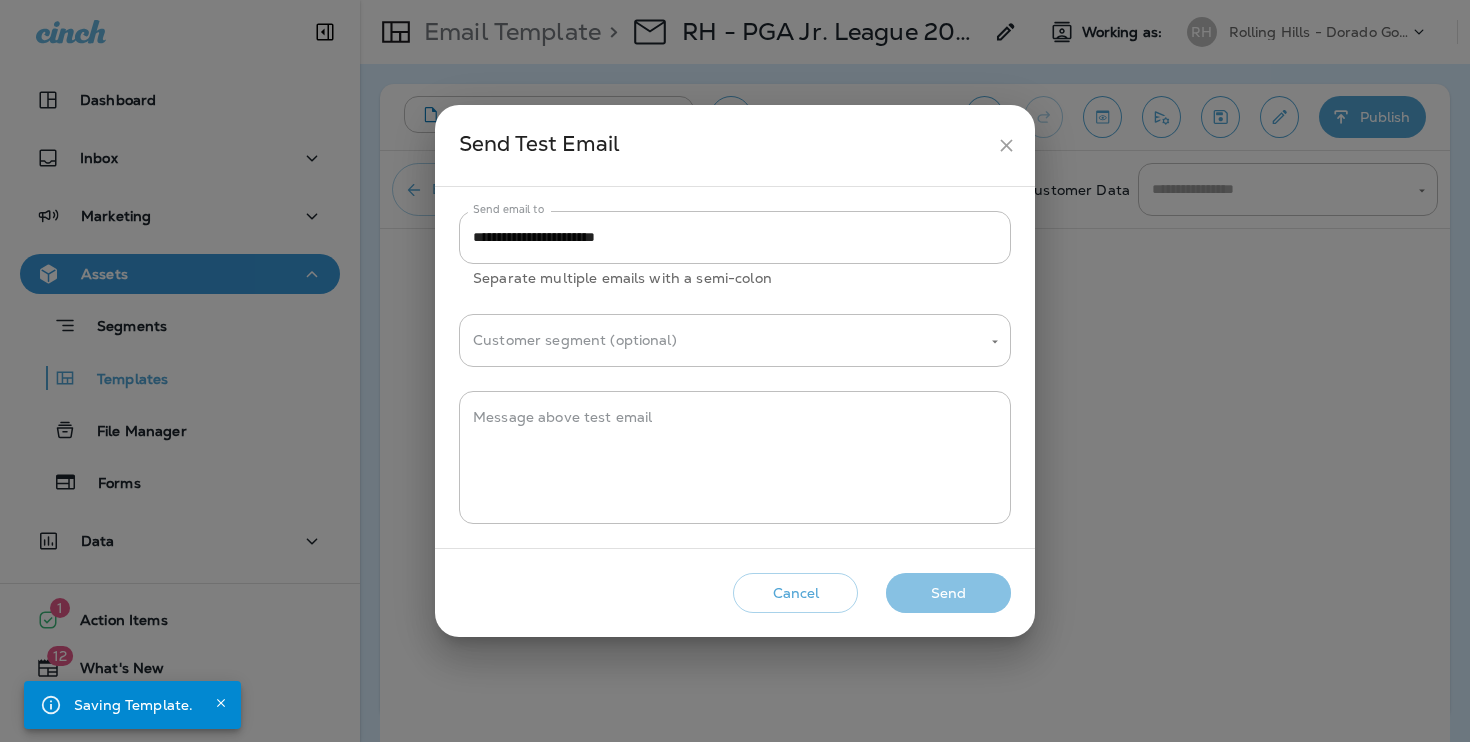 click on "Send" at bounding box center (948, 593) 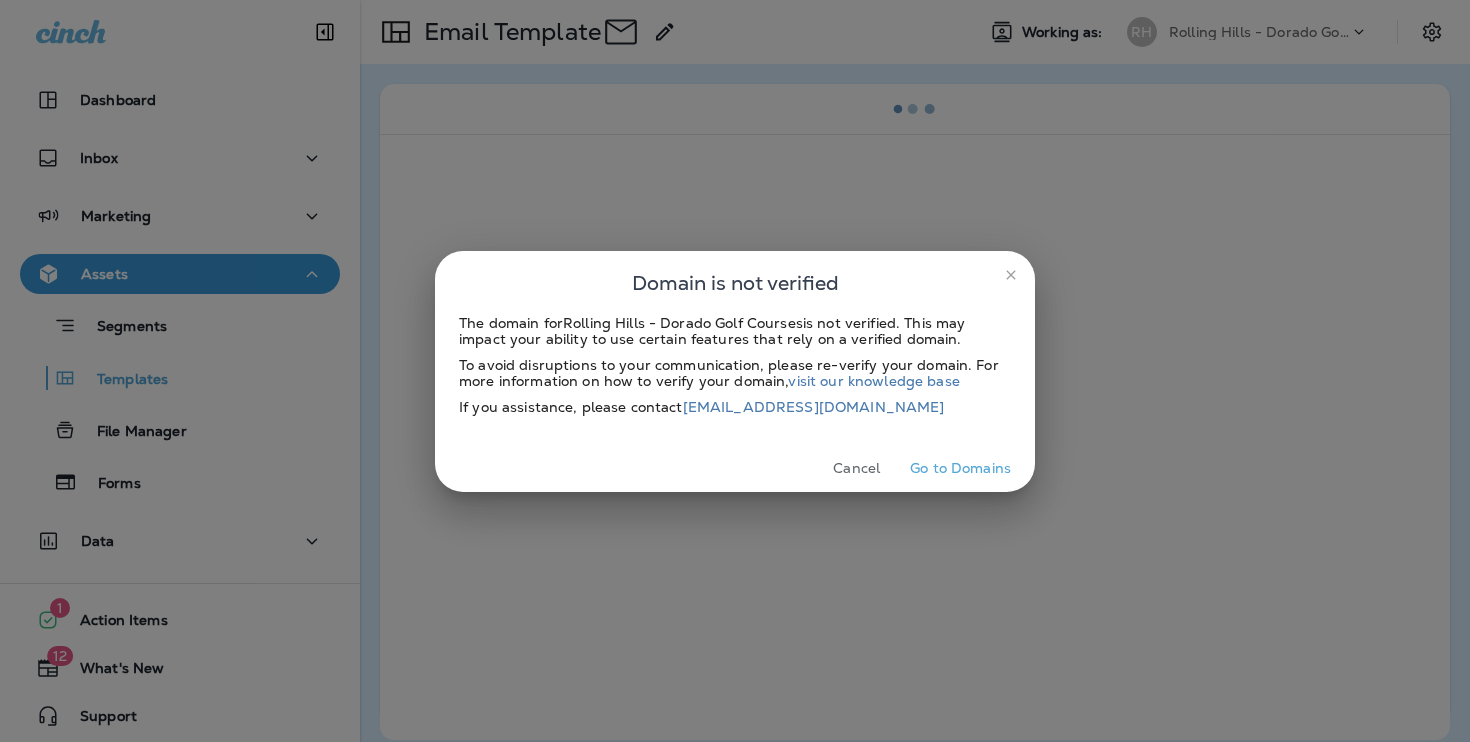 scroll, scrollTop: 0, scrollLeft: 0, axis: both 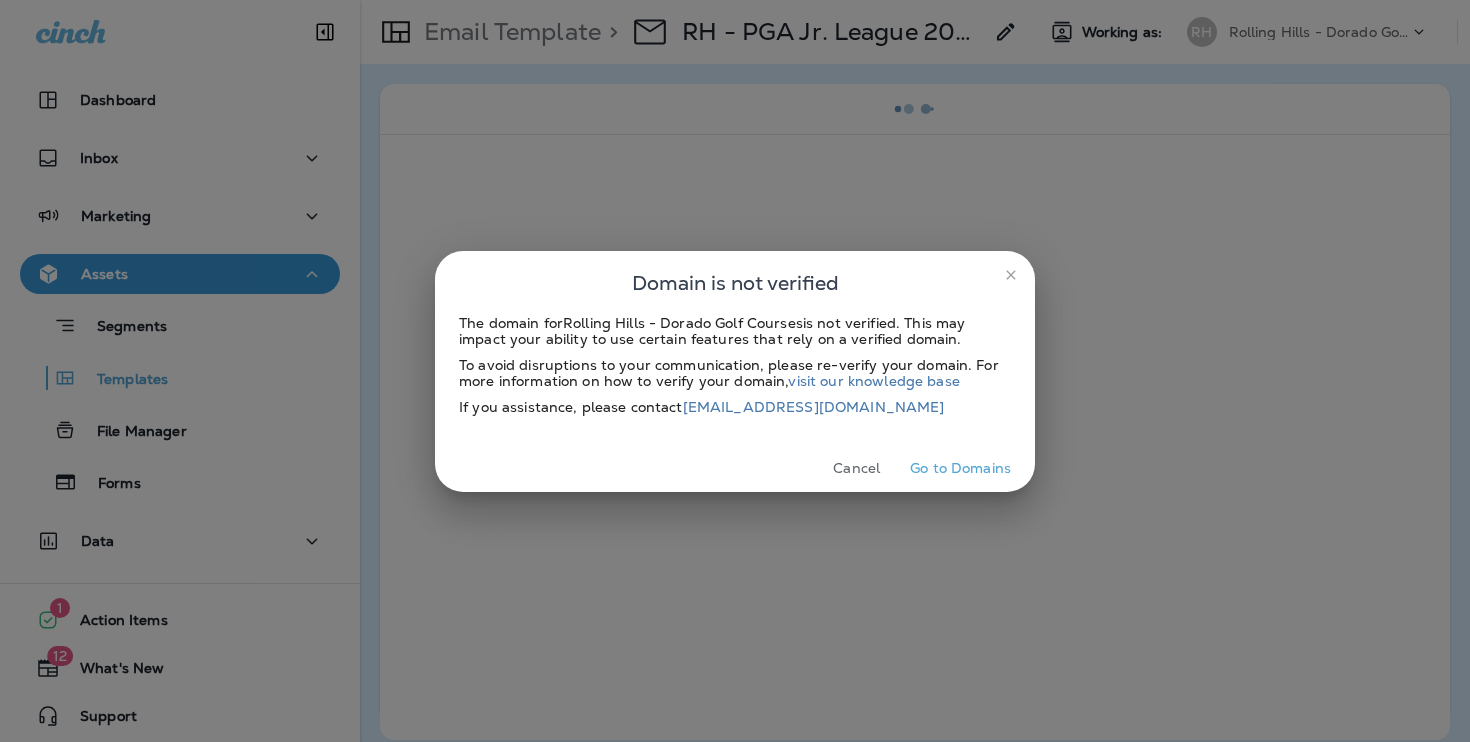 click 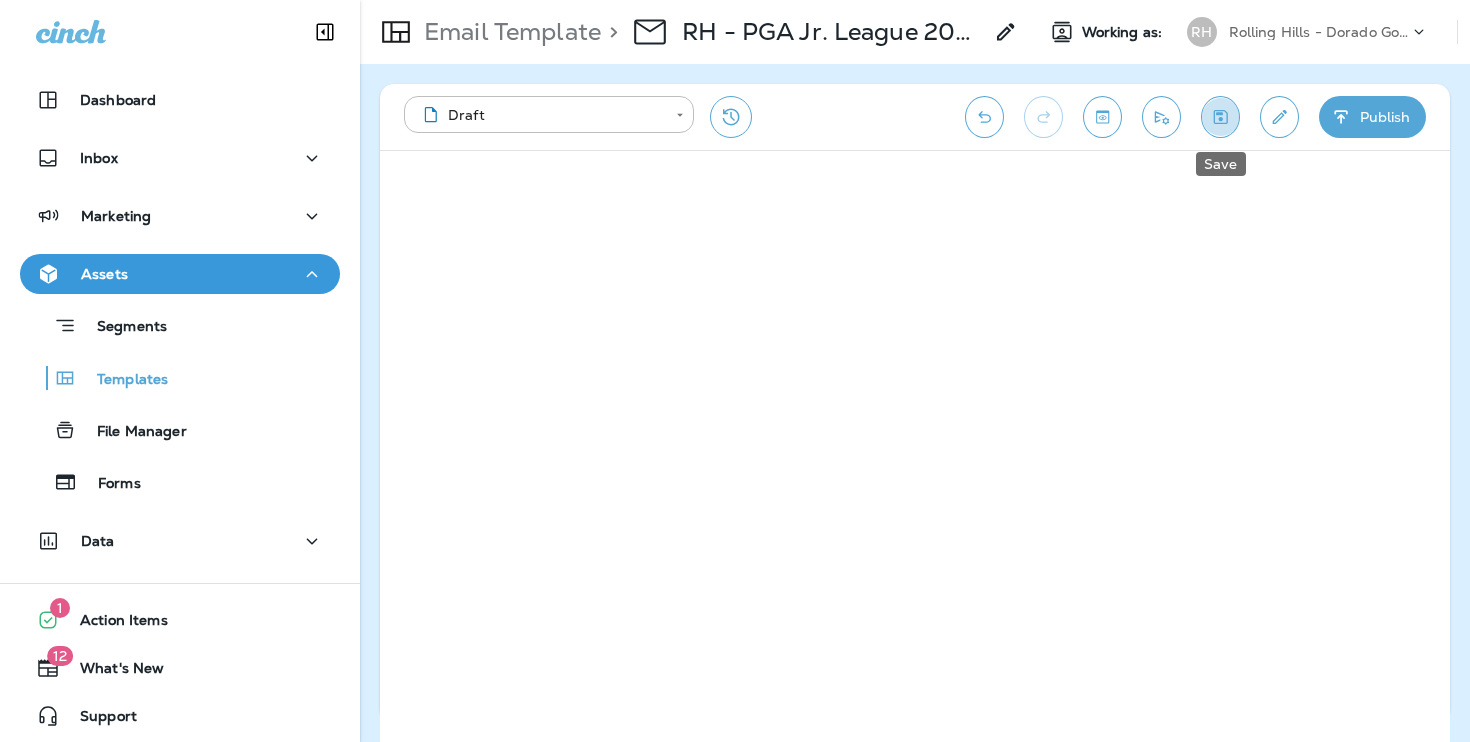 click 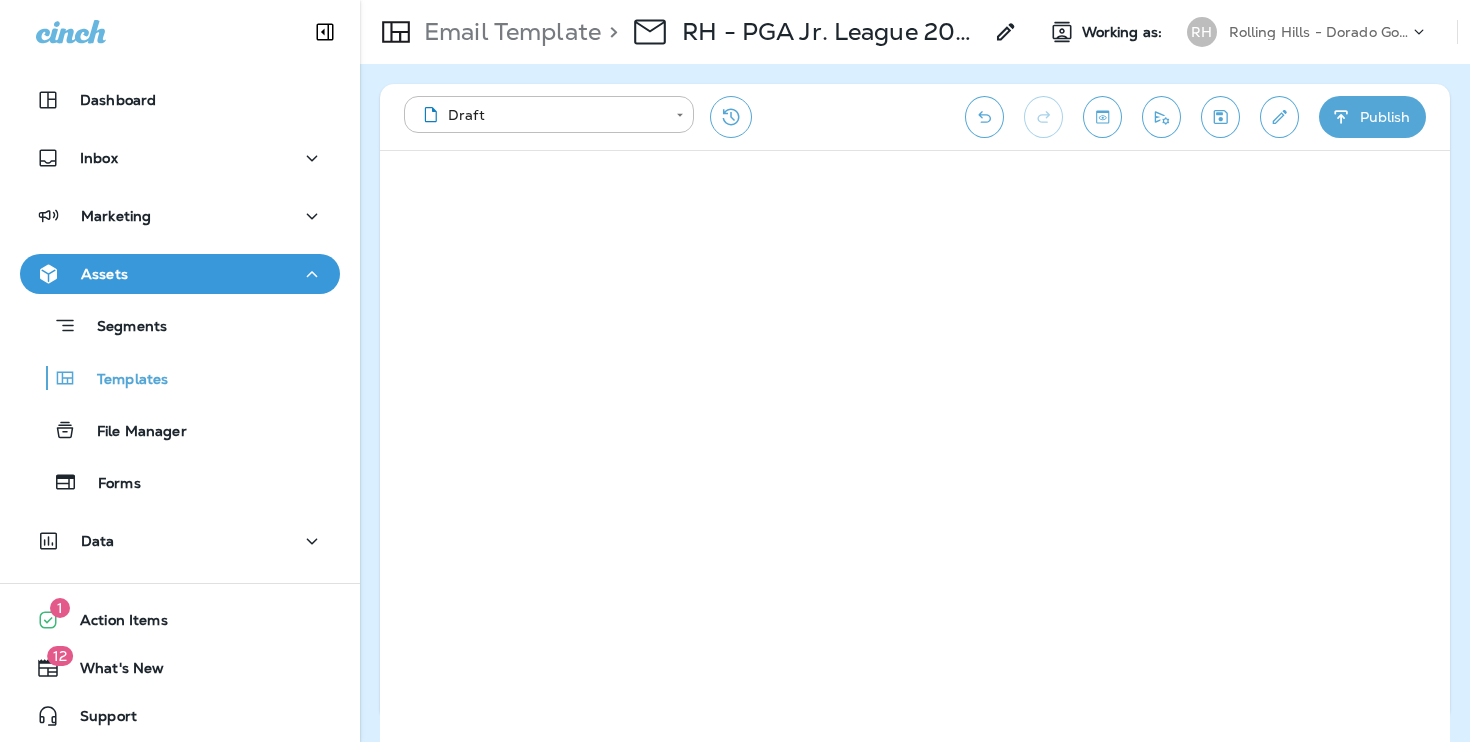 click at bounding box center (1161, 117) 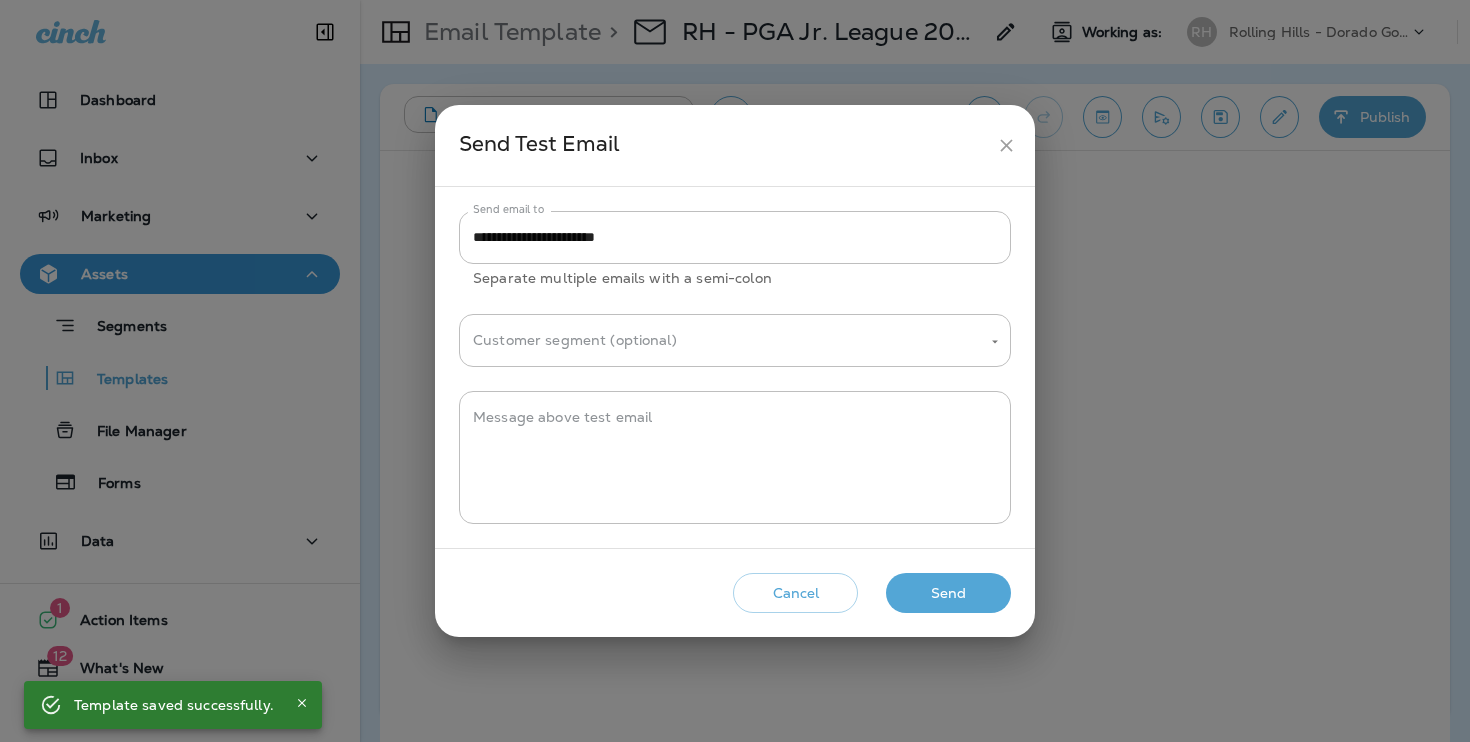 click on "Send" at bounding box center (948, 593) 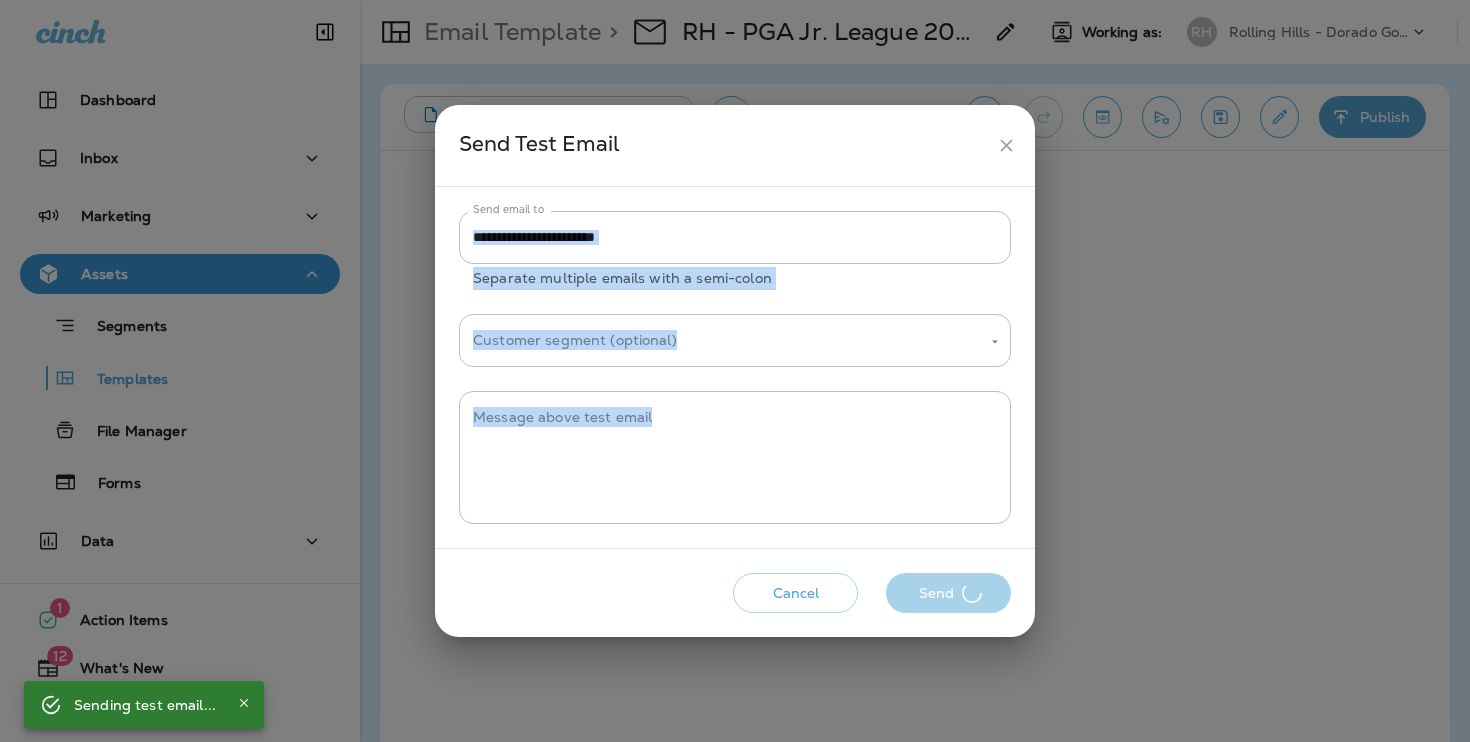click on "Cancel Send" at bounding box center [735, 593] 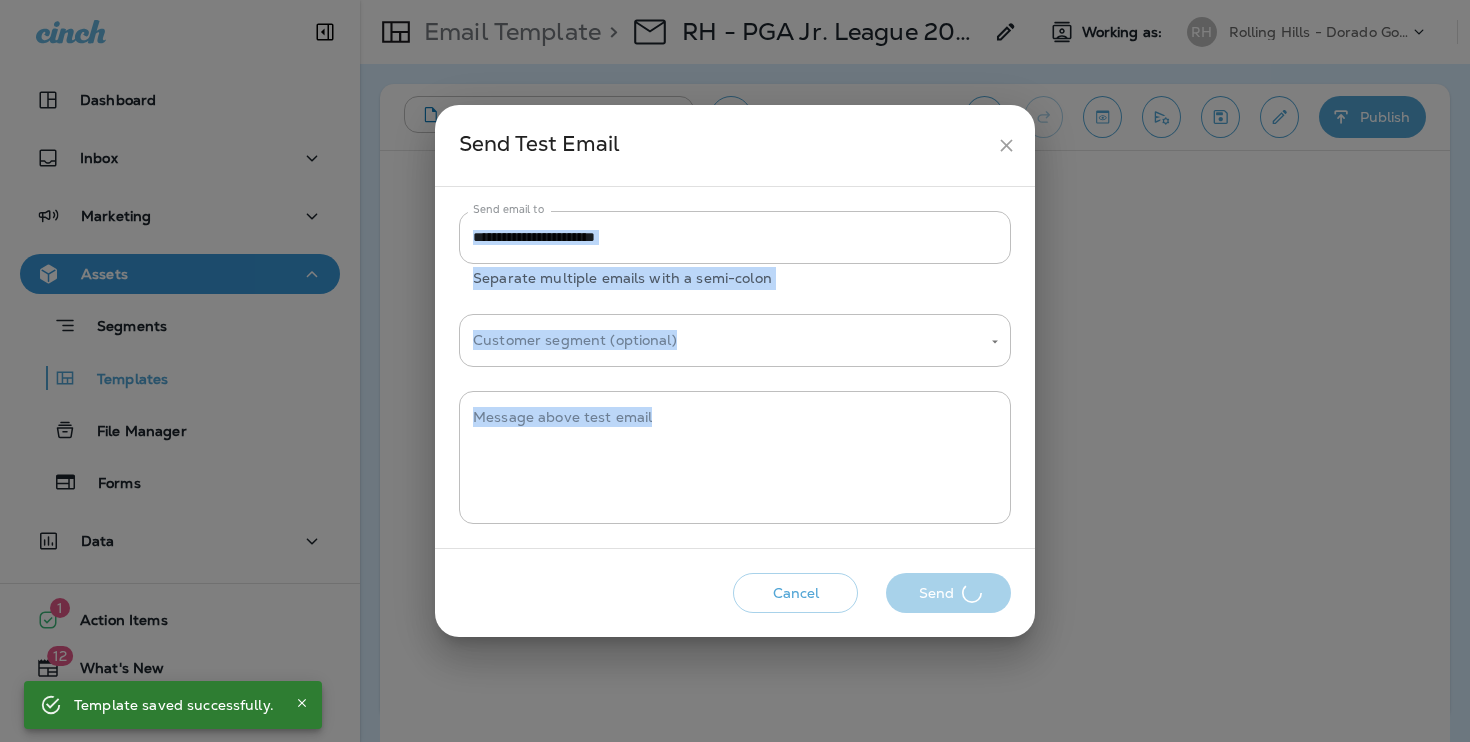 click on "Cancel Send" at bounding box center [735, 593] 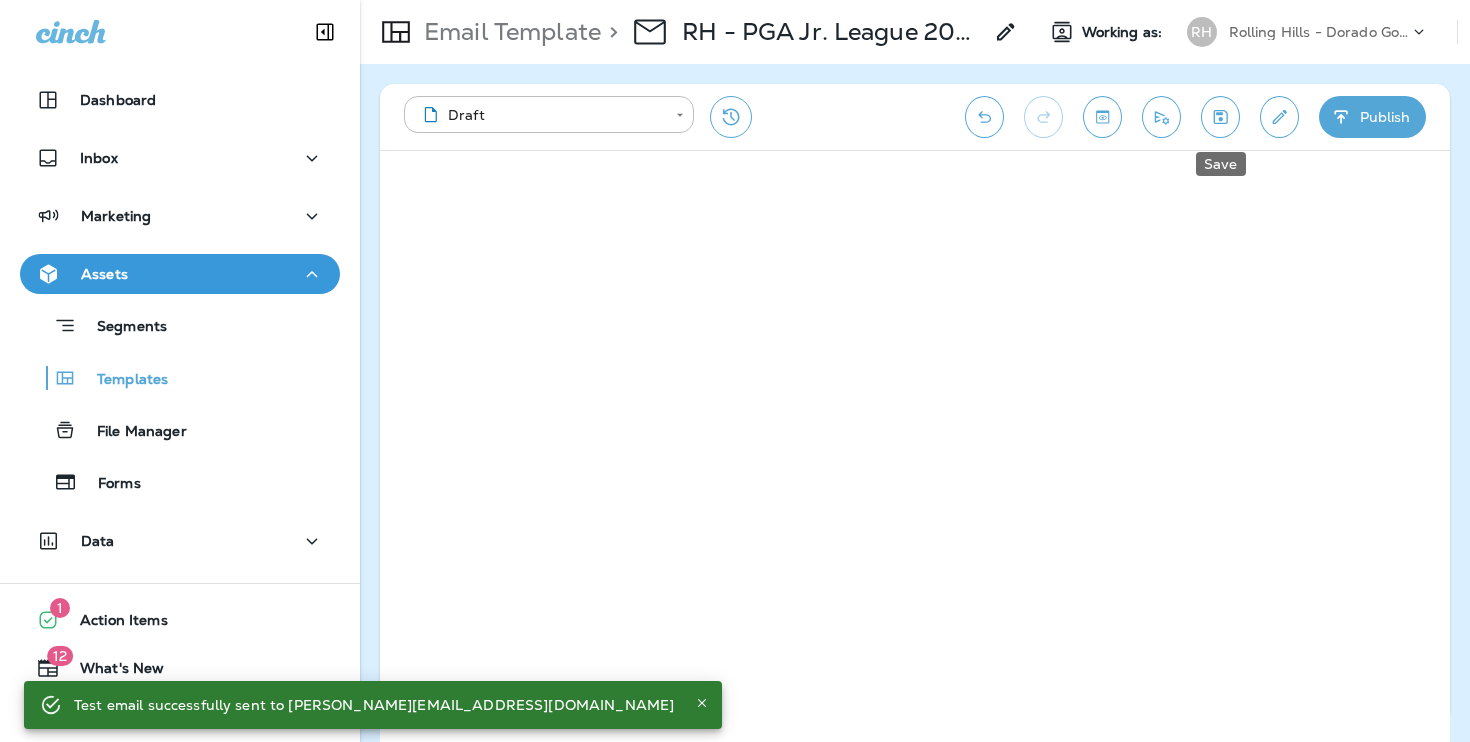 click at bounding box center [1220, 117] 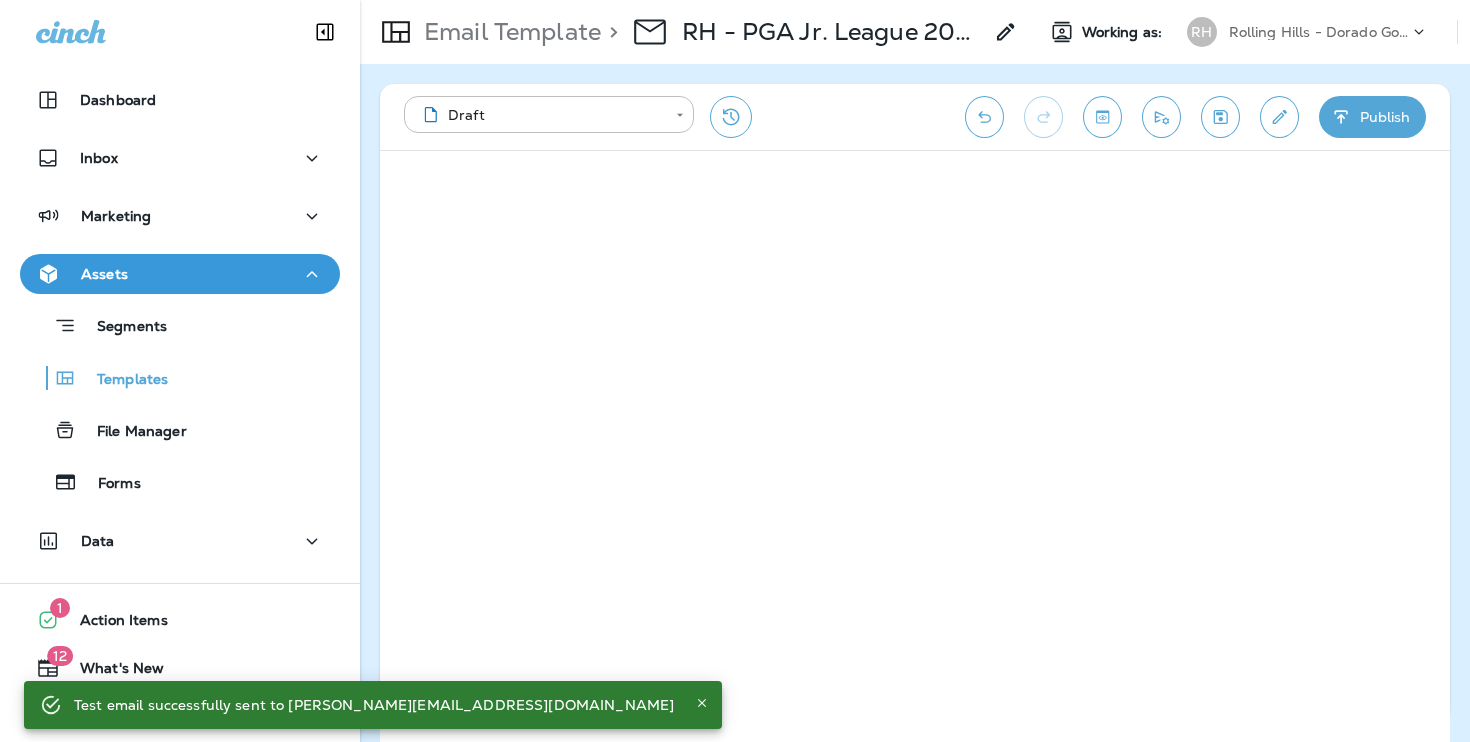 click at bounding box center [1161, 117] 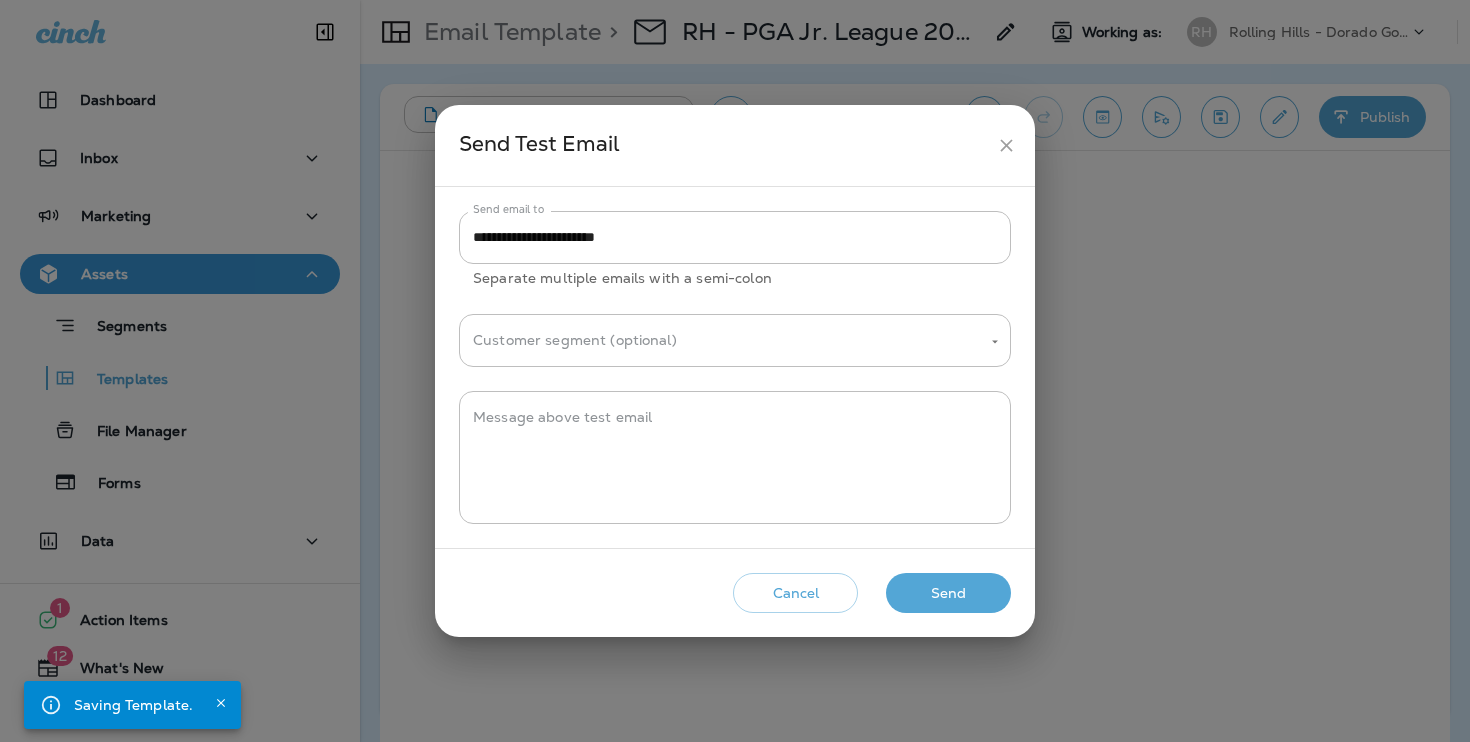 click on "Send" at bounding box center (948, 593) 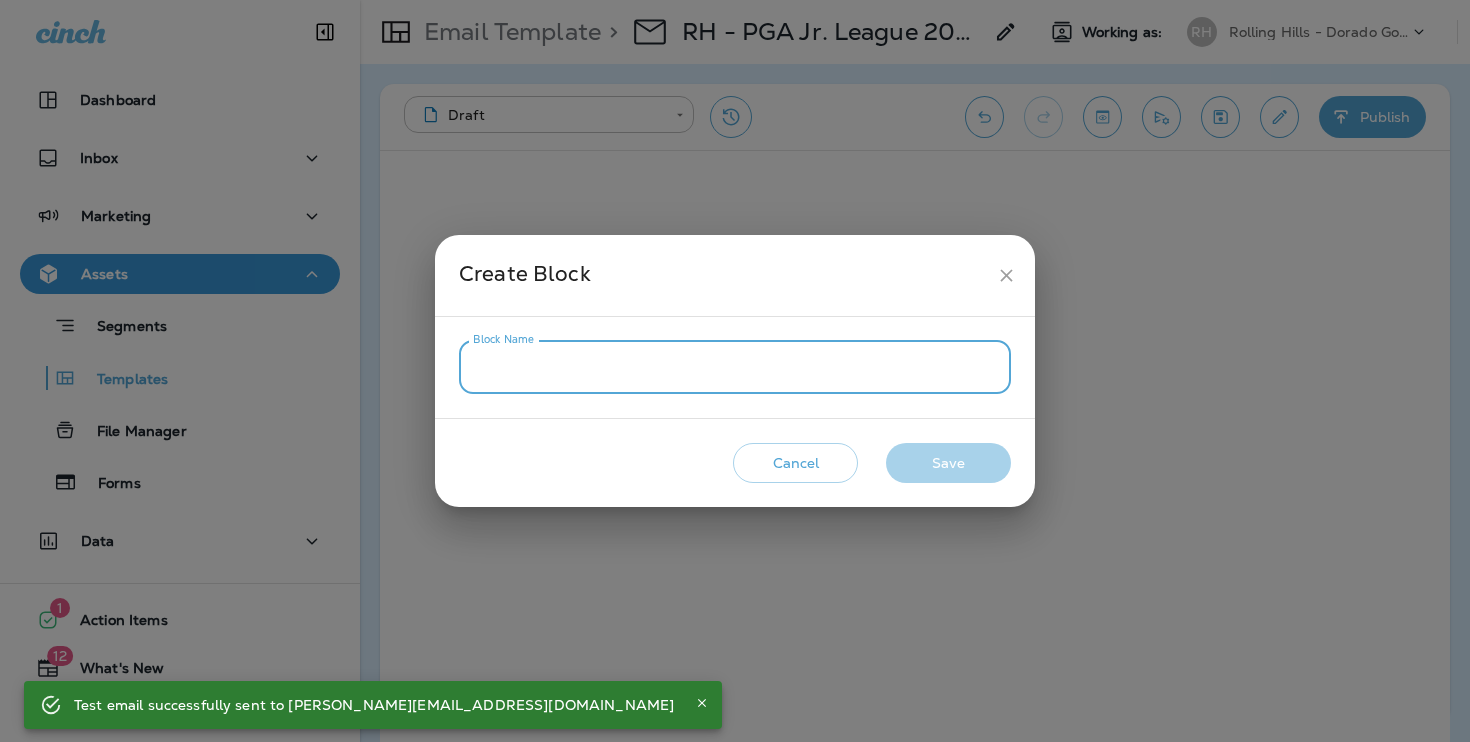 click on "Block Name" at bounding box center (735, 367) 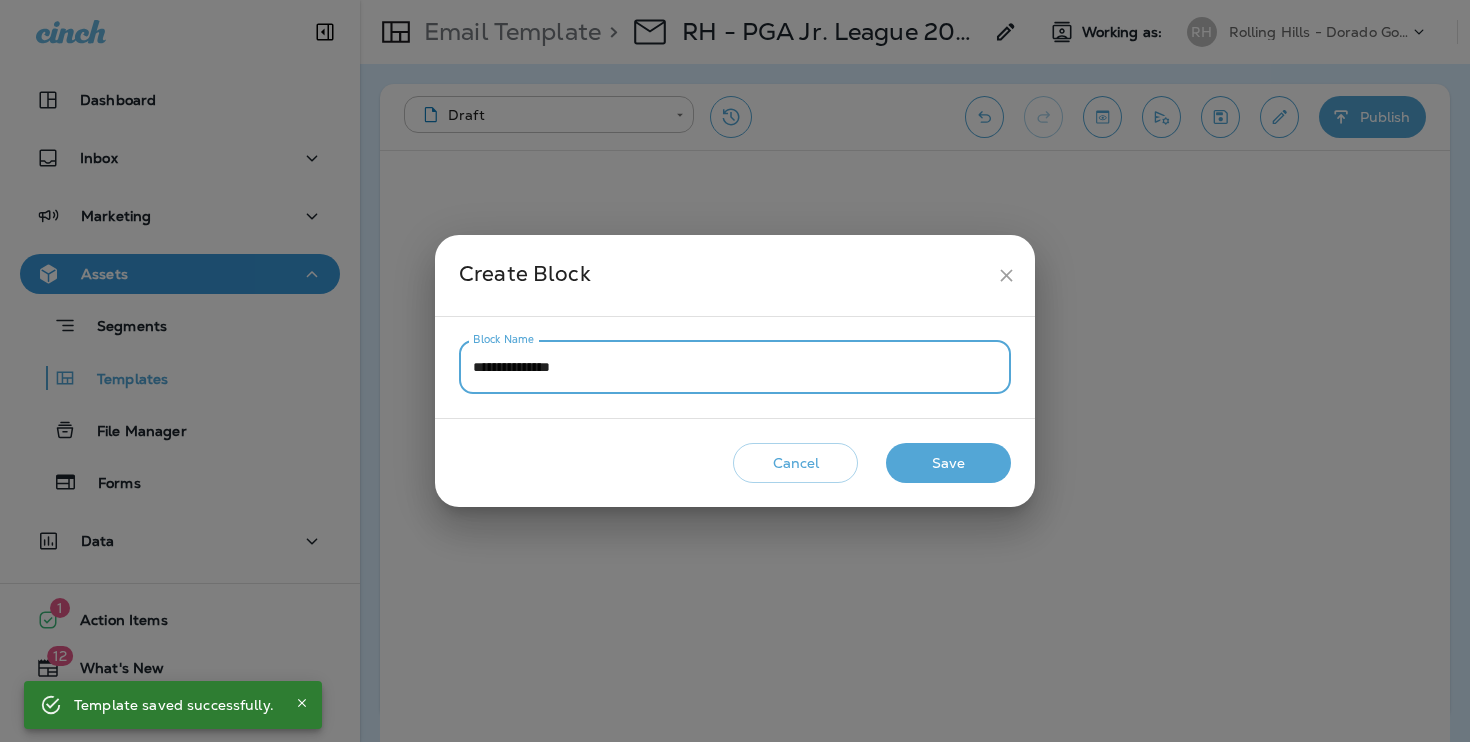 type on "**********" 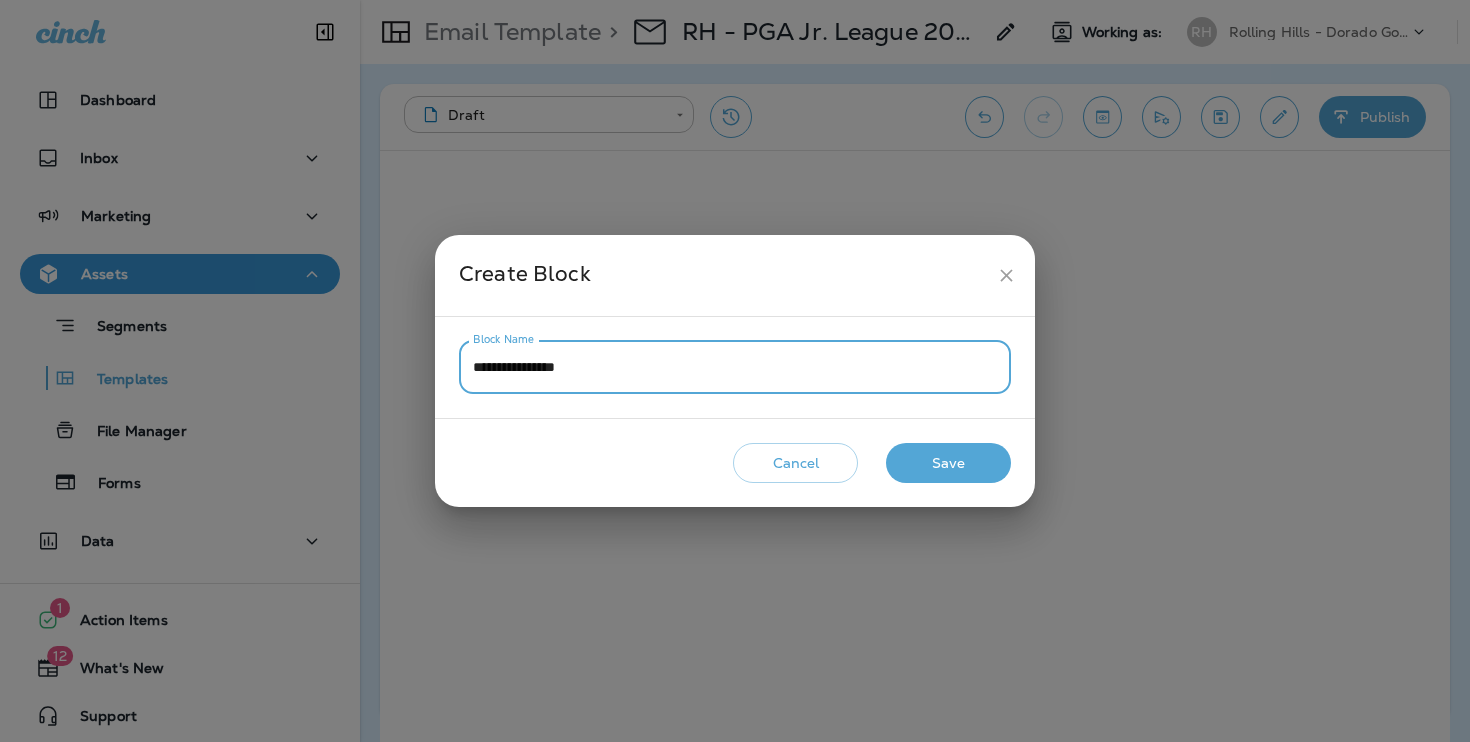 click on "Save" at bounding box center [948, 463] 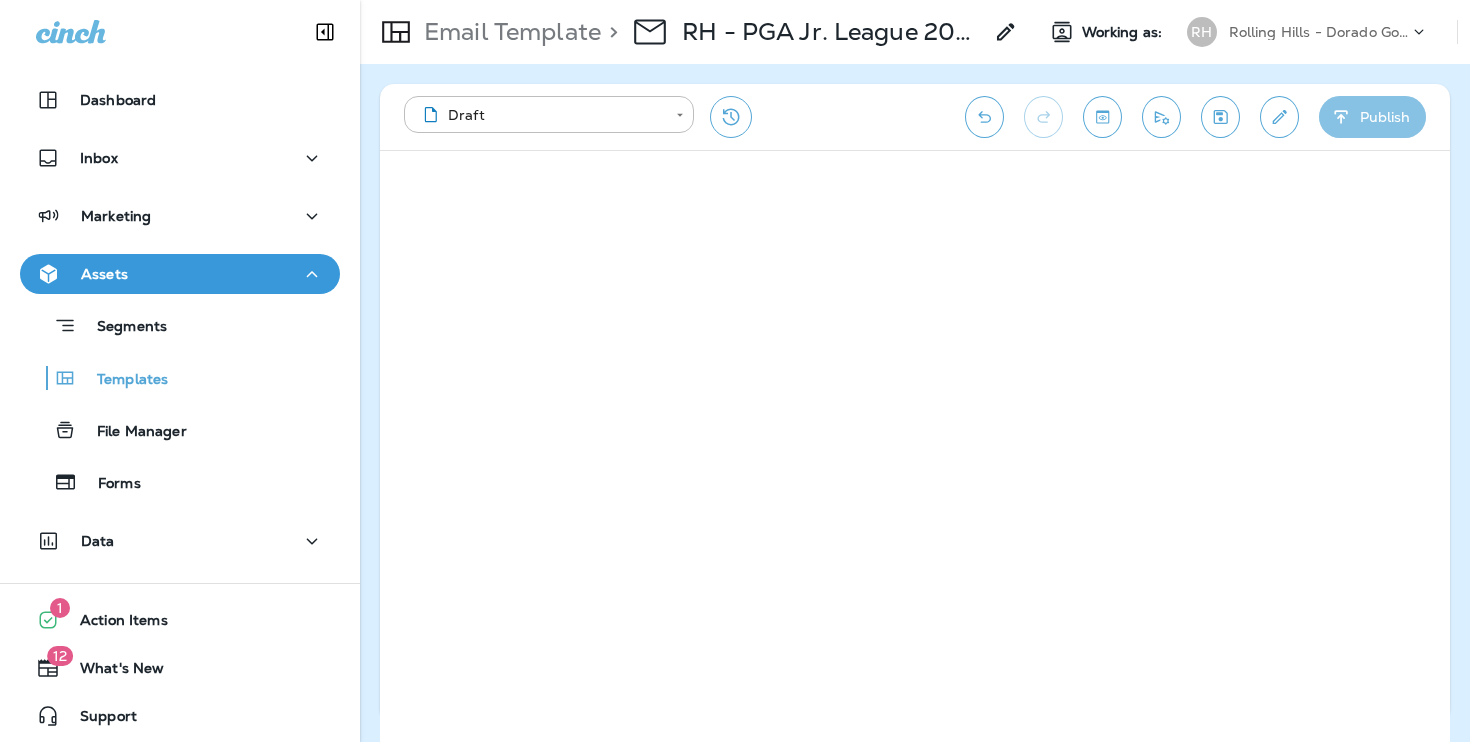 click on "Publish" at bounding box center [1372, 117] 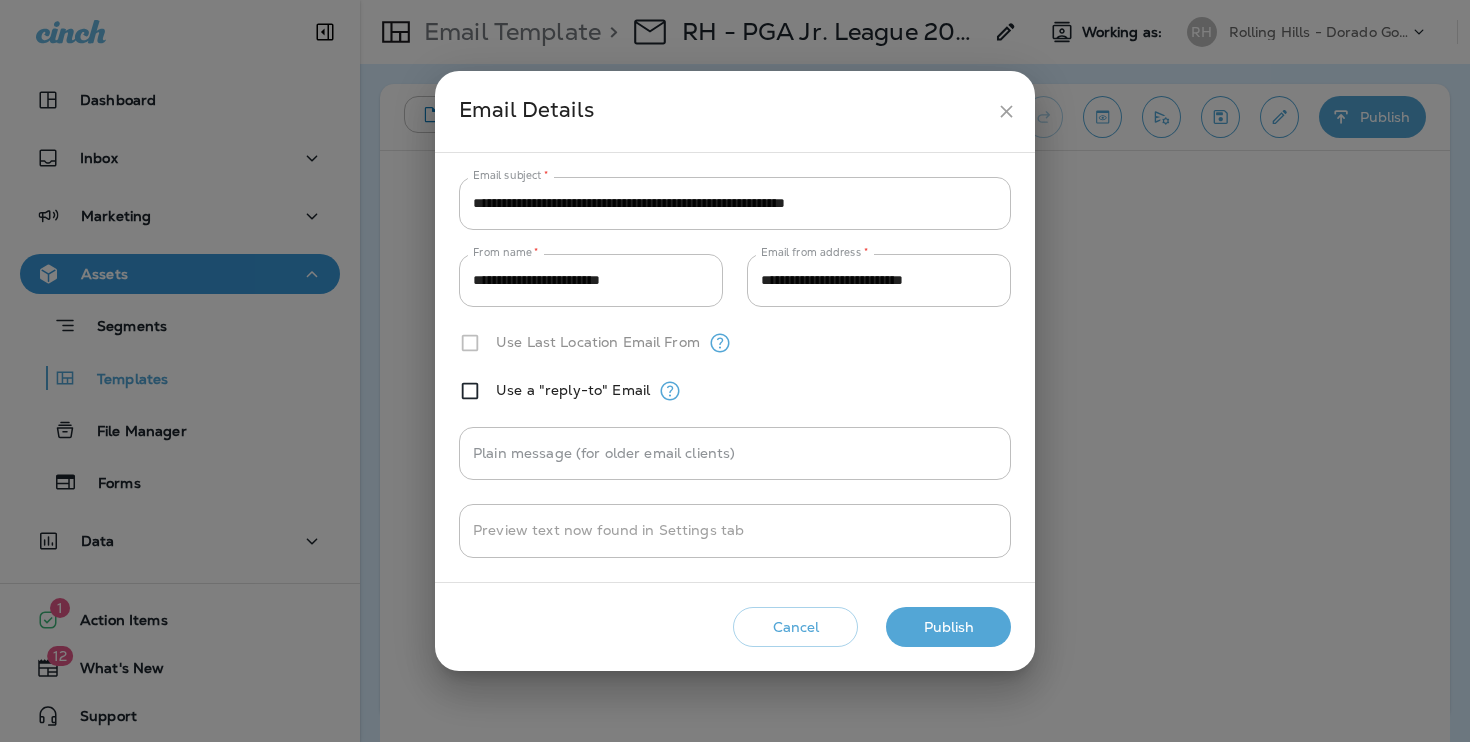 click on "Publish" at bounding box center (948, 627) 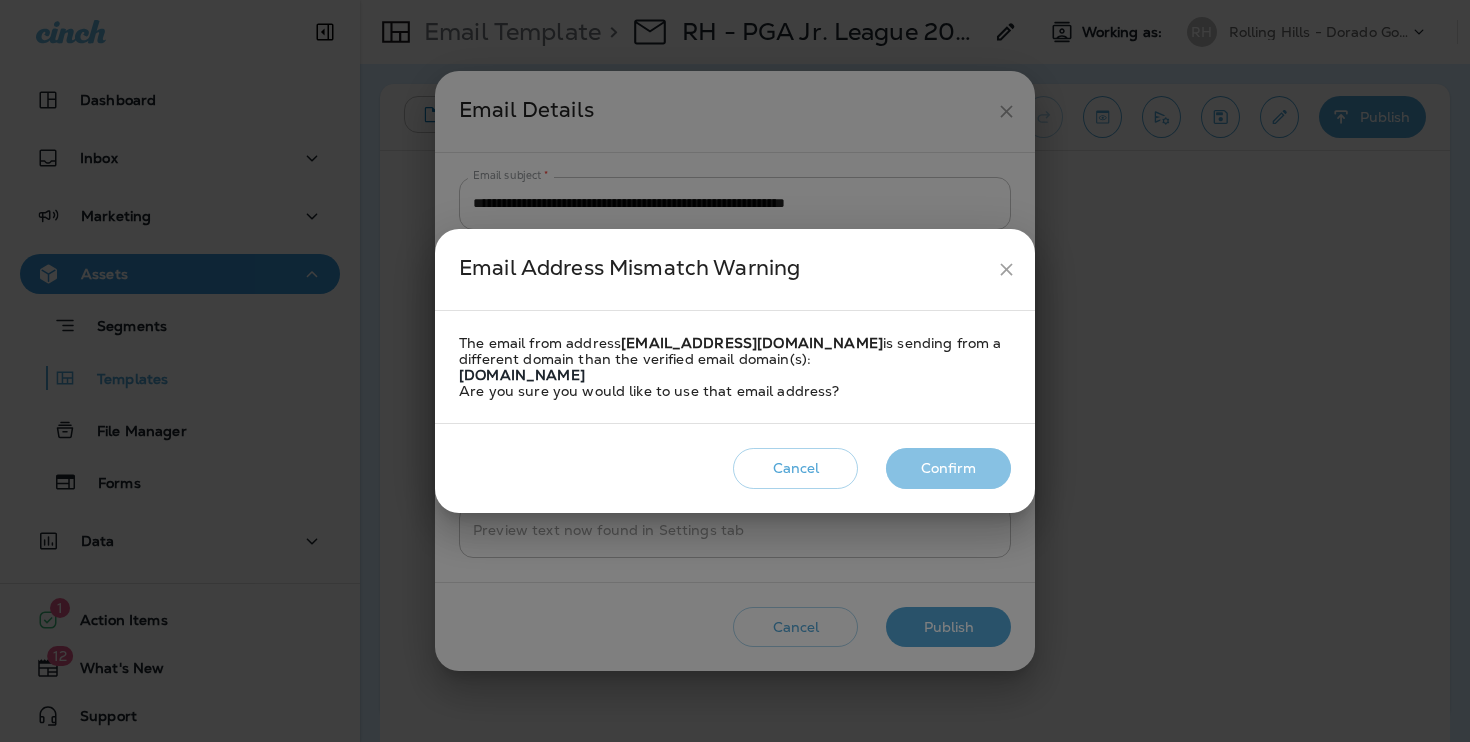 click on "Confirm" at bounding box center (948, 468) 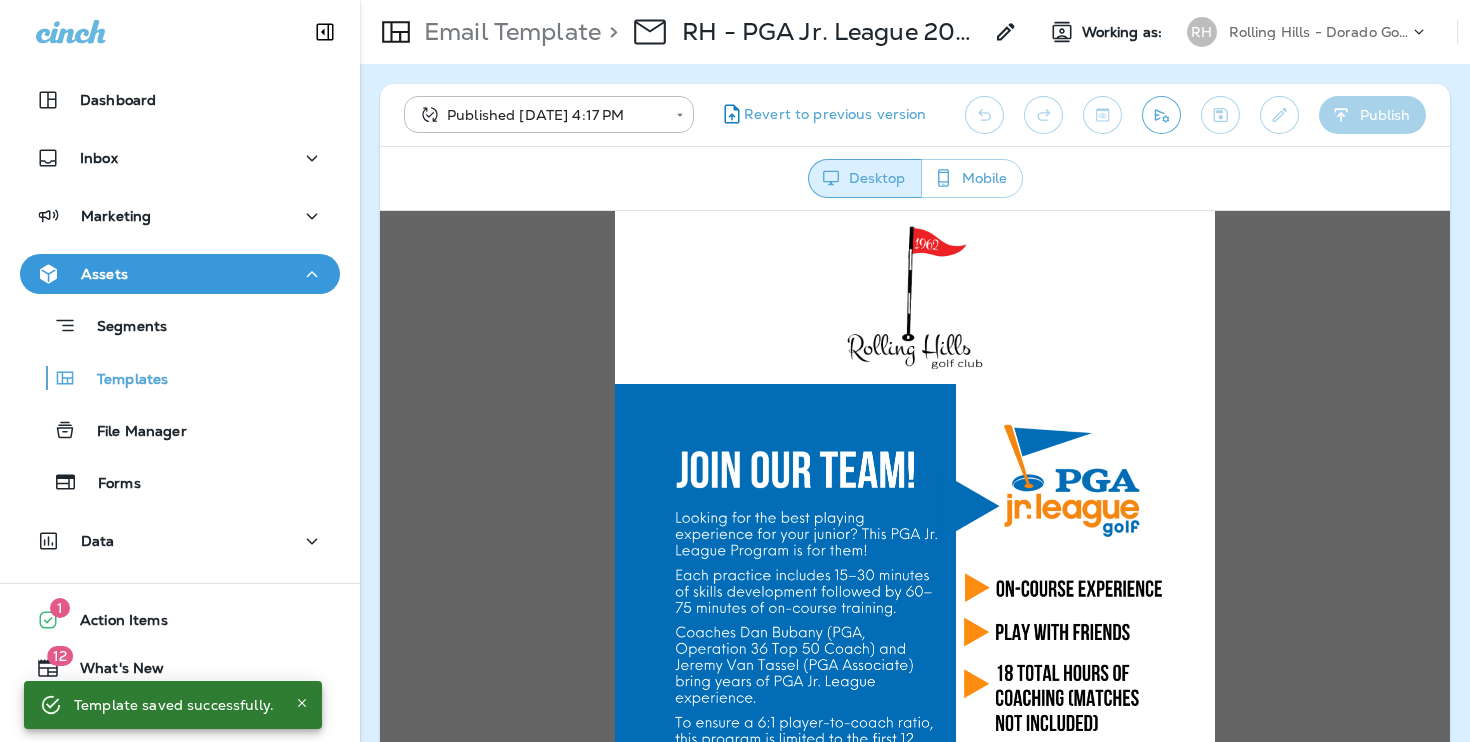 scroll, scrollTop: 0, scrollLeft: 0, axis: both 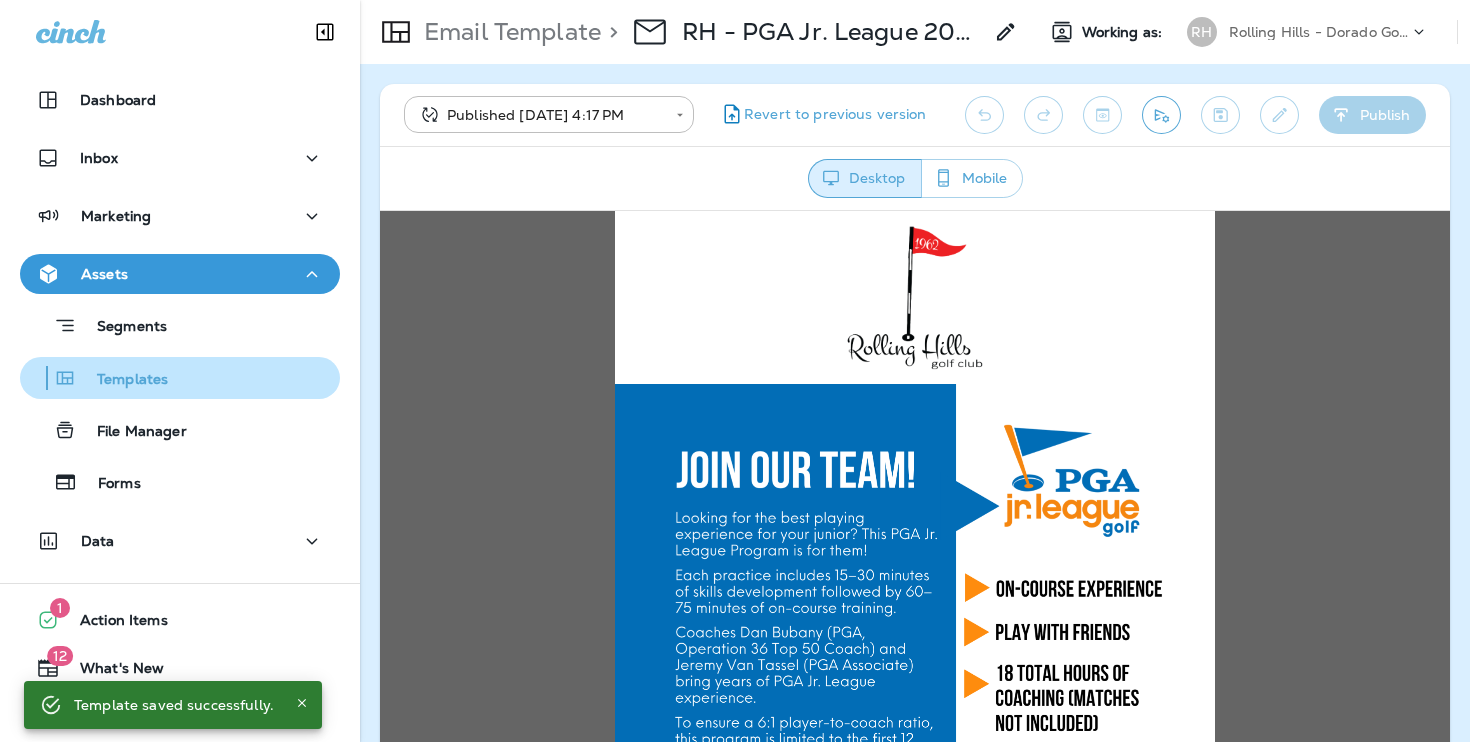 click on "Templates" at bounding box center [180, 378] 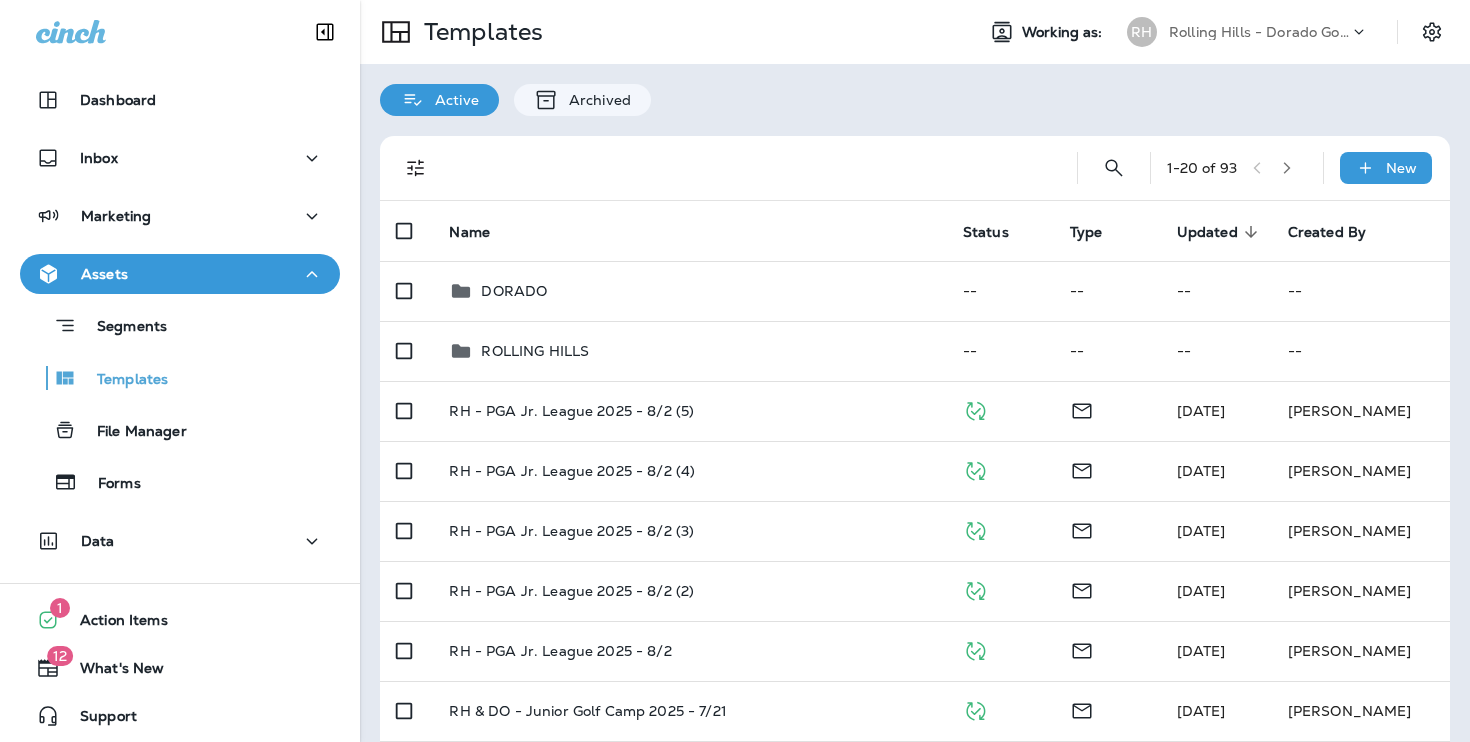 click on "RH - PGA Jr. League 2025  - 8/2 (2)" at bounding box center [689, 591] 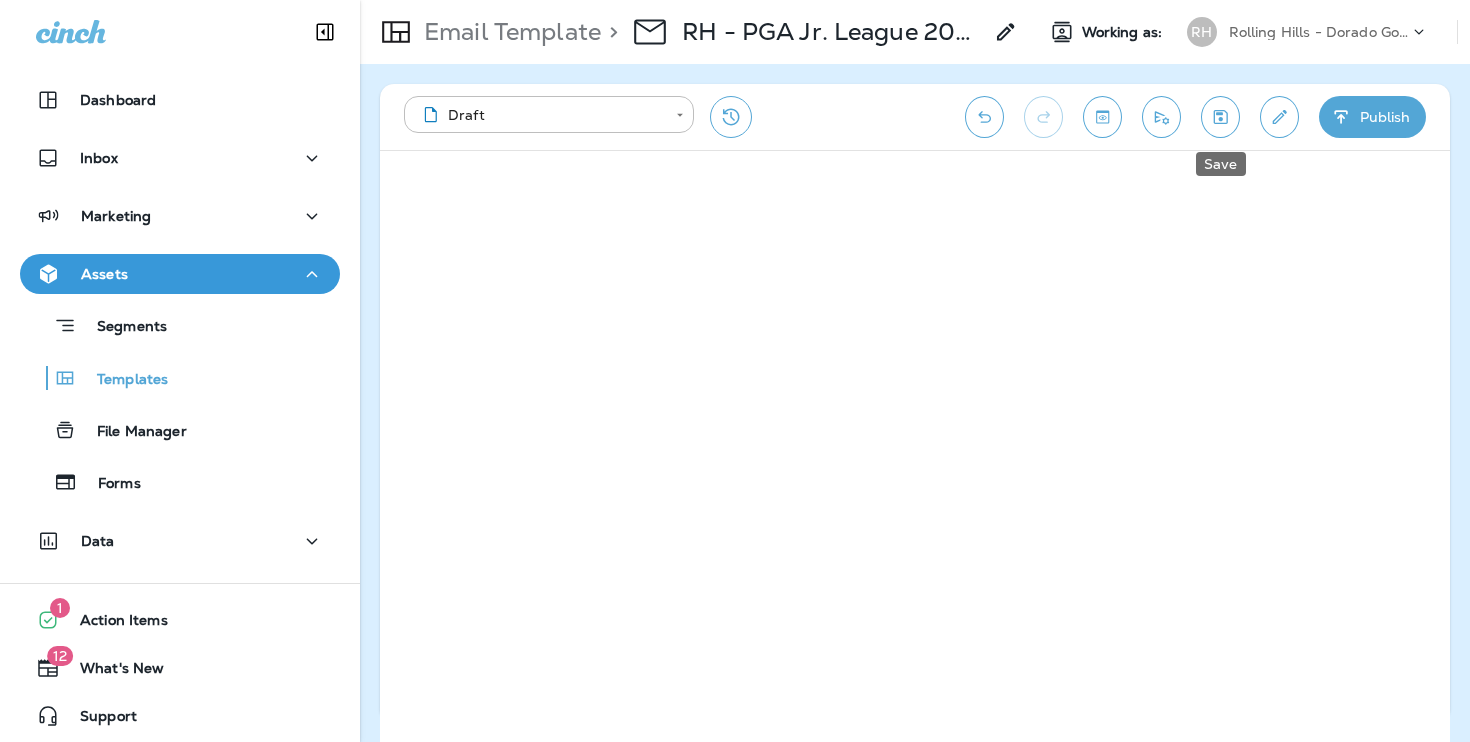 click 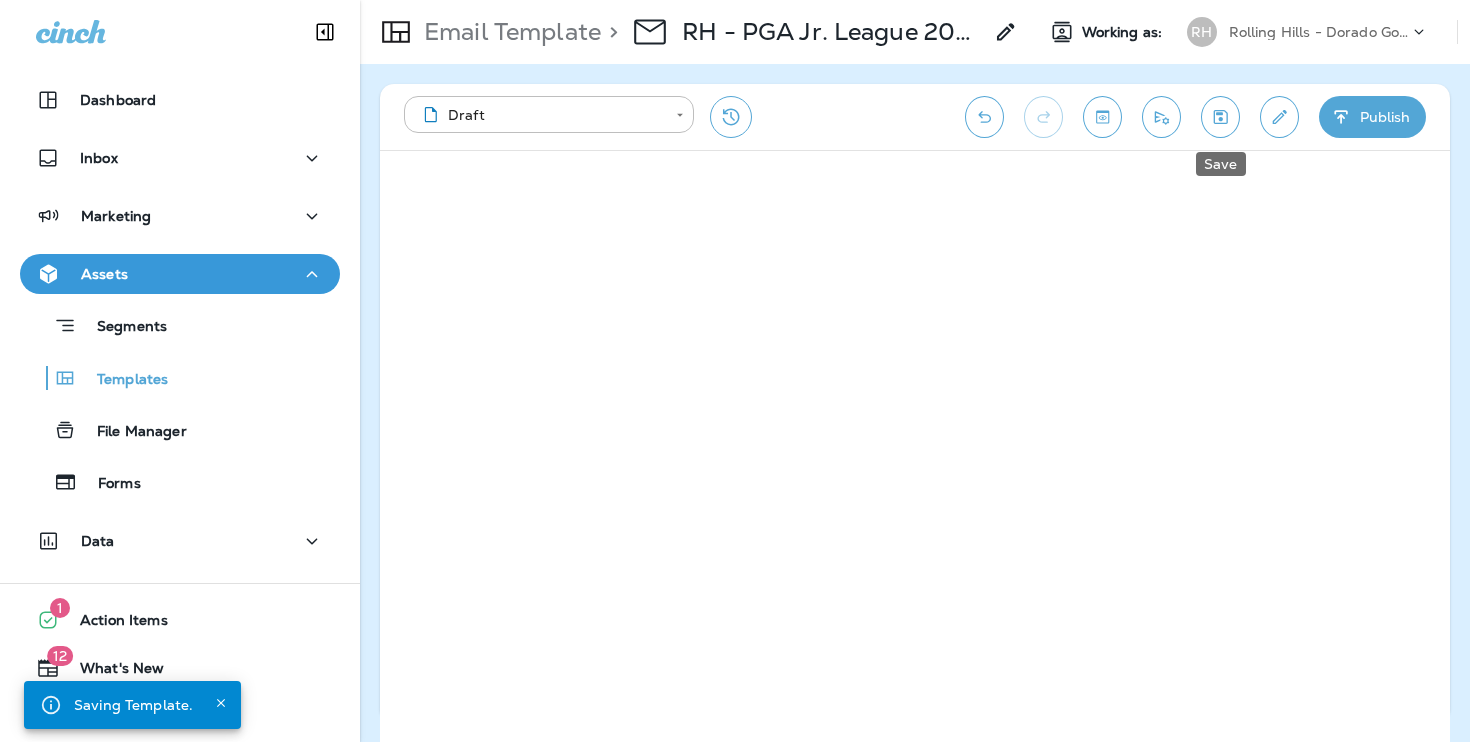 click 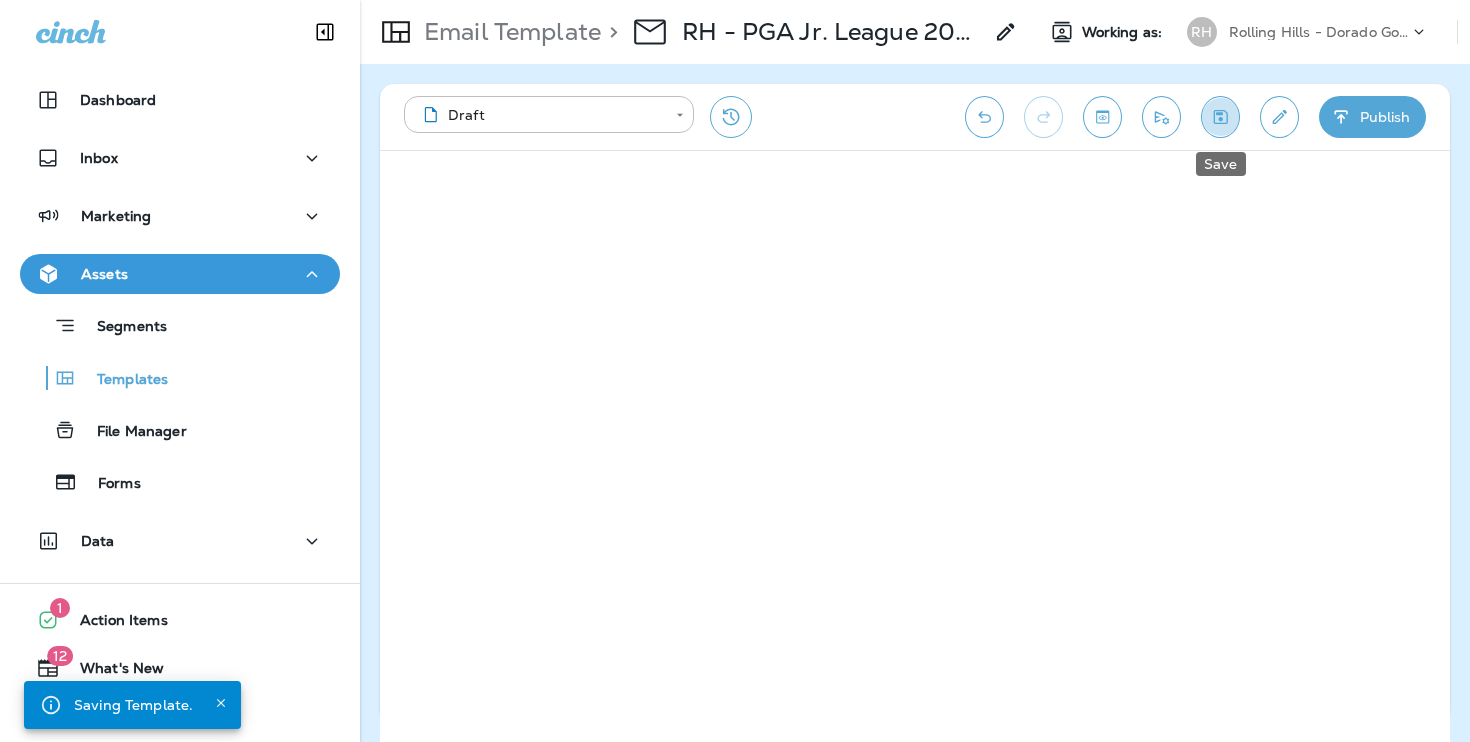 click 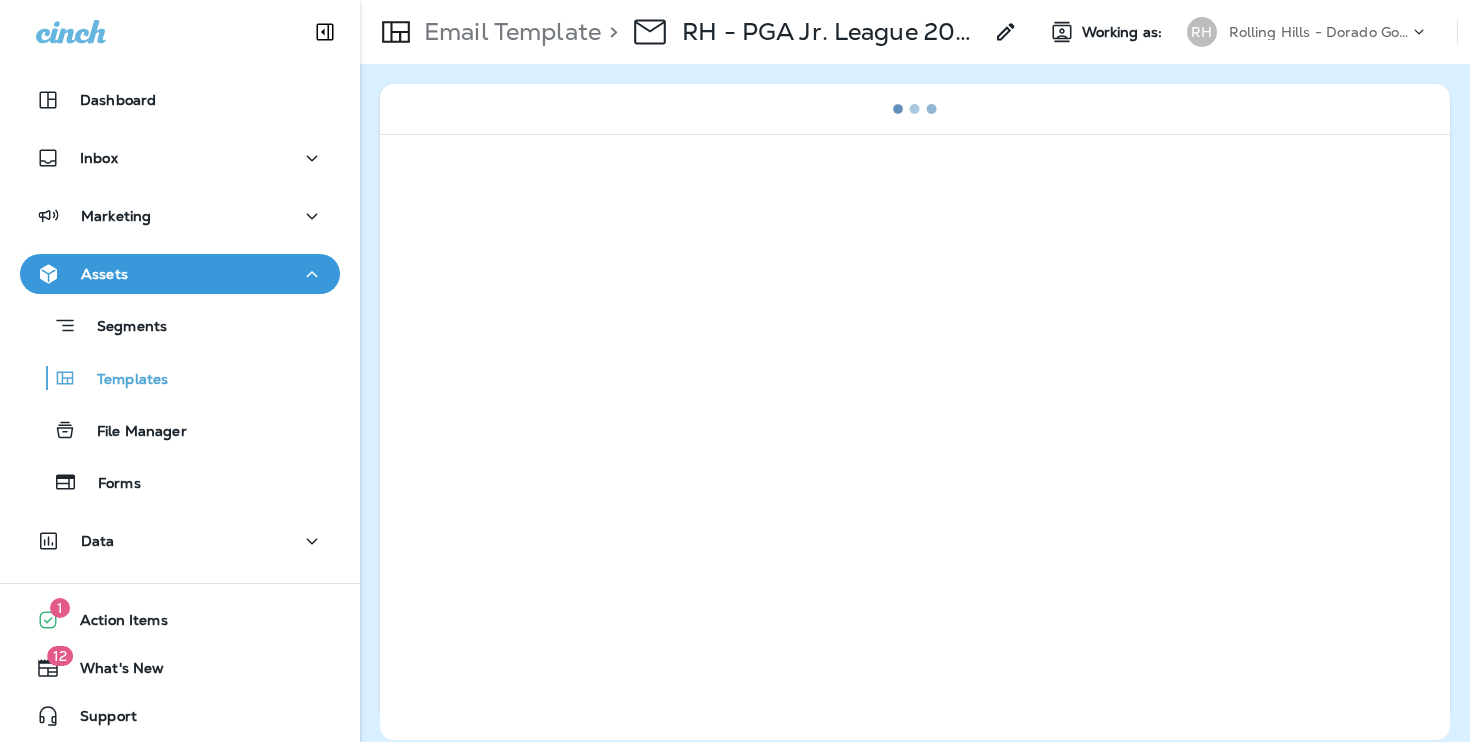 scroll, scrollTop: 0, scrollLeft: 0, axis: both 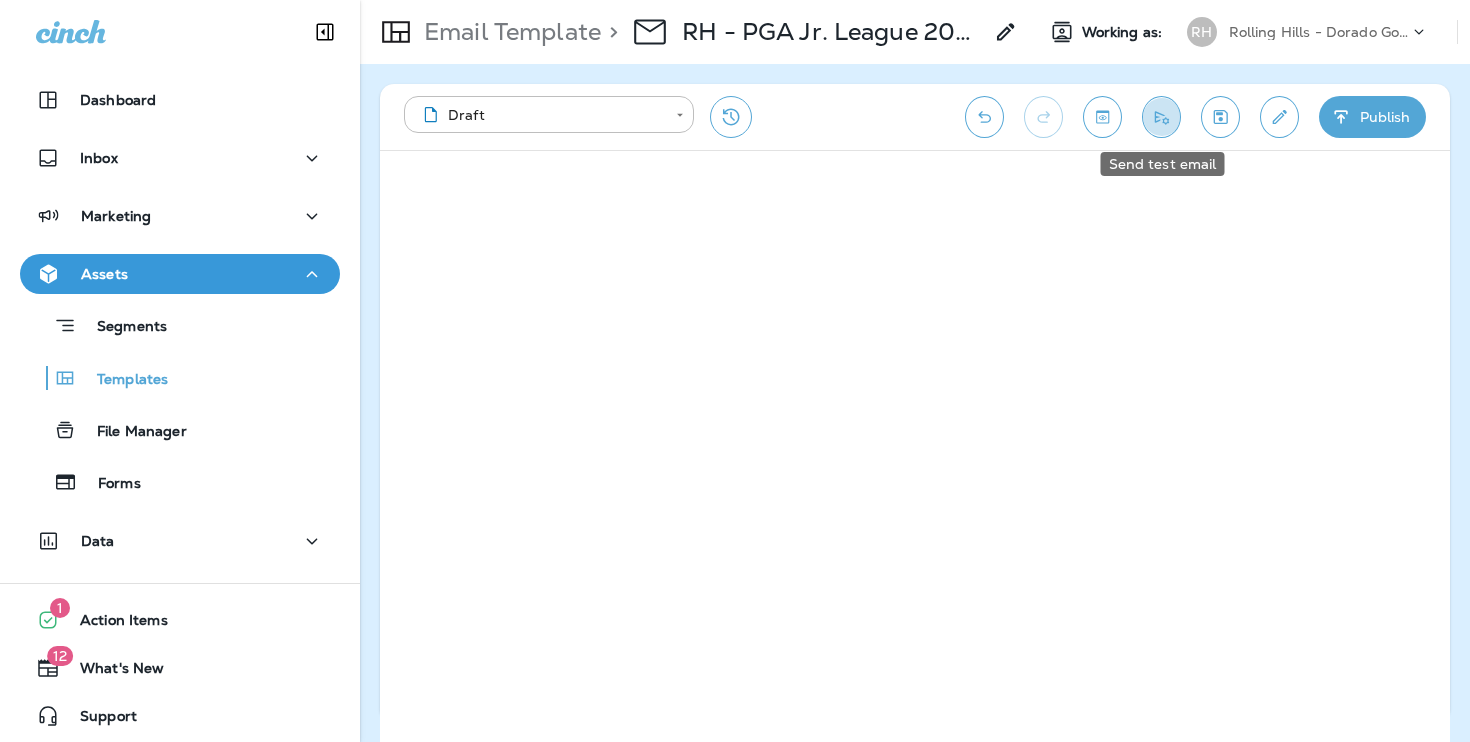 click 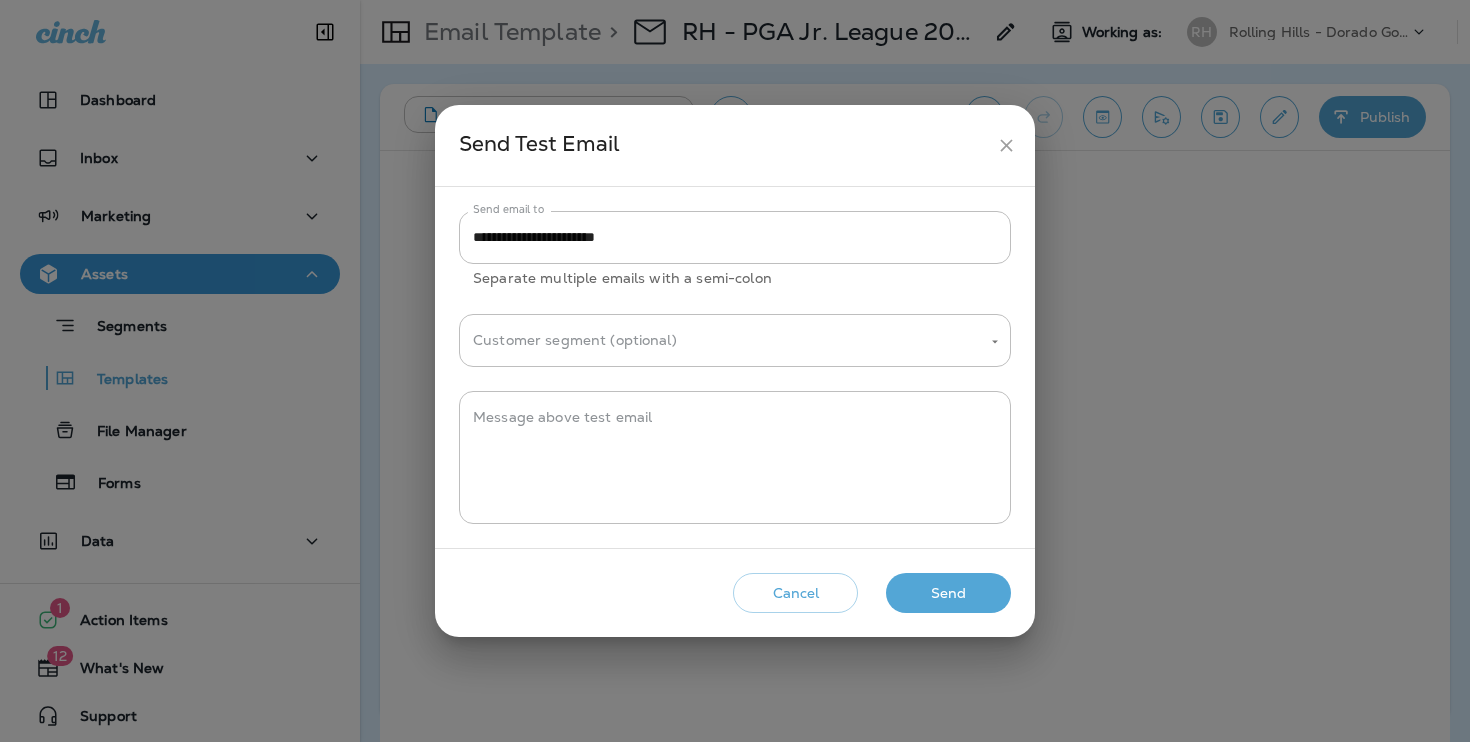click on "Send" at bounding box center (948, 593) 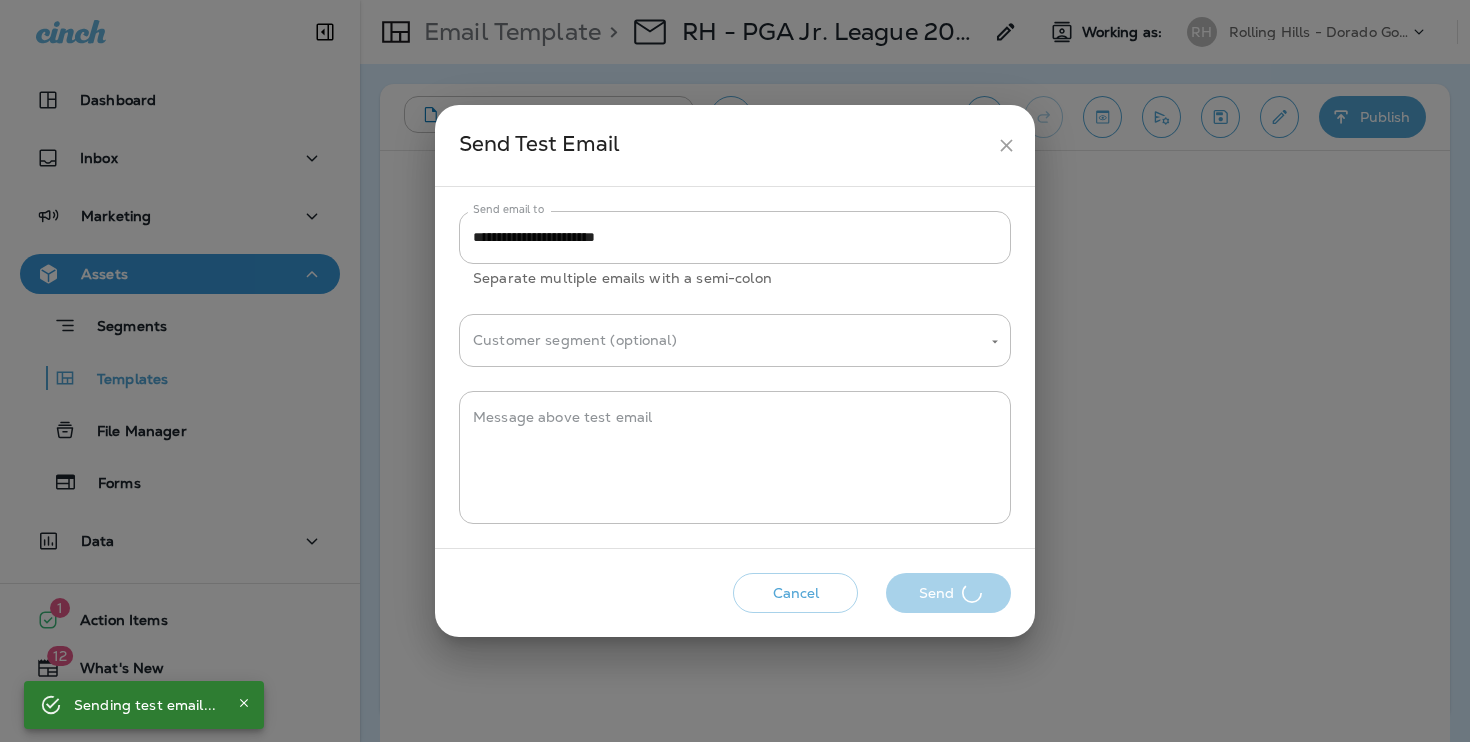 click on "Cancel Send" at bounding box center [735, 593] 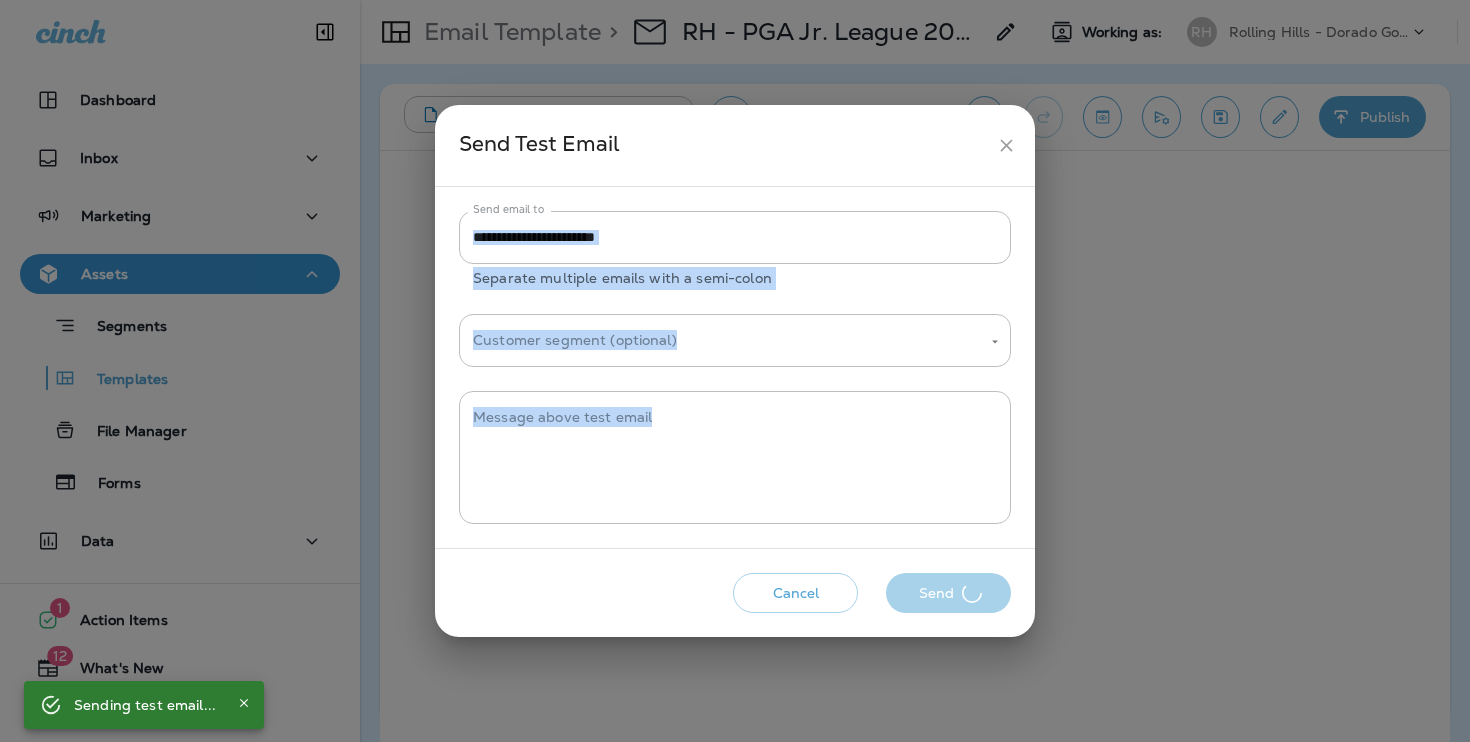click on "Cancel Send" at bounding box center [735, 593] 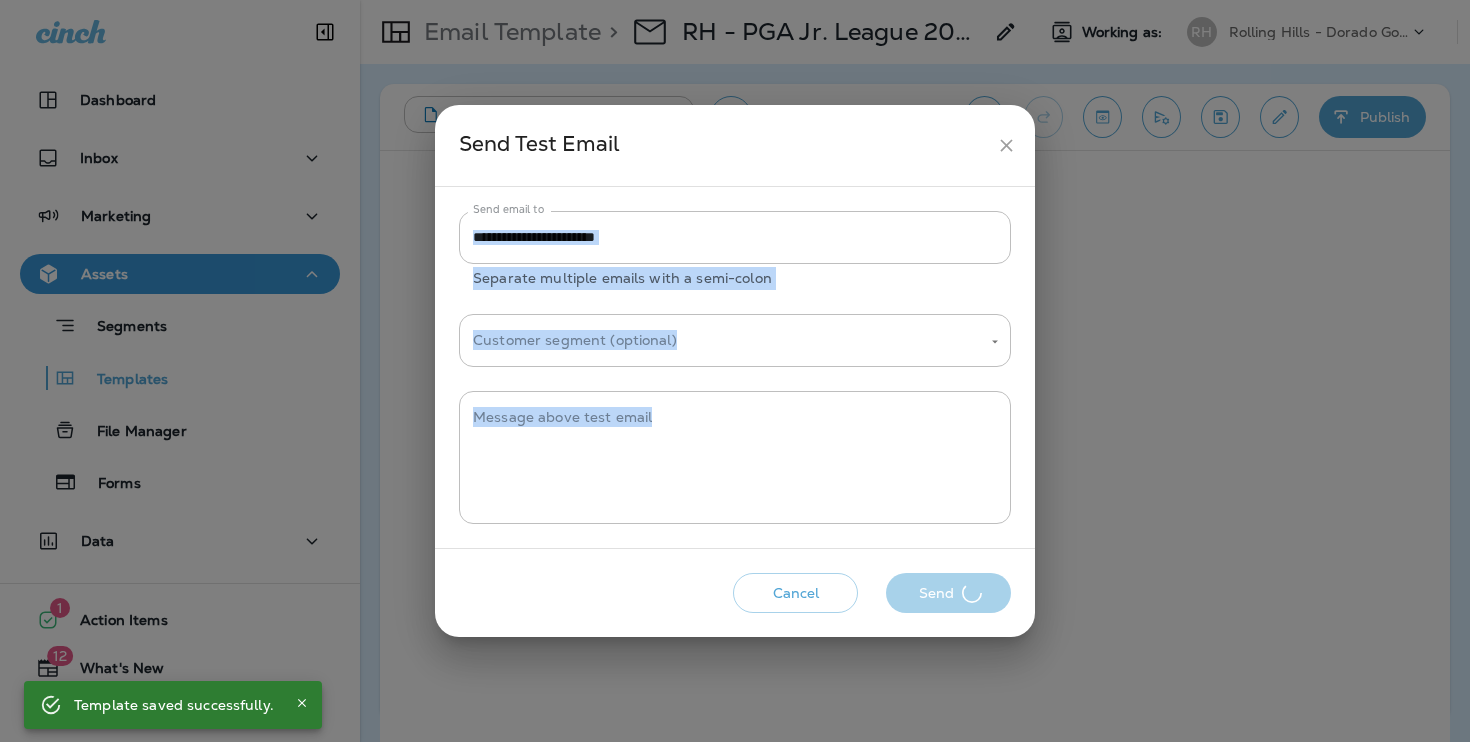 click on "Cancel Send" at bounding box center (735, 593) 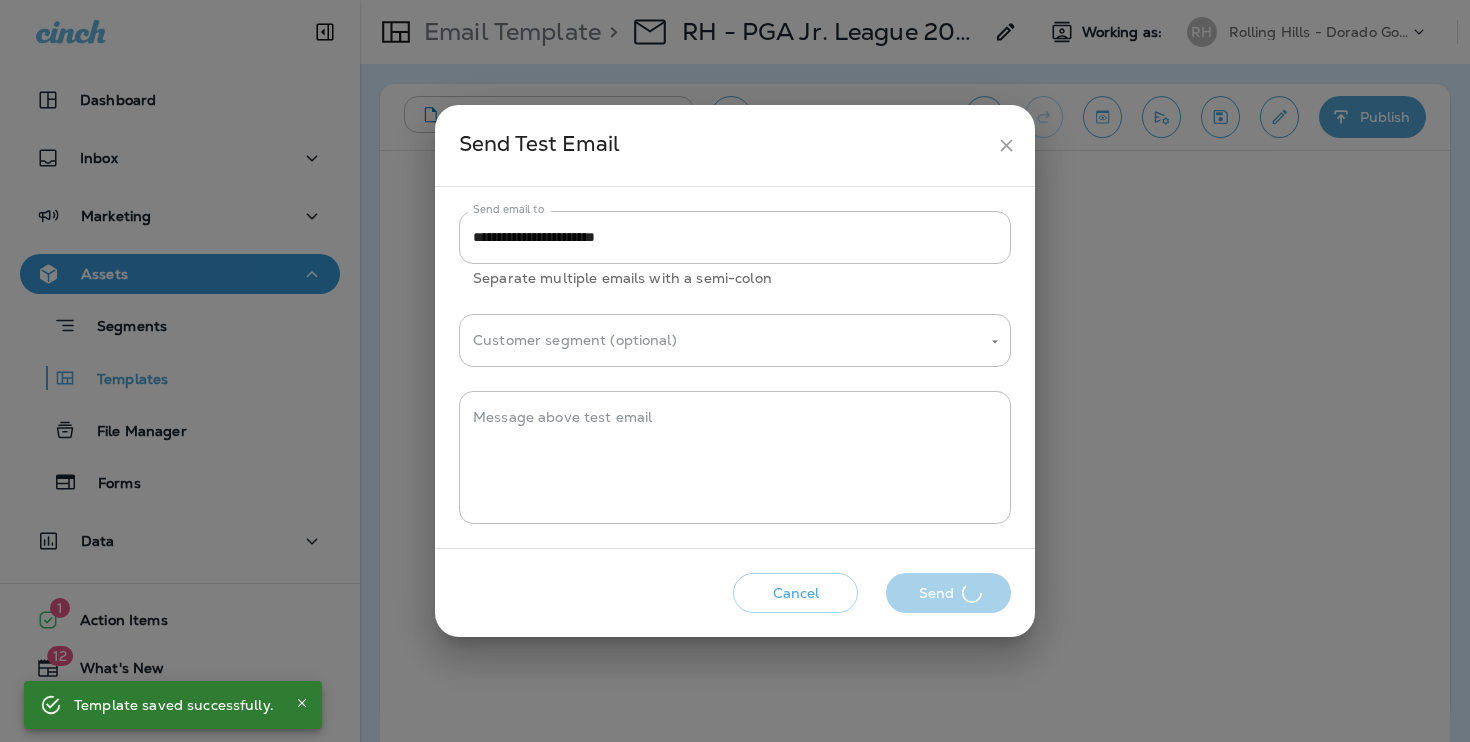 click on "Cancel Send" at bounding box center [735, 593] 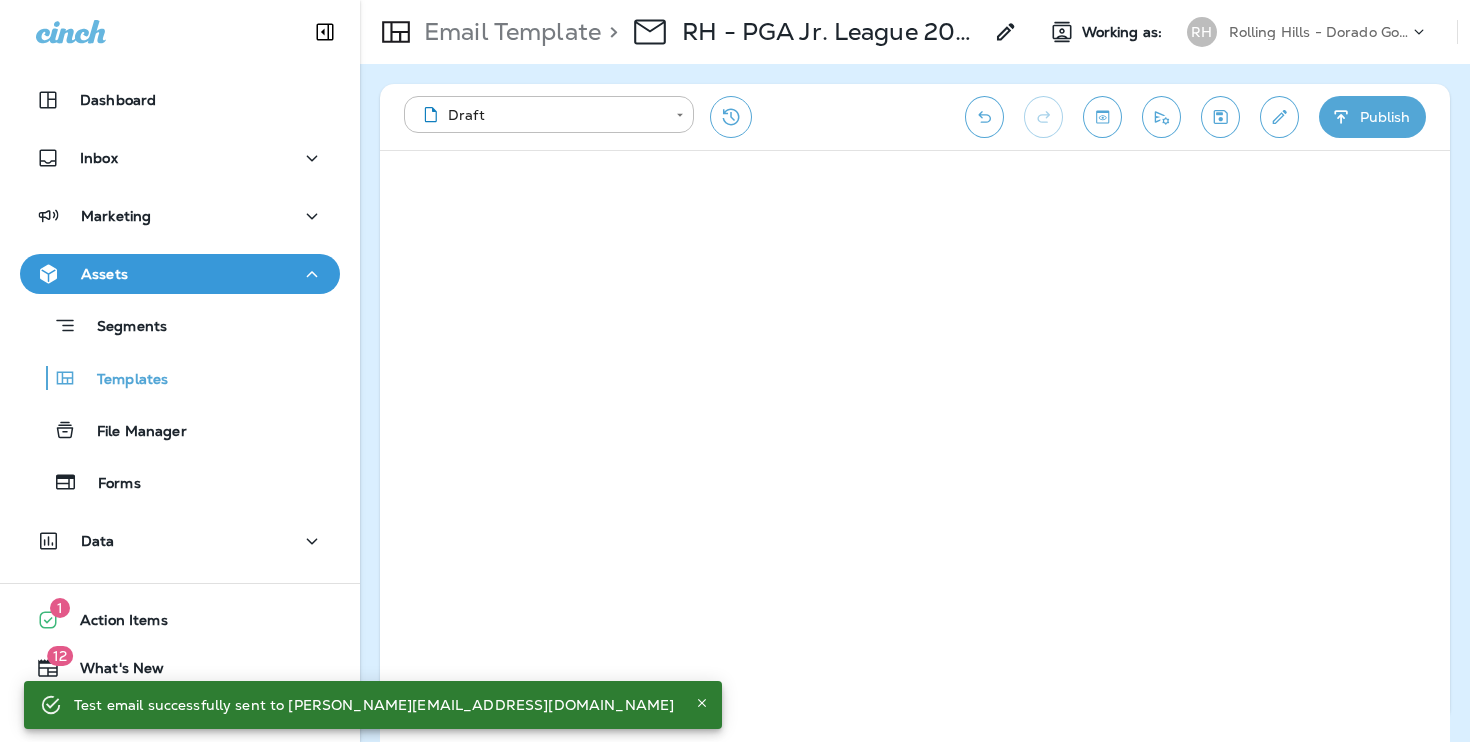 click on "**********" at bounding box center [915, 117] 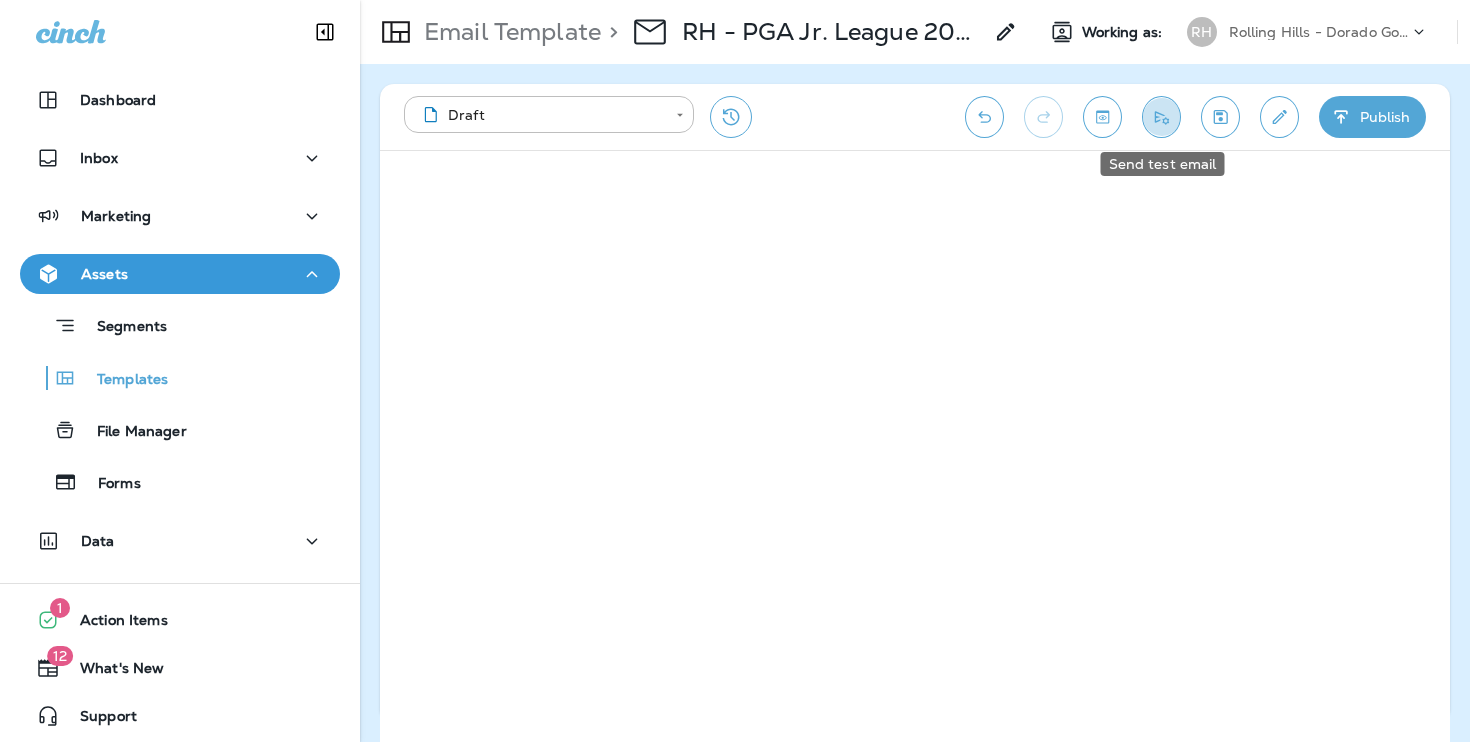 click 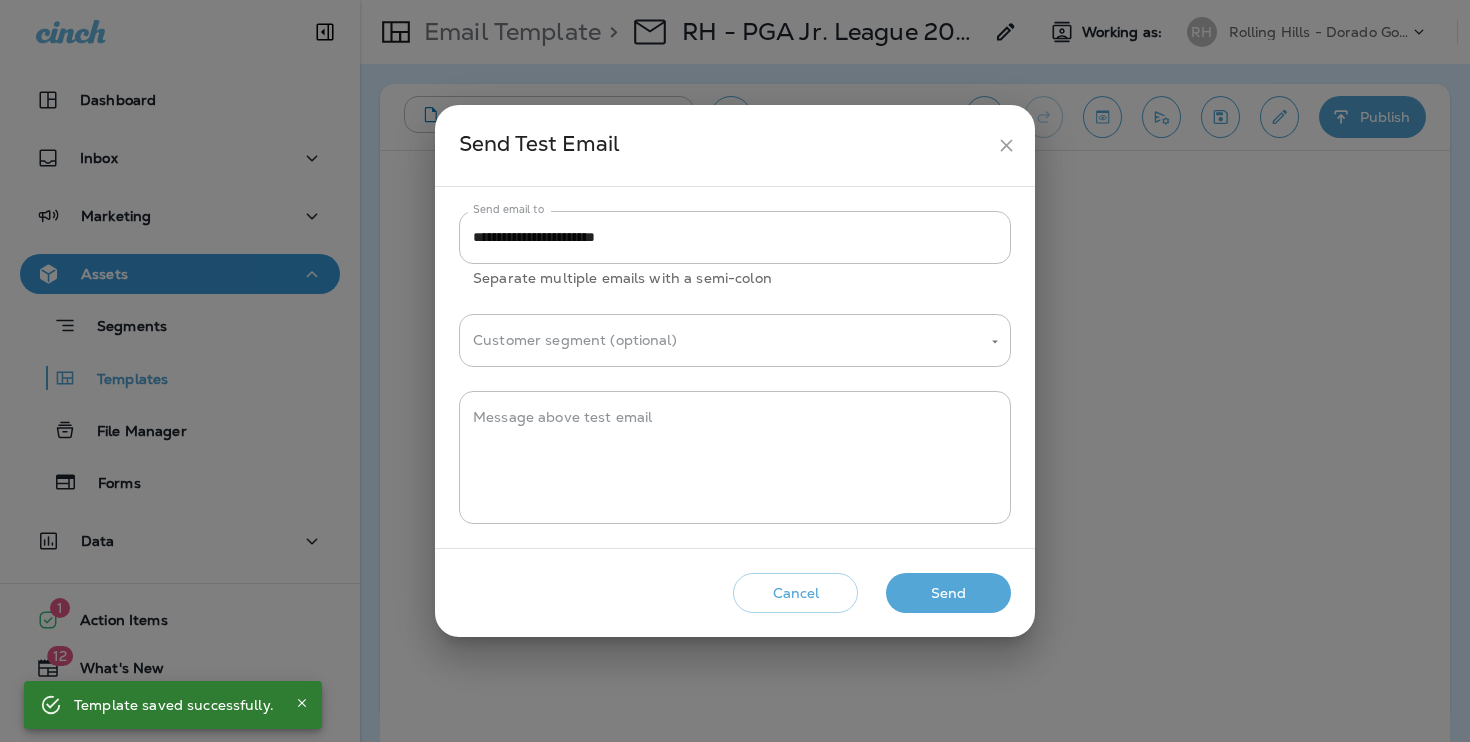 click on "Send" at bounding box center (948, 593) 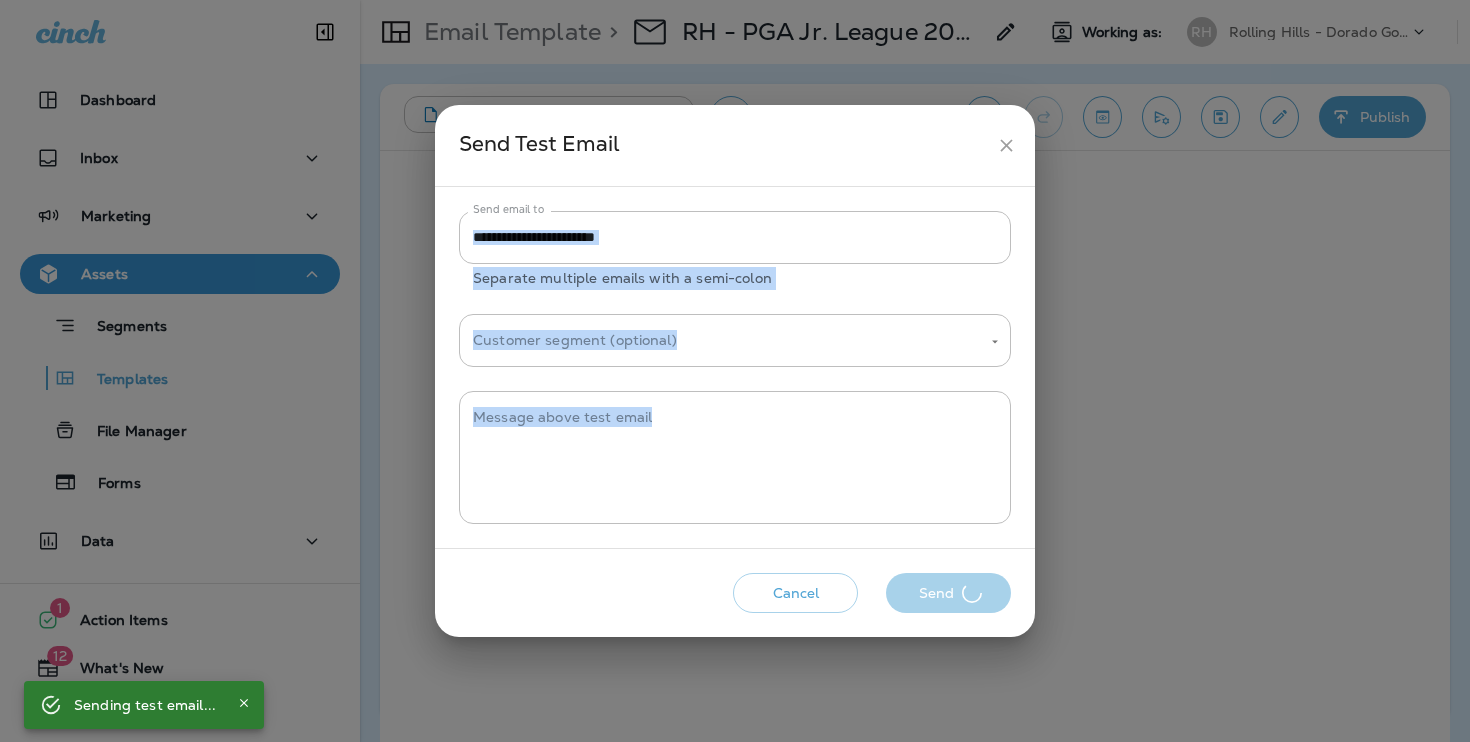 click on "Cancel Send" at bounding box center [735, 593] 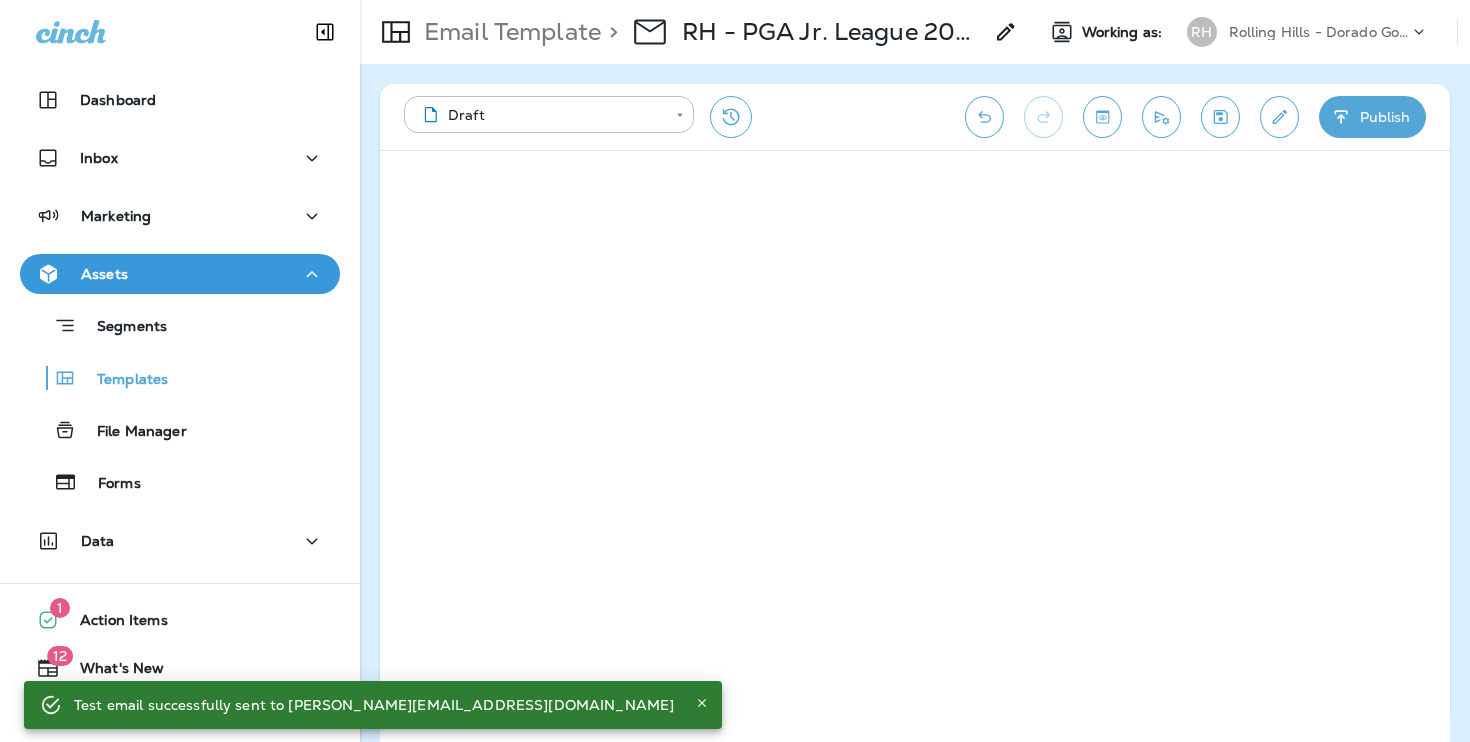 click 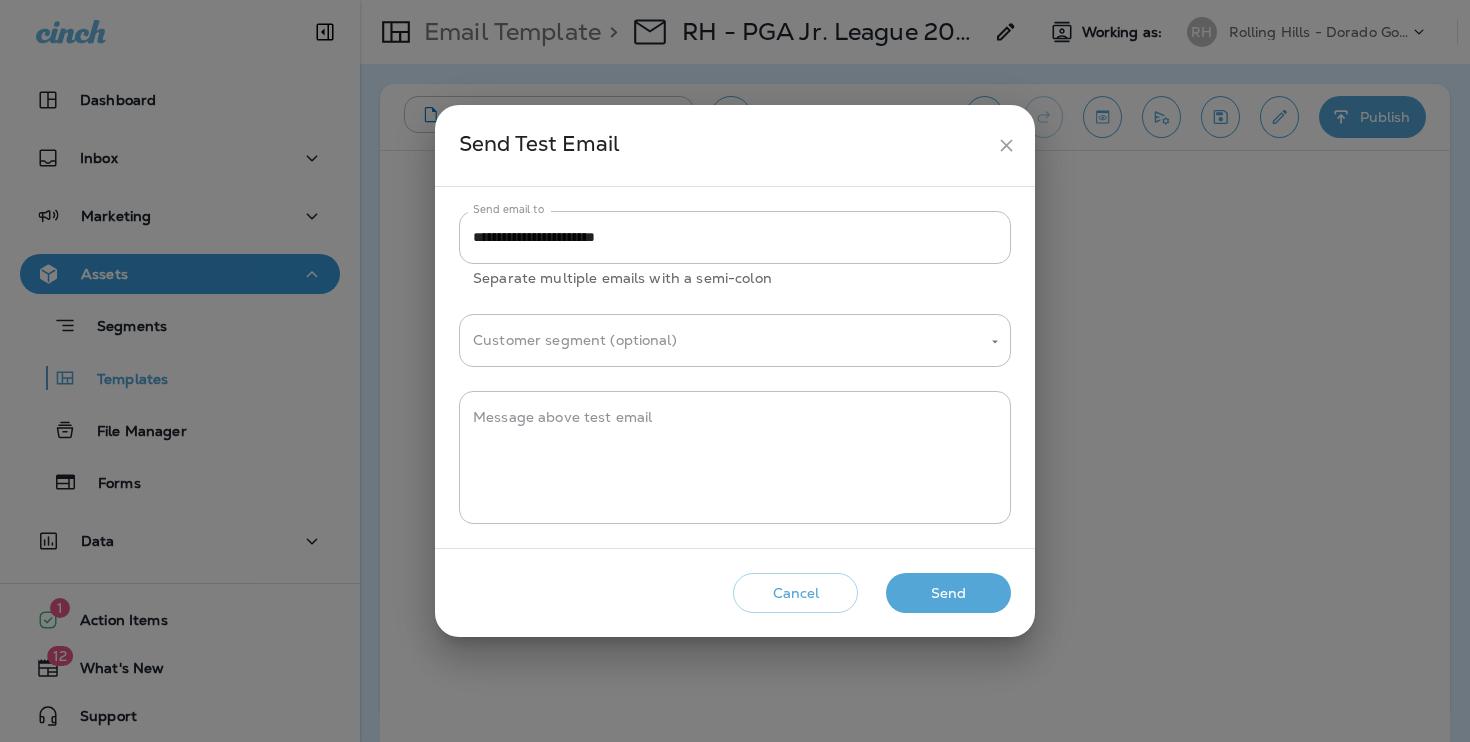 click on "Send" at bounding box center (948, 593) 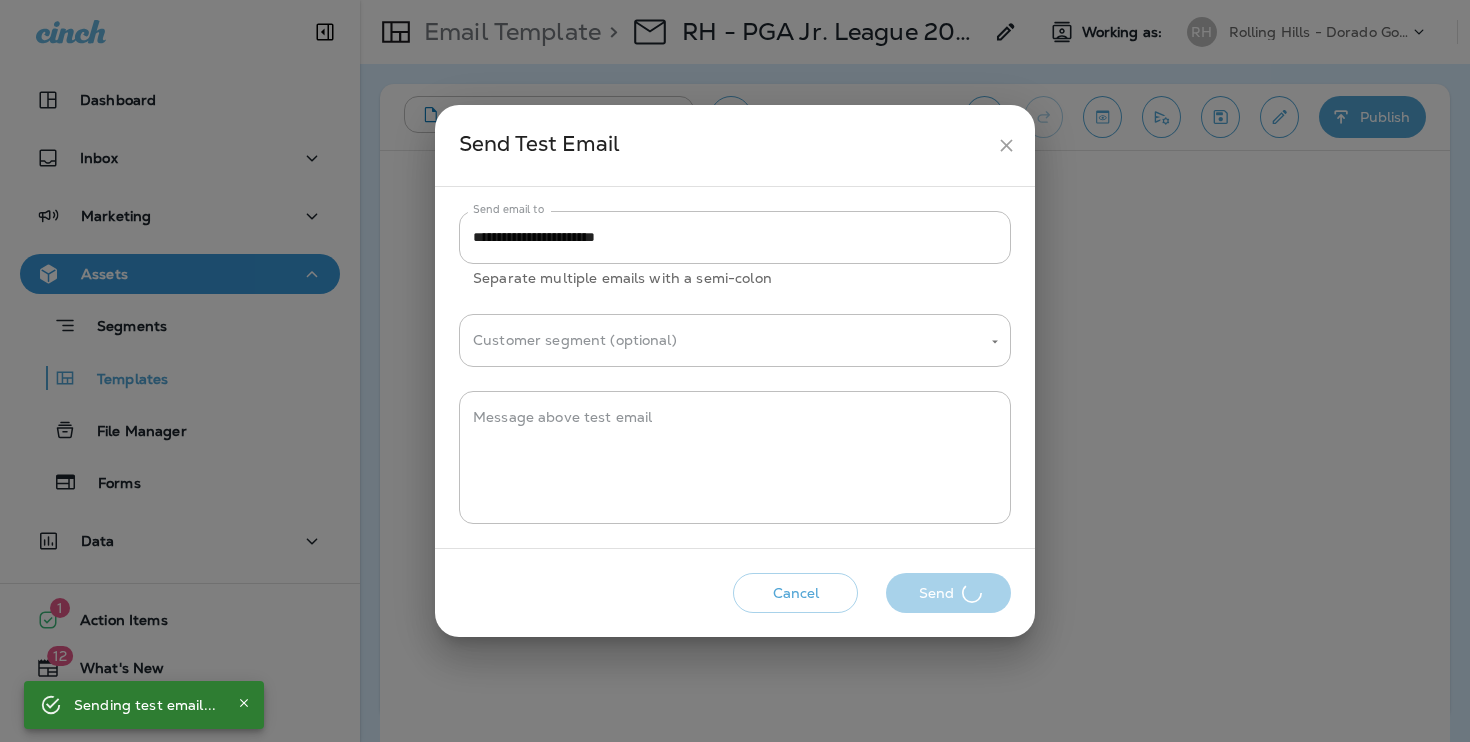 click on "Cancel Send" at bounding box center [735, 593] 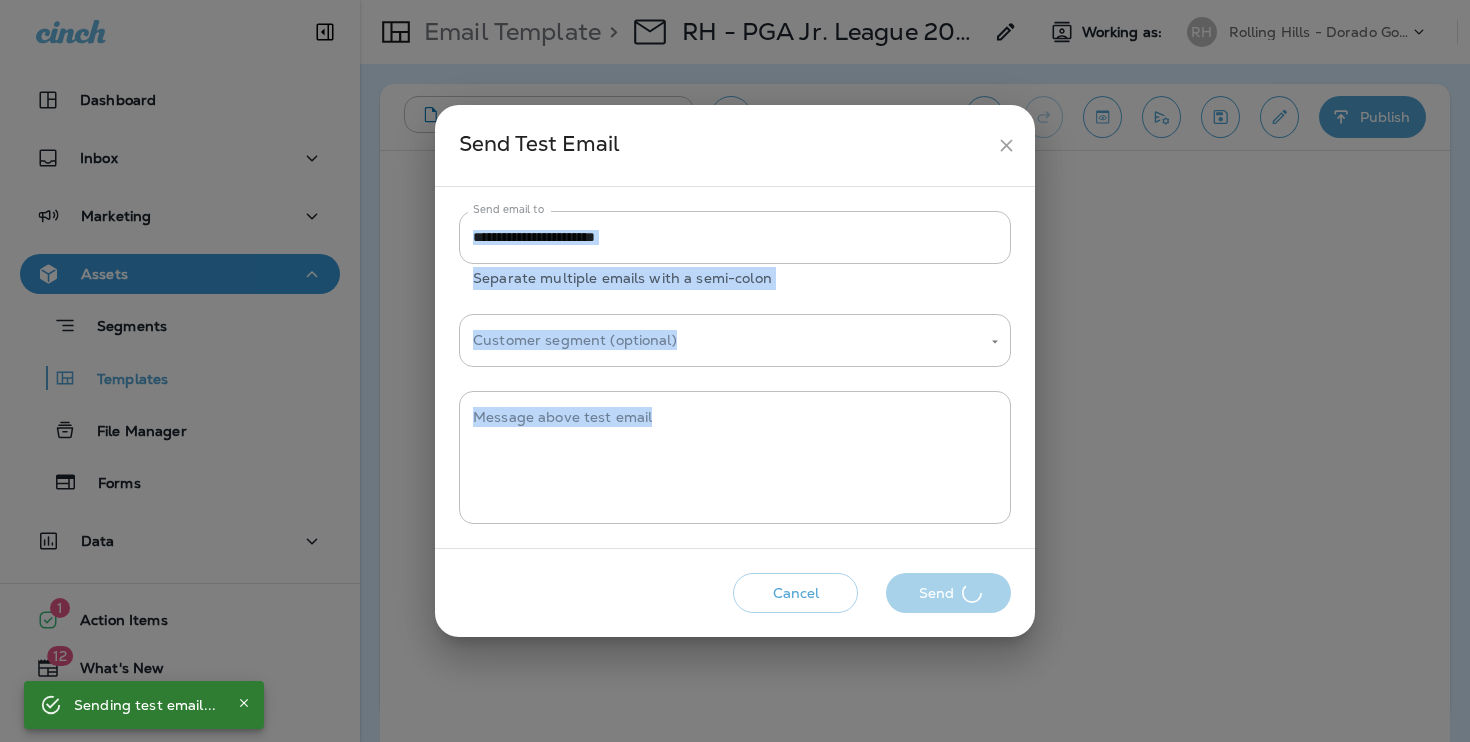 click on "Cancel Send" at bounding box center [735, 593] 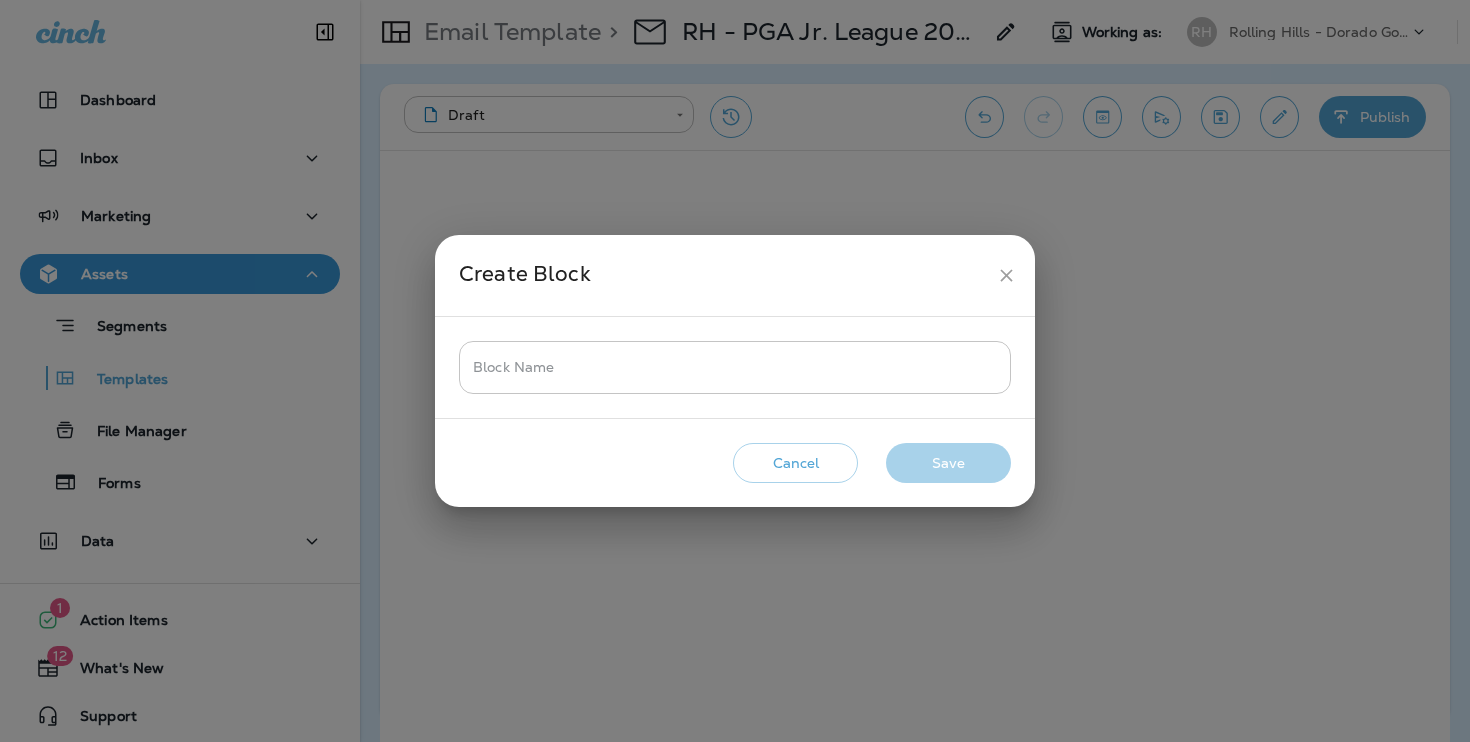 click on "Block Name" at bounding box center [735, 367] 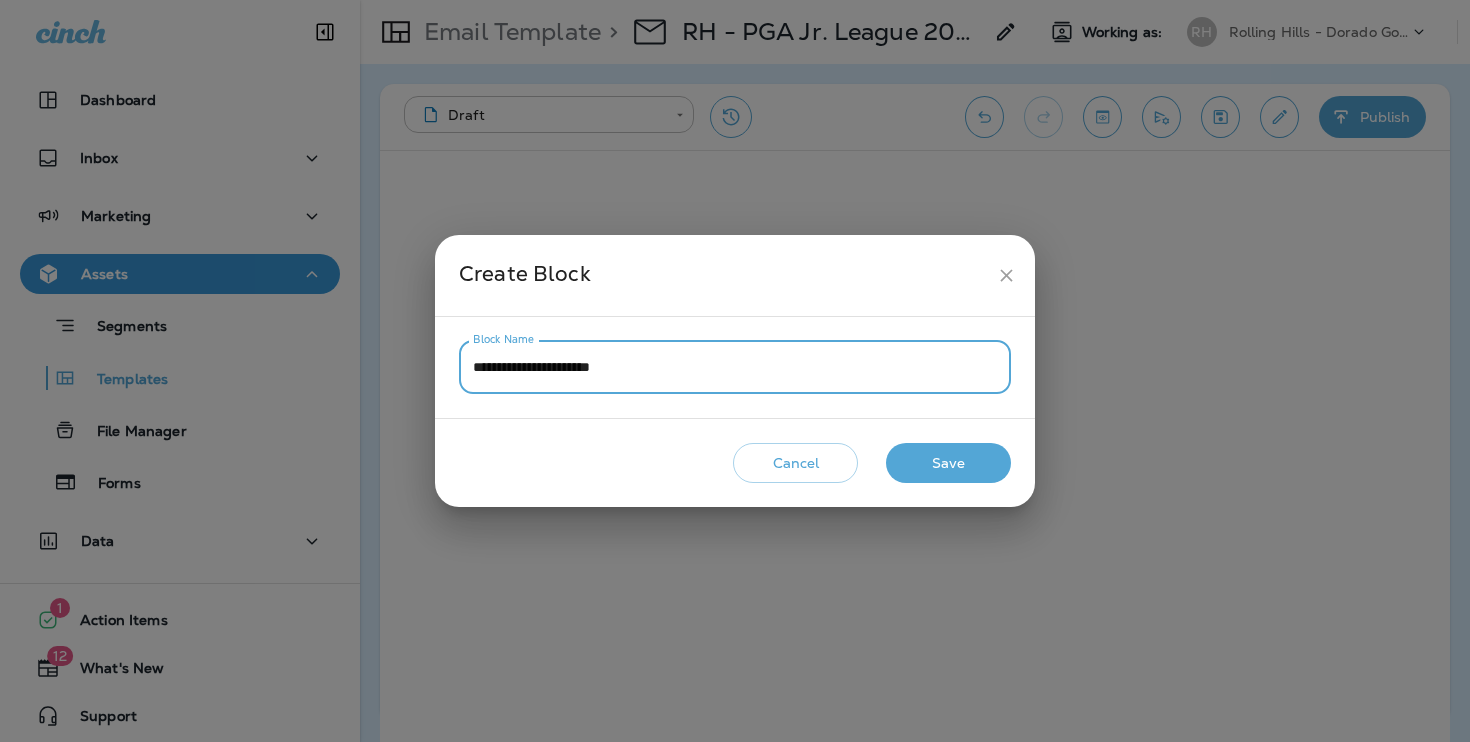 type on "**********" 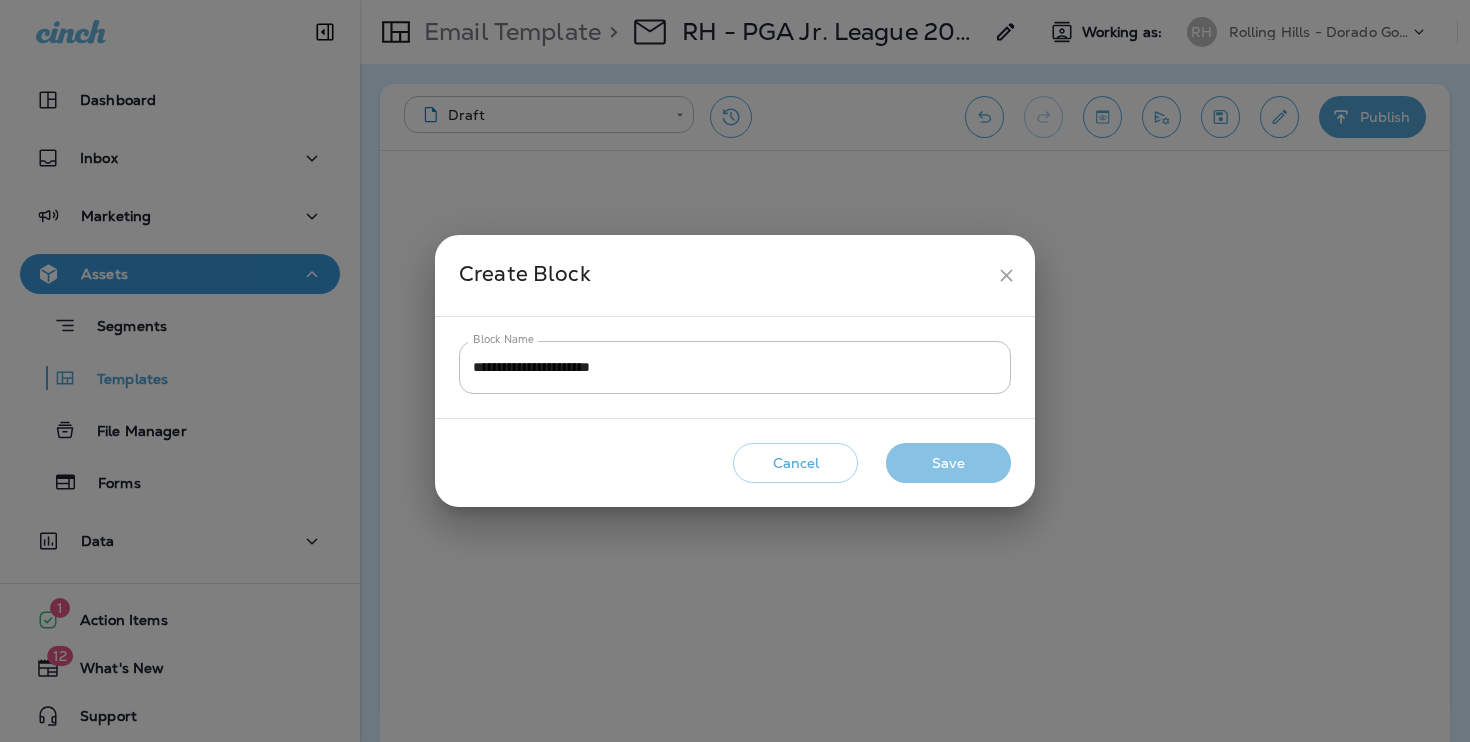 click on "Save" at bounding box center (948, 463) 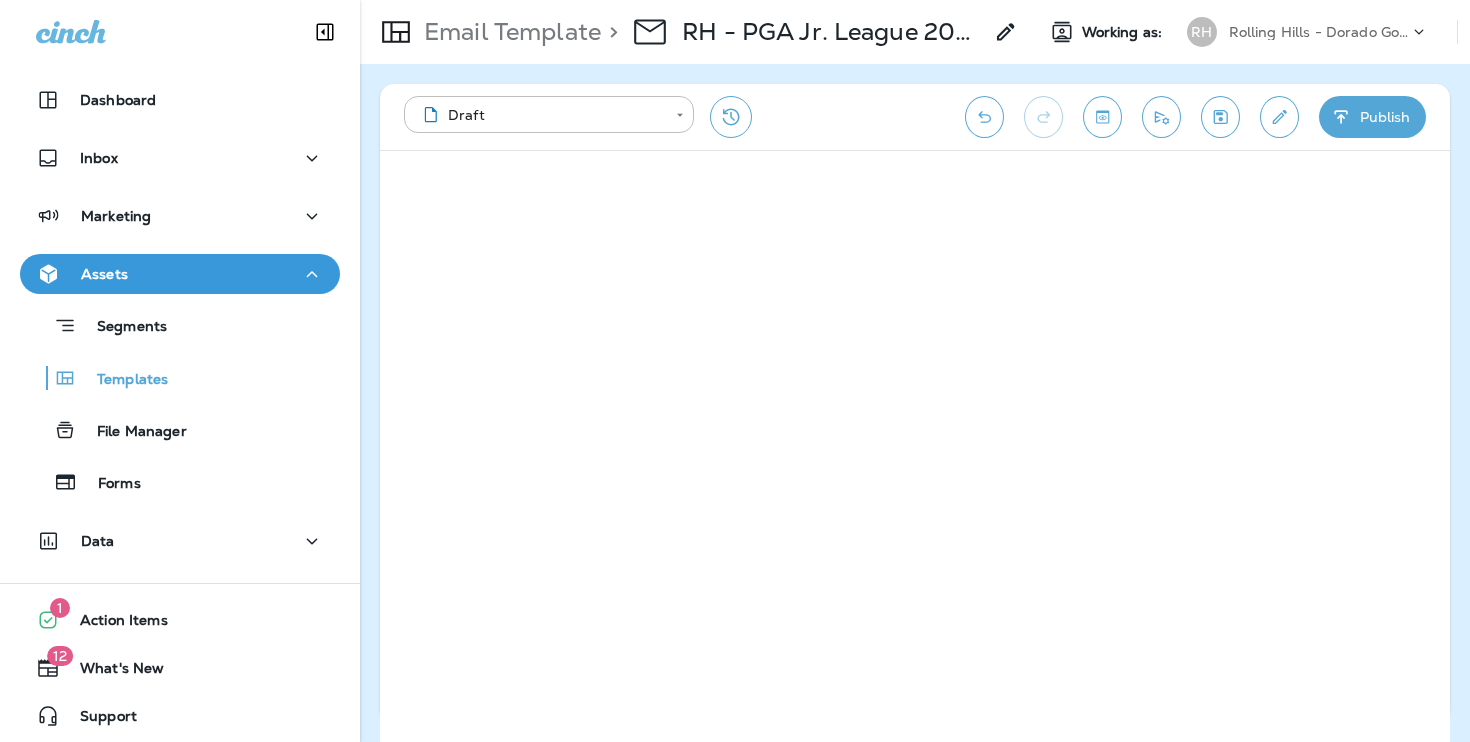 click 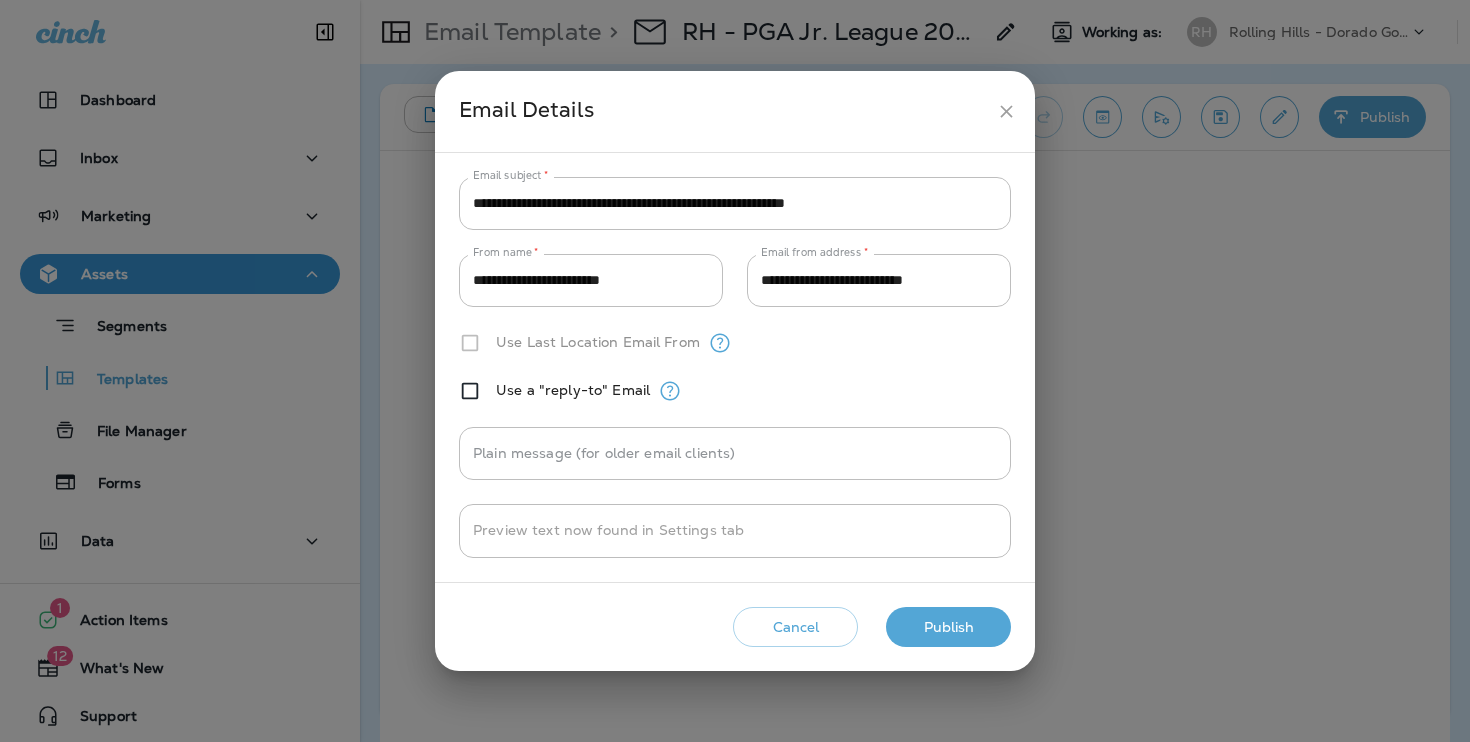 click on "Publish" at bounding box center (948, 627) 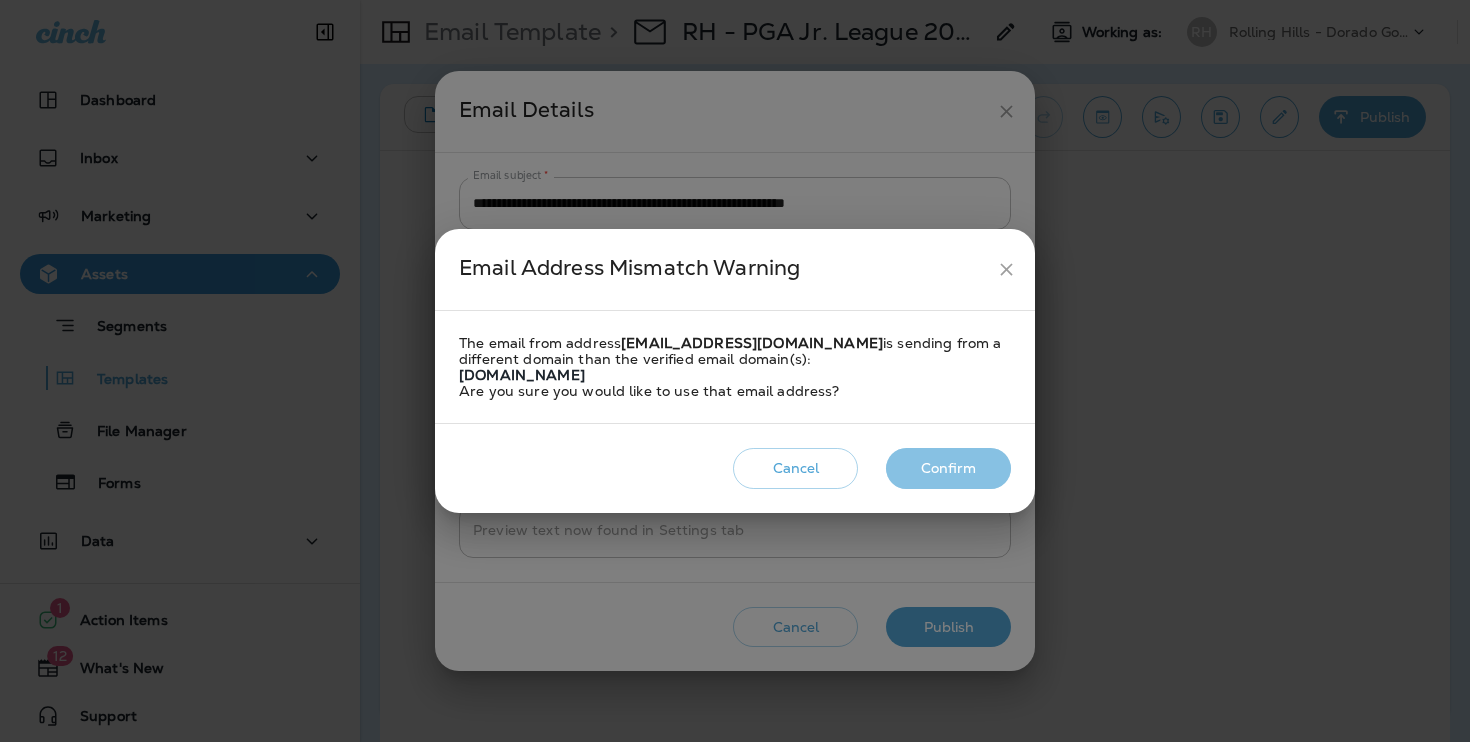 click on "Confirm" at bounding box center (948, 468) 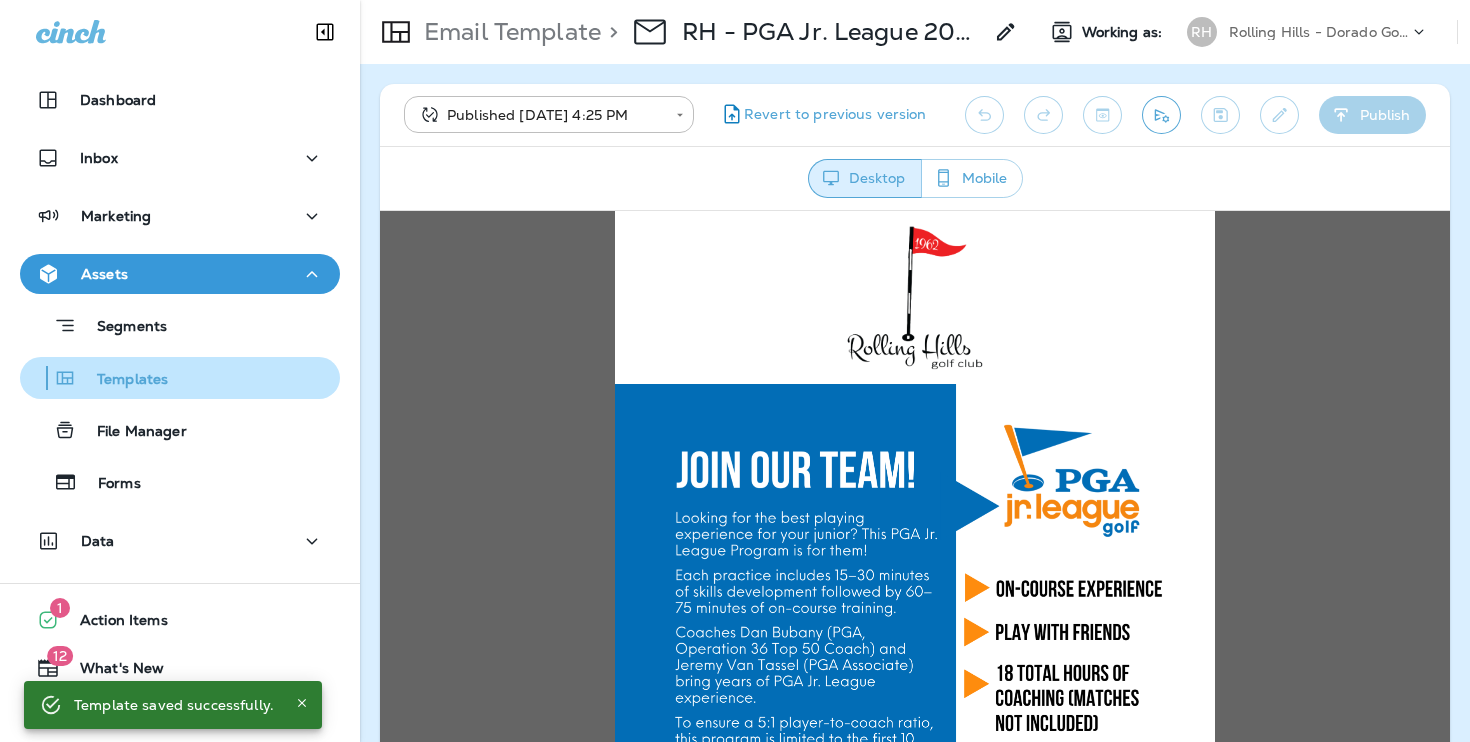 scroll, scrollTop: 0, scrollLeft: 0, axis: both 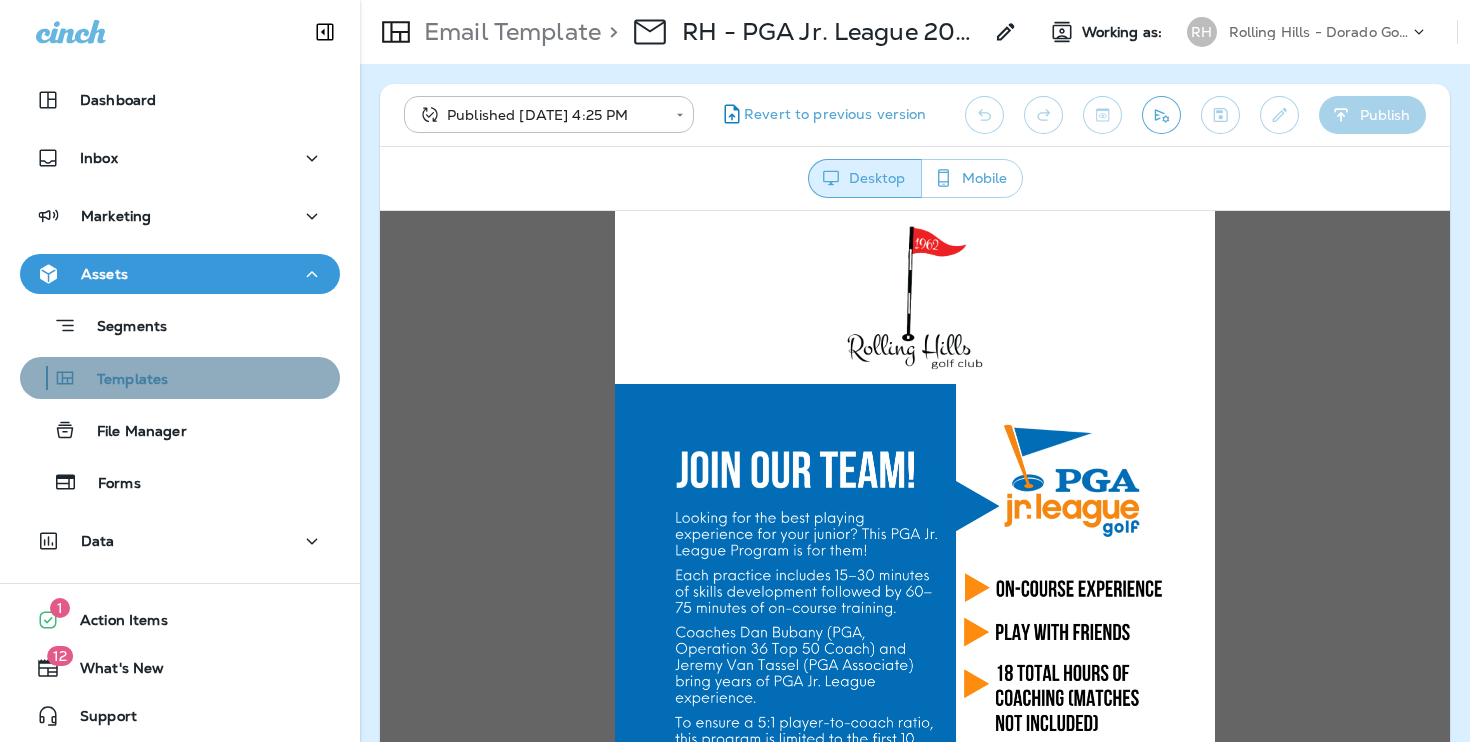 click on "Templates" at bounding box center [180, 378] 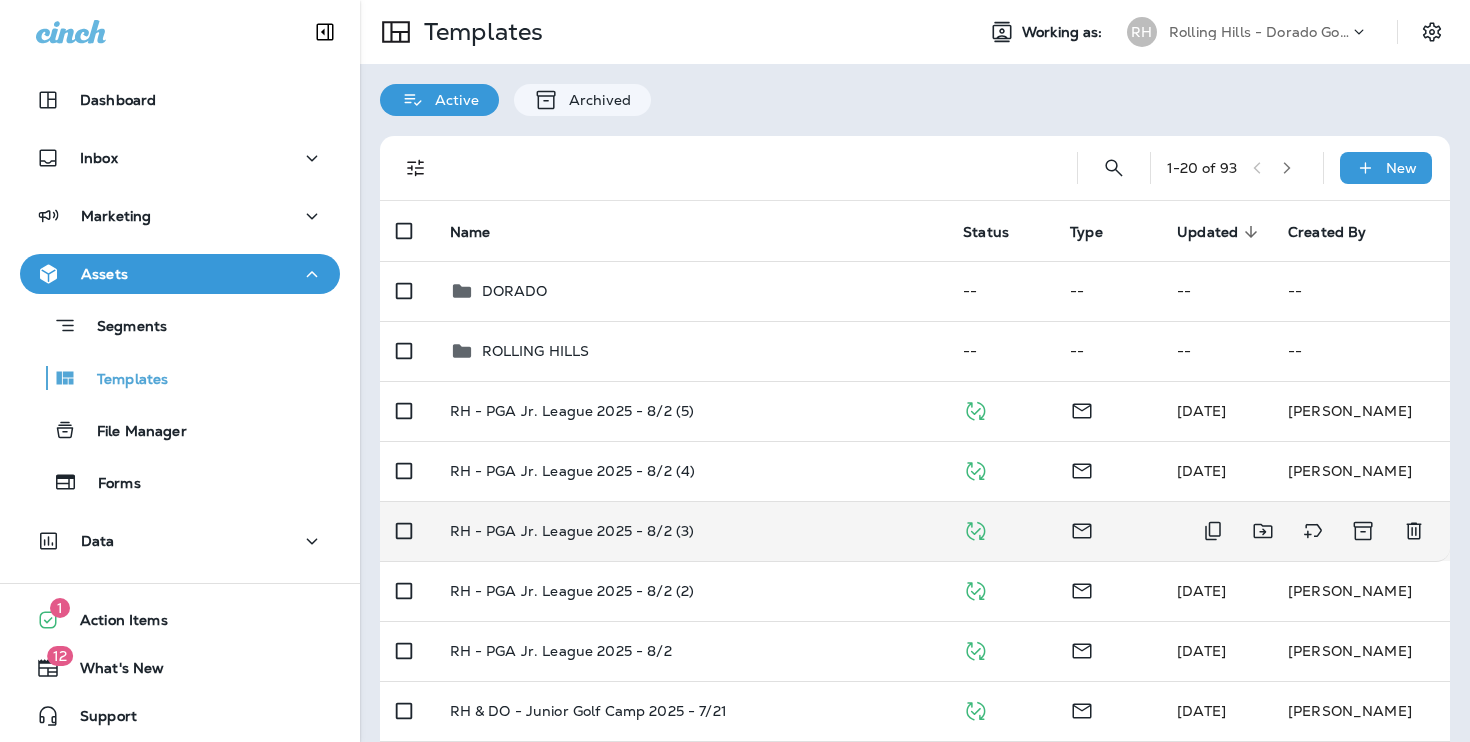 click on "RH - PGA Jr. League 2025  - 8/2 (3)" at bounding box center [691, 531] 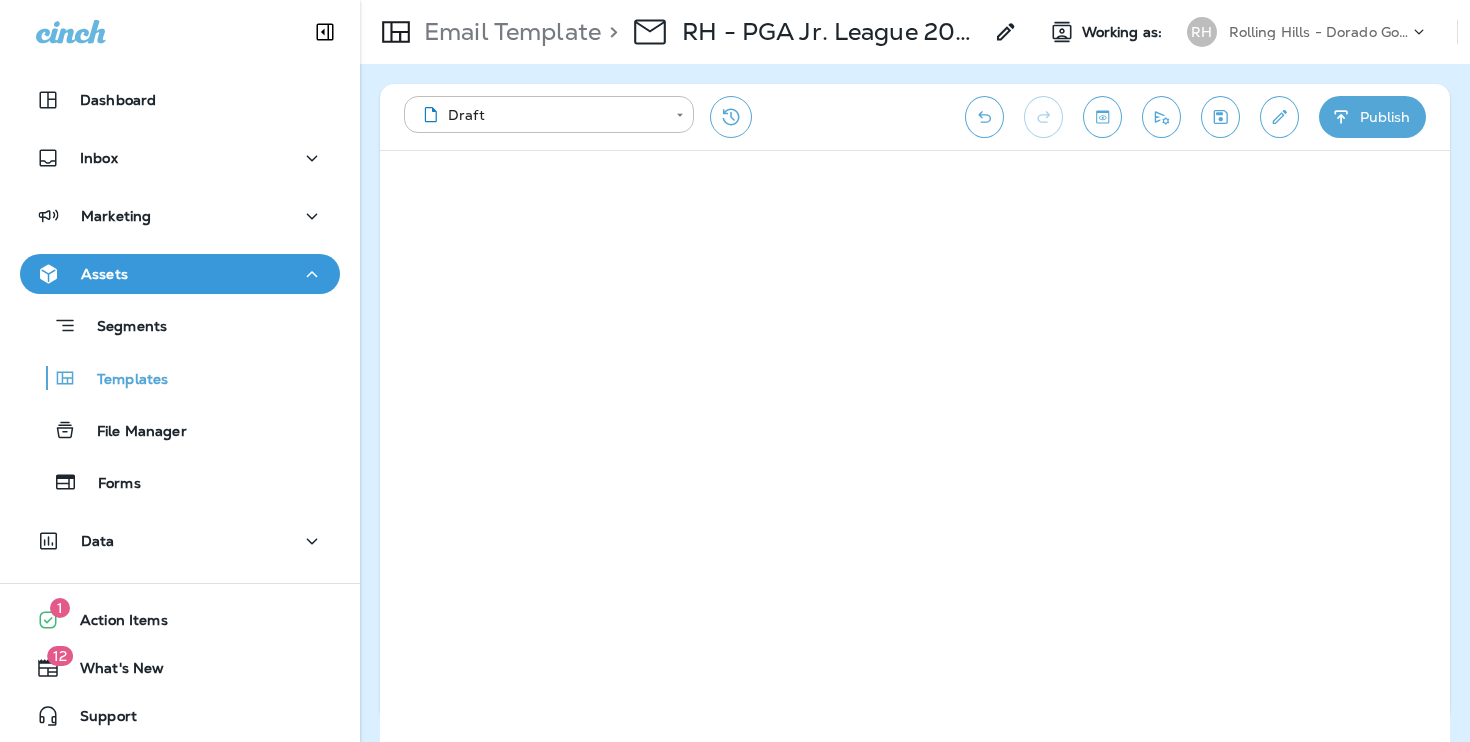 click on "Publish" at bounding box center [1372, 117] 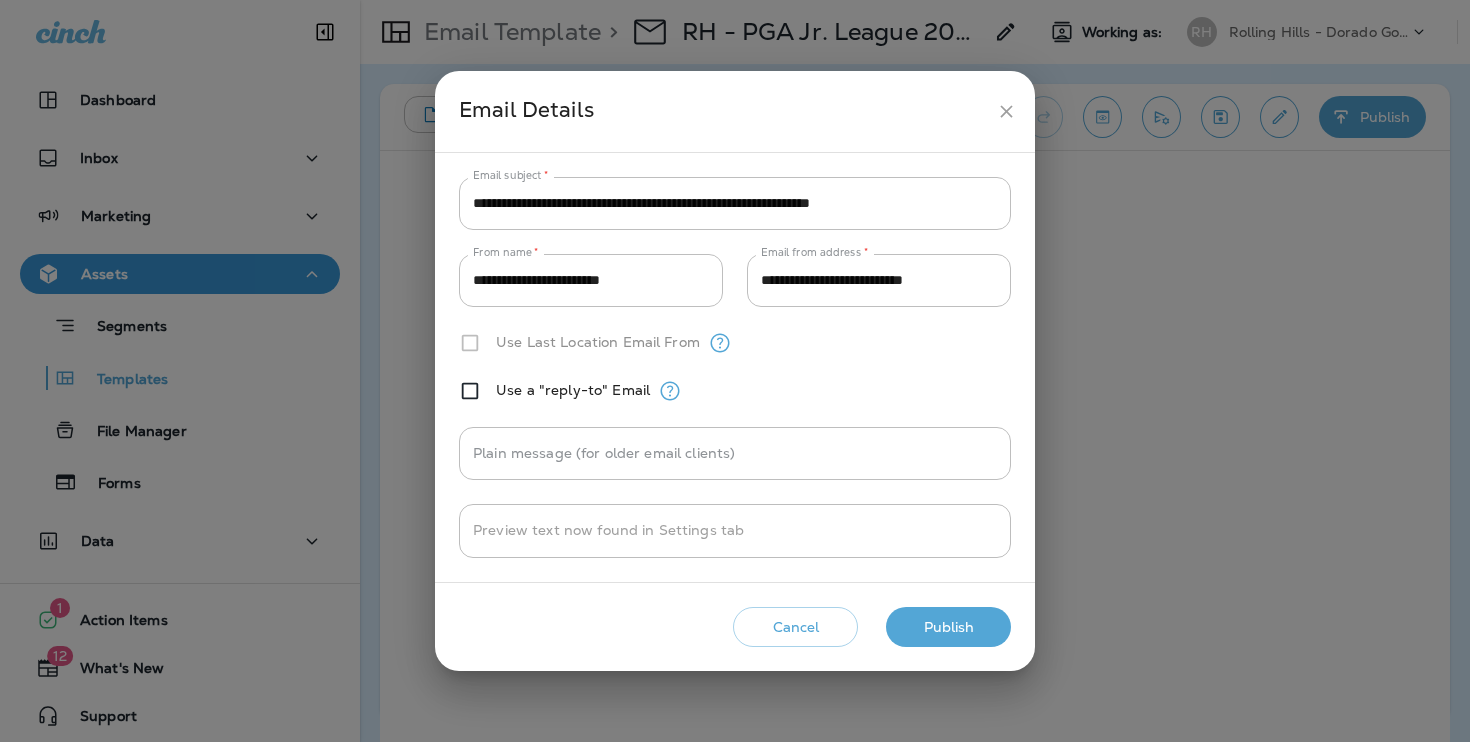 click on "Publish" at bounding box center (948, 627) 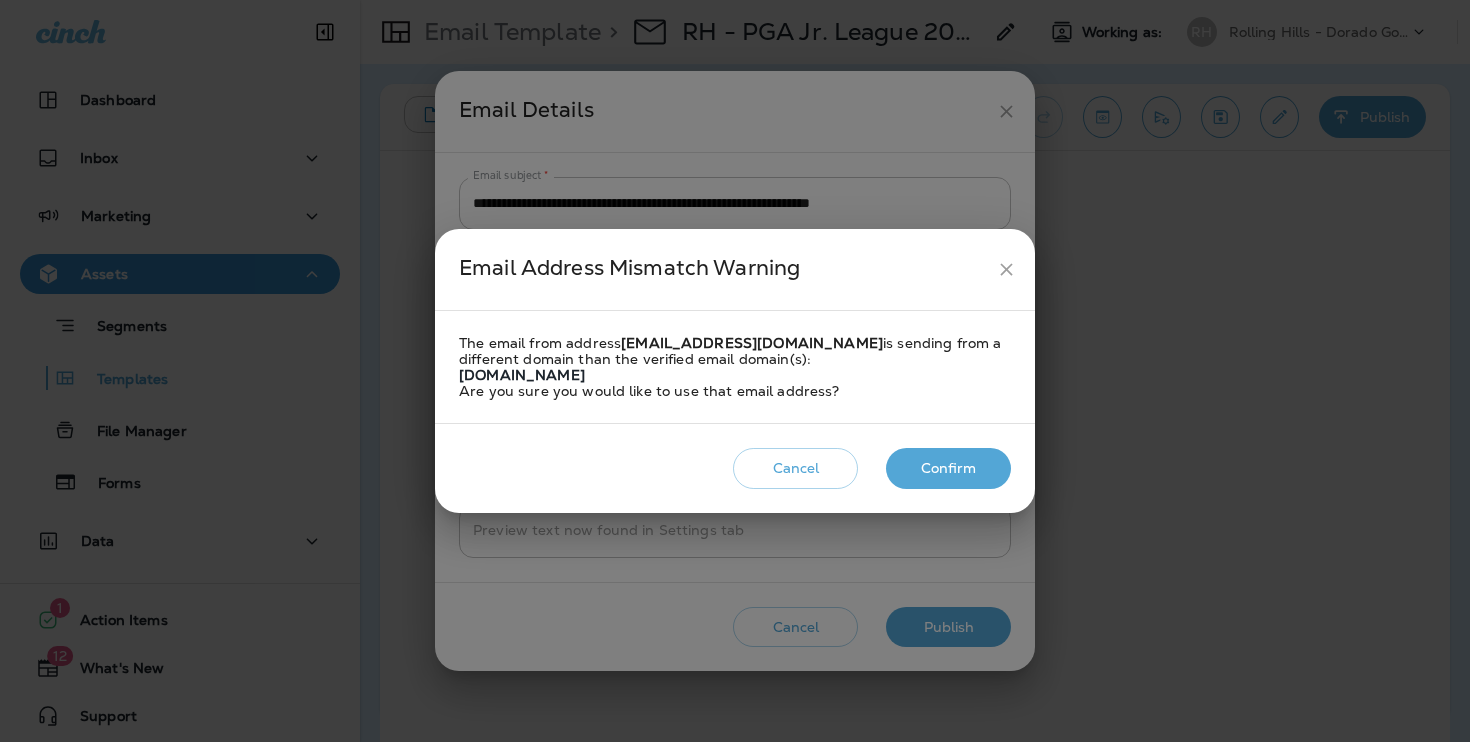 click on "Confirm" at bounding box center [948, 468] 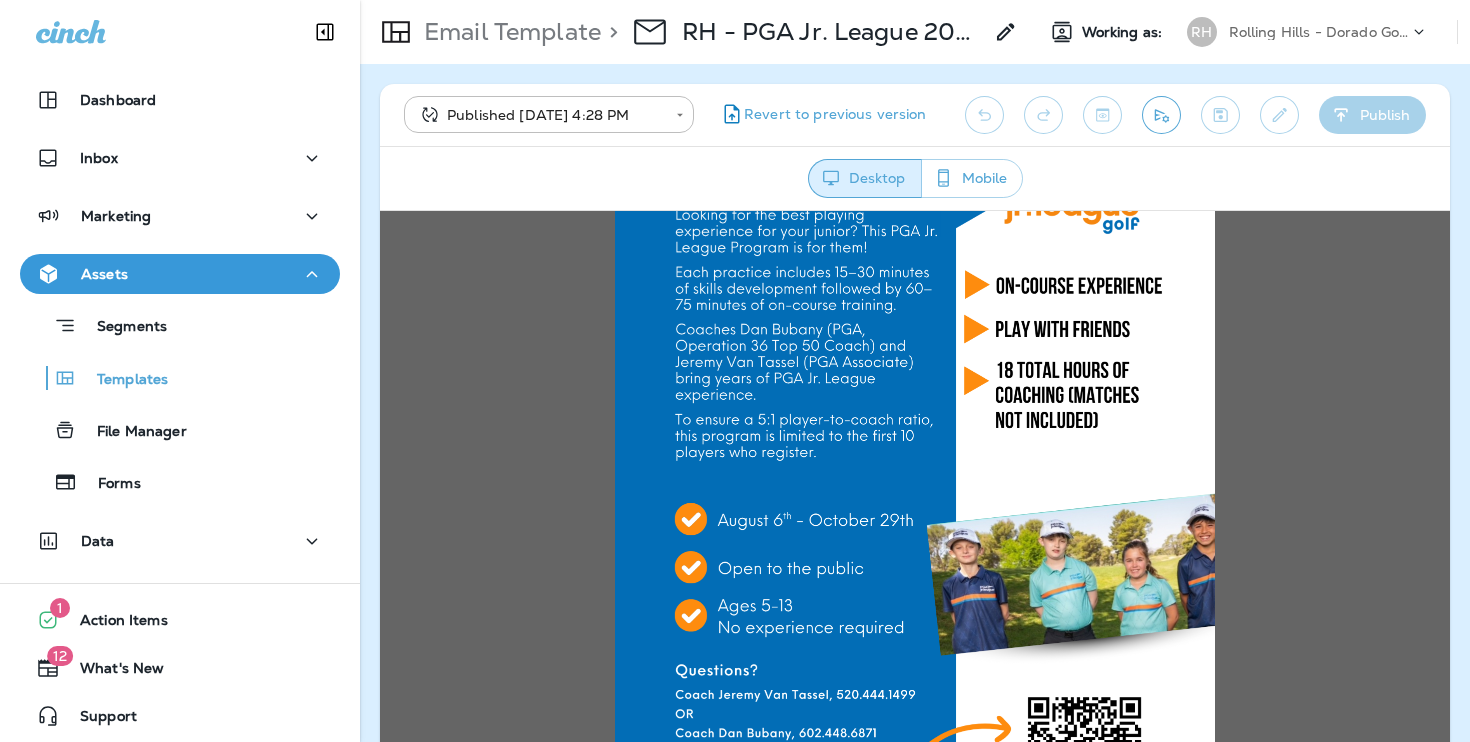 scroll, scrollTop: 299, scrollLeft: 0, axis: vertical 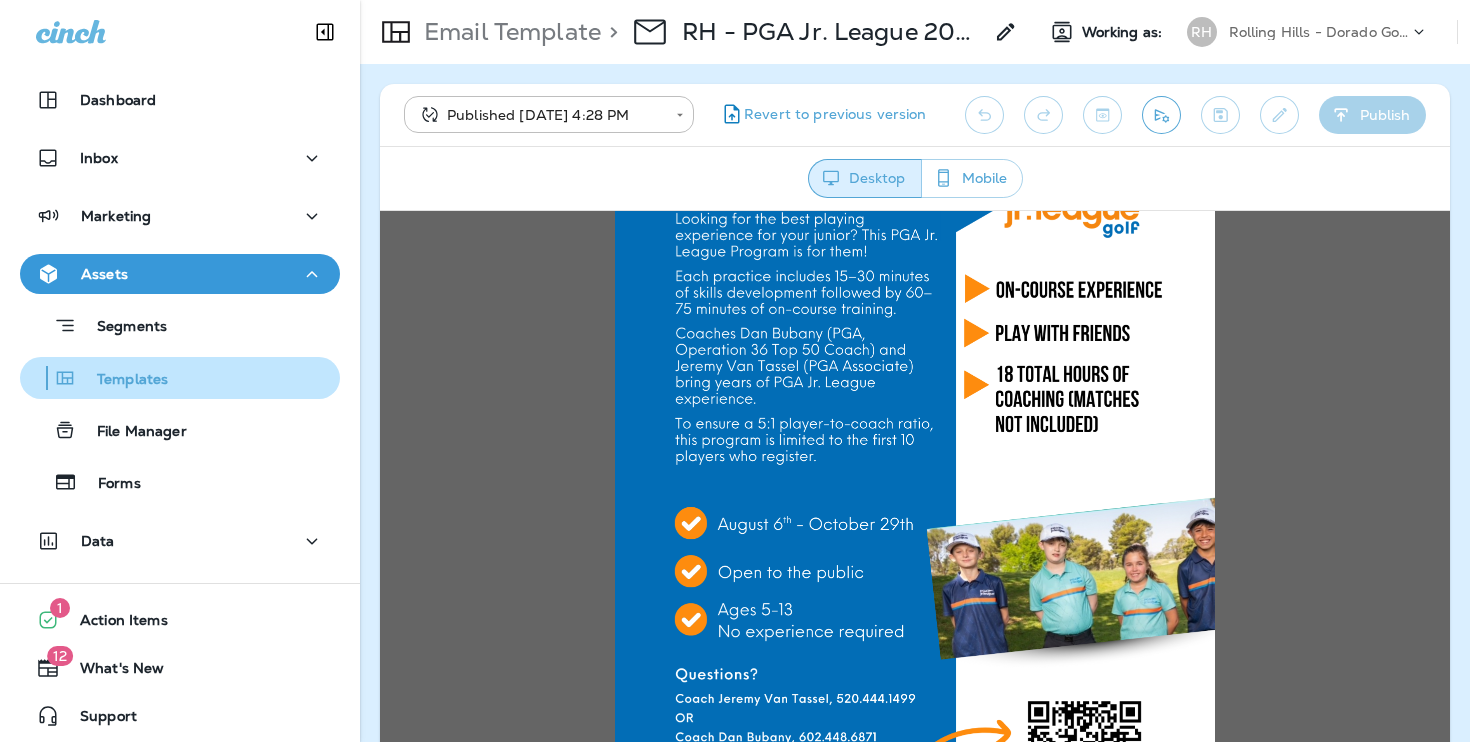click on "Templates" at bounding box center (180, 378) 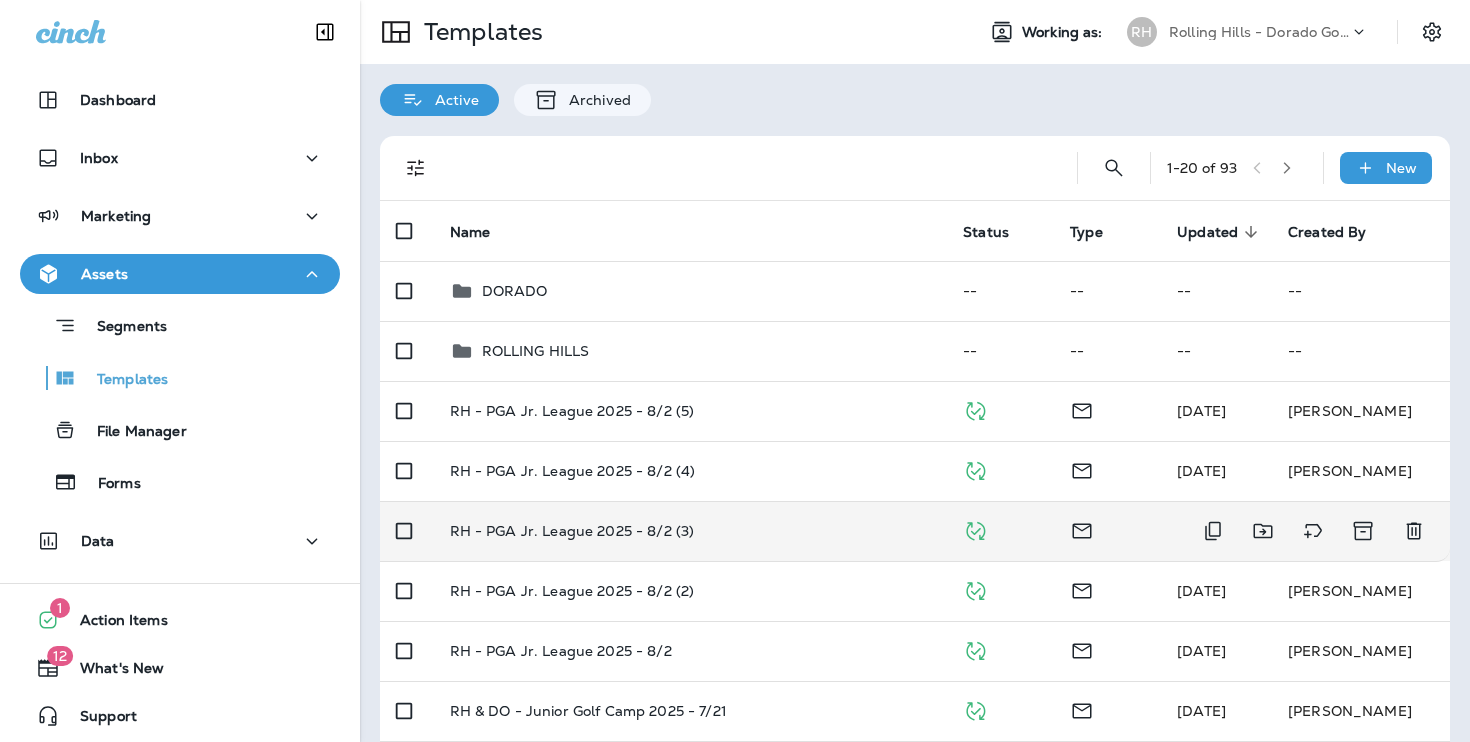 click on "RH - PGA Jr. League 2025  - 8/2 (3)" at bounding box center [691, 531] 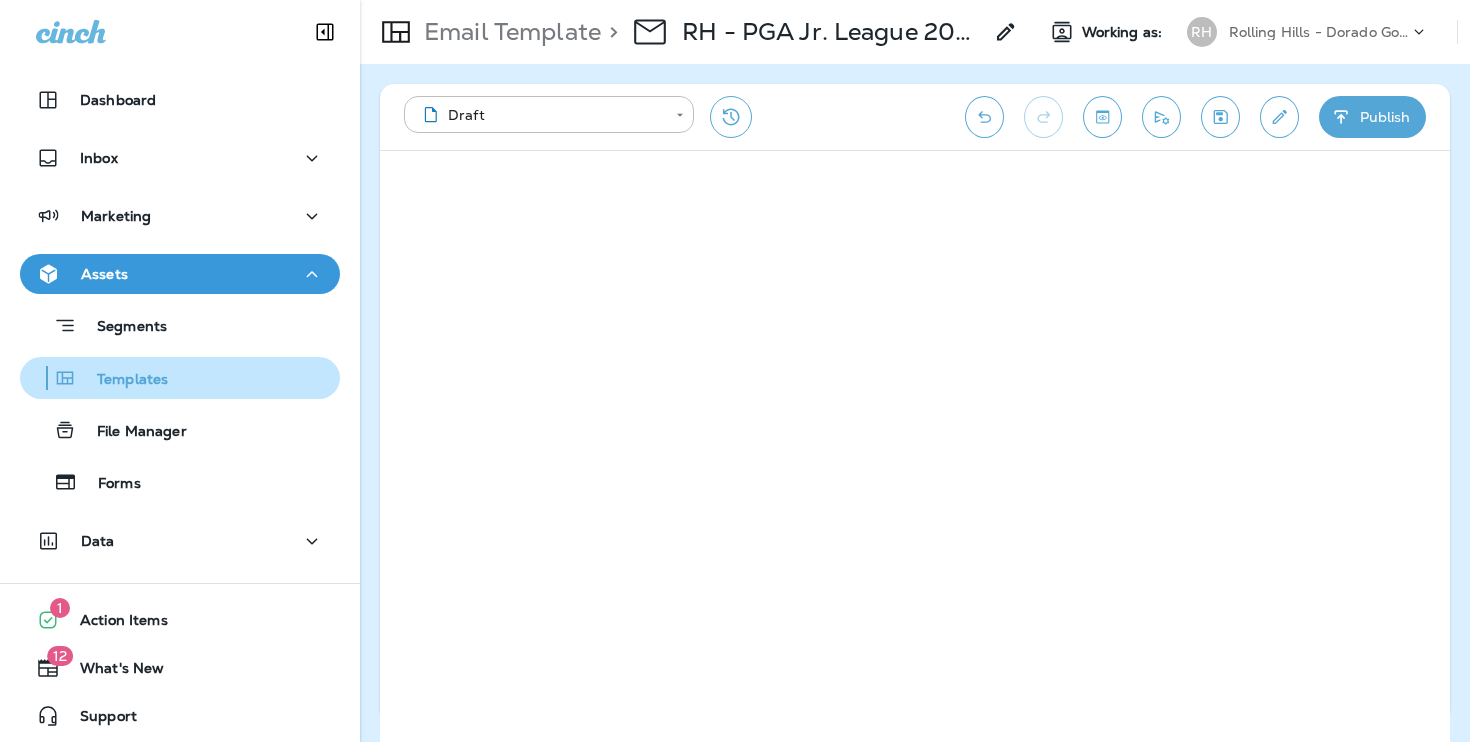 click on "Templates" at bounding box center (98, 378) 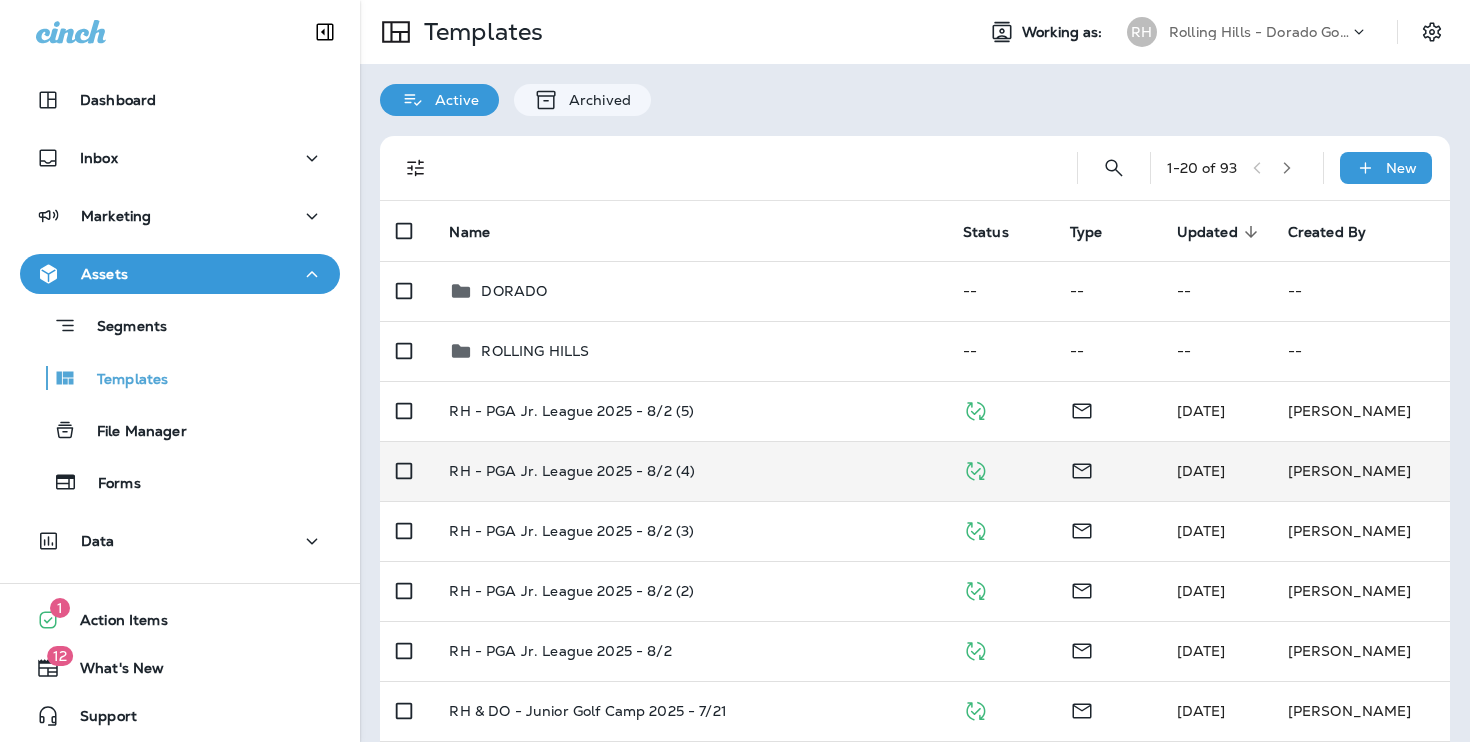 click on "RH - PGA Jr. League 2025  - 8/2 (4)" at bounding box center (689, 471) 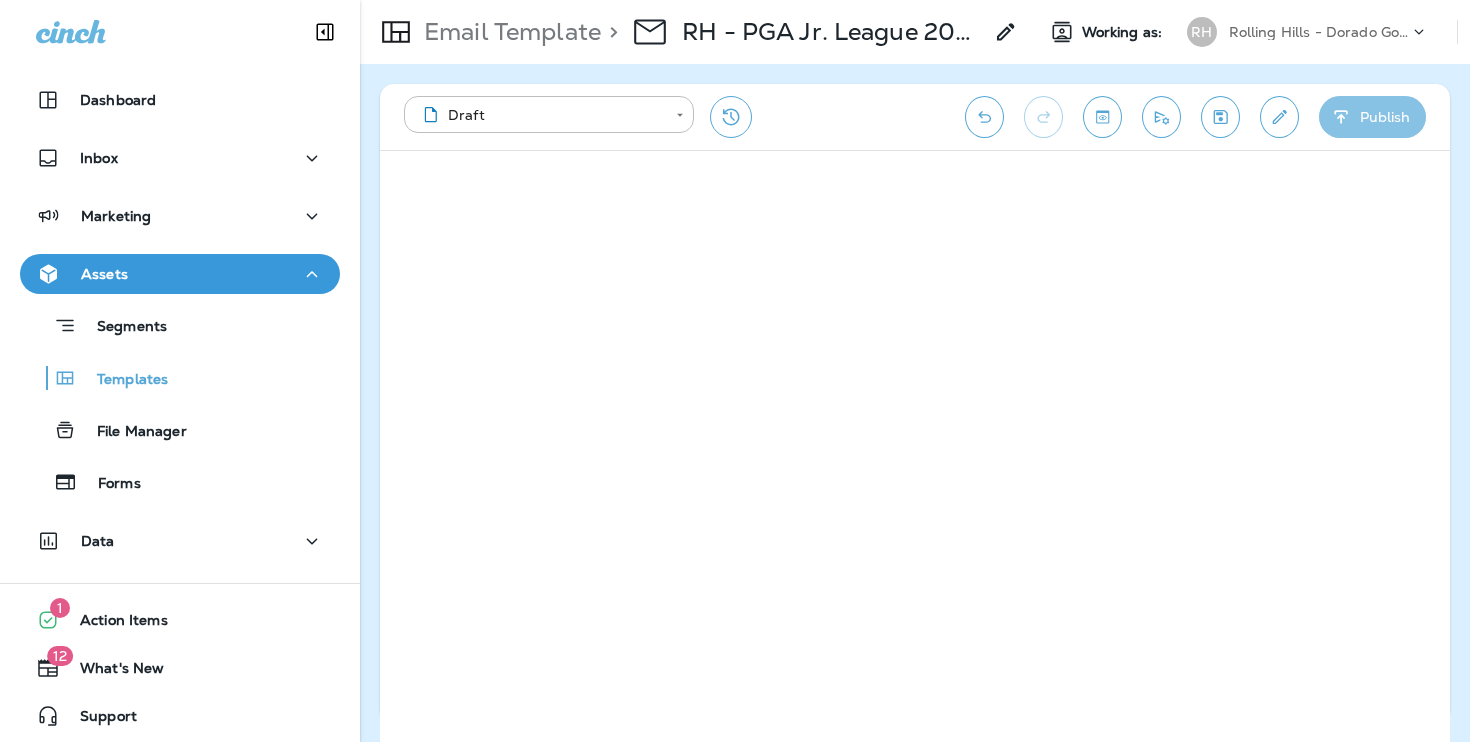 click on "Publish" at bounding box center [1372, 117] 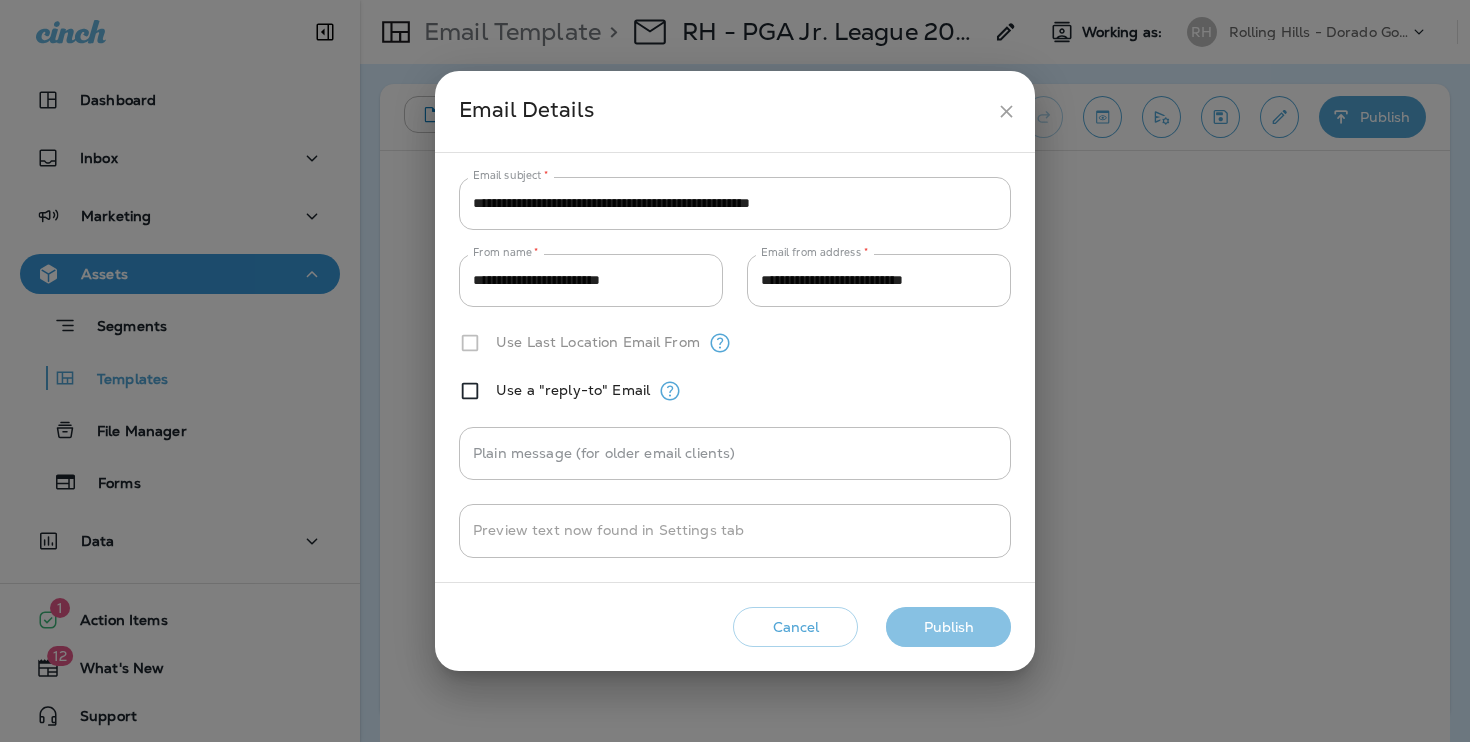 click on "Publish" at bounding box center [948, 627] 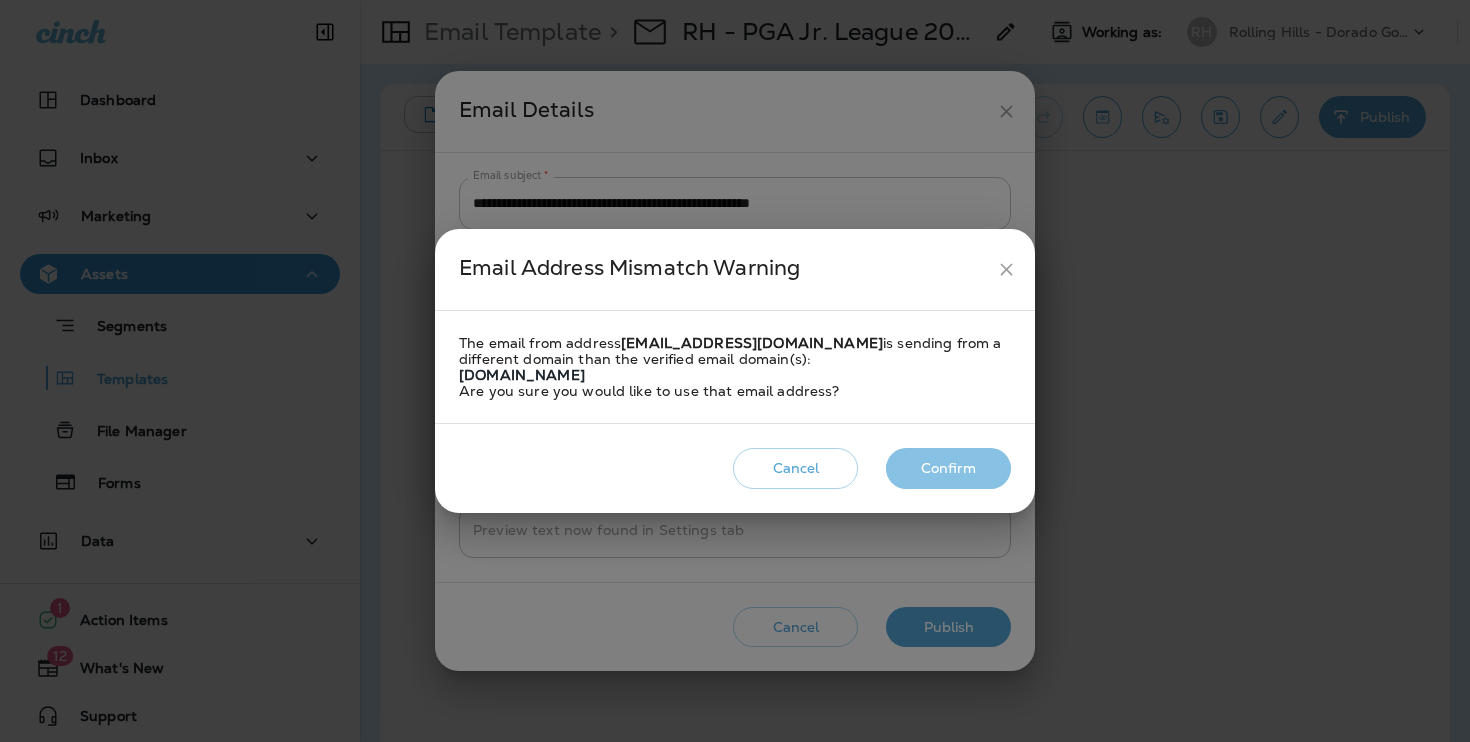 click on "Confirm" at bounding box center (948, 468) 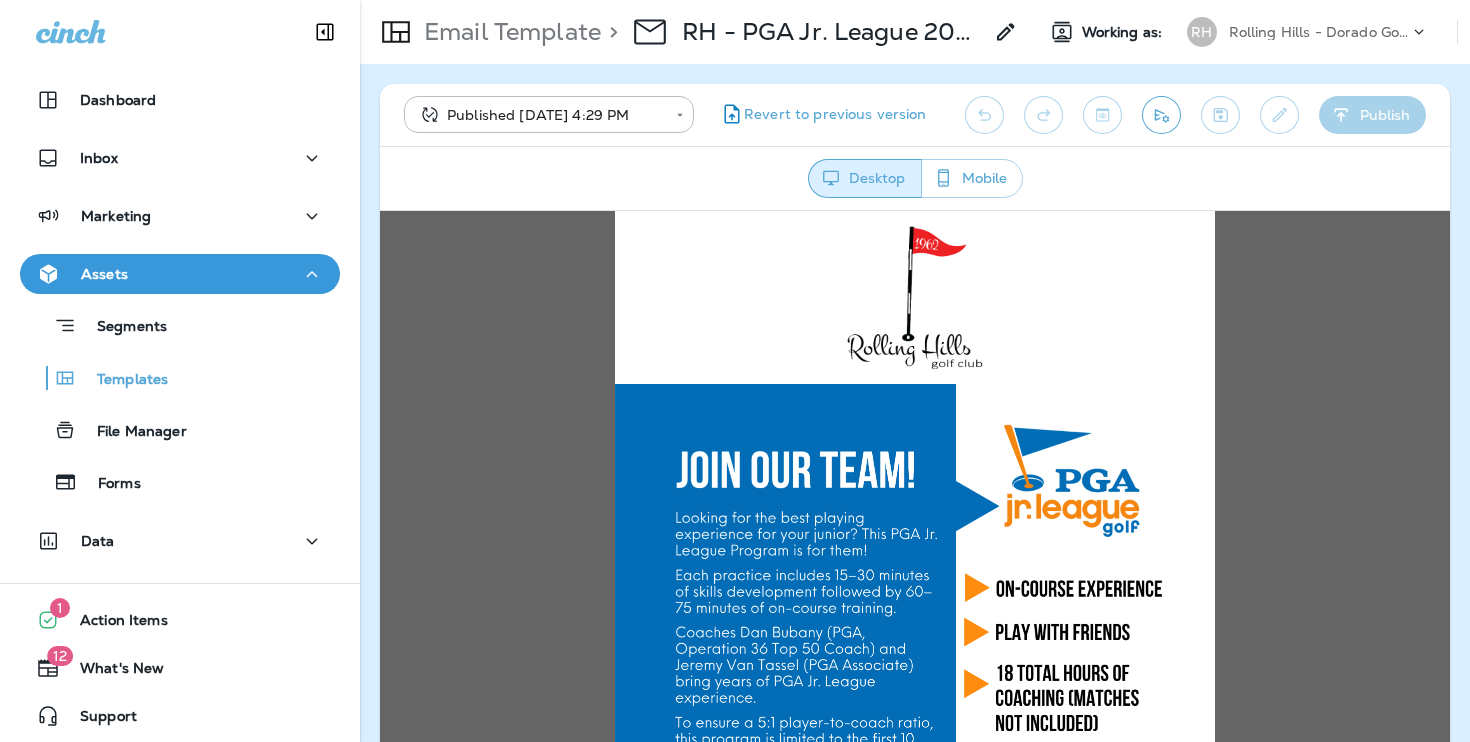 scroll, scrollTop: 49, scrollLeft: 0, axis: vertical 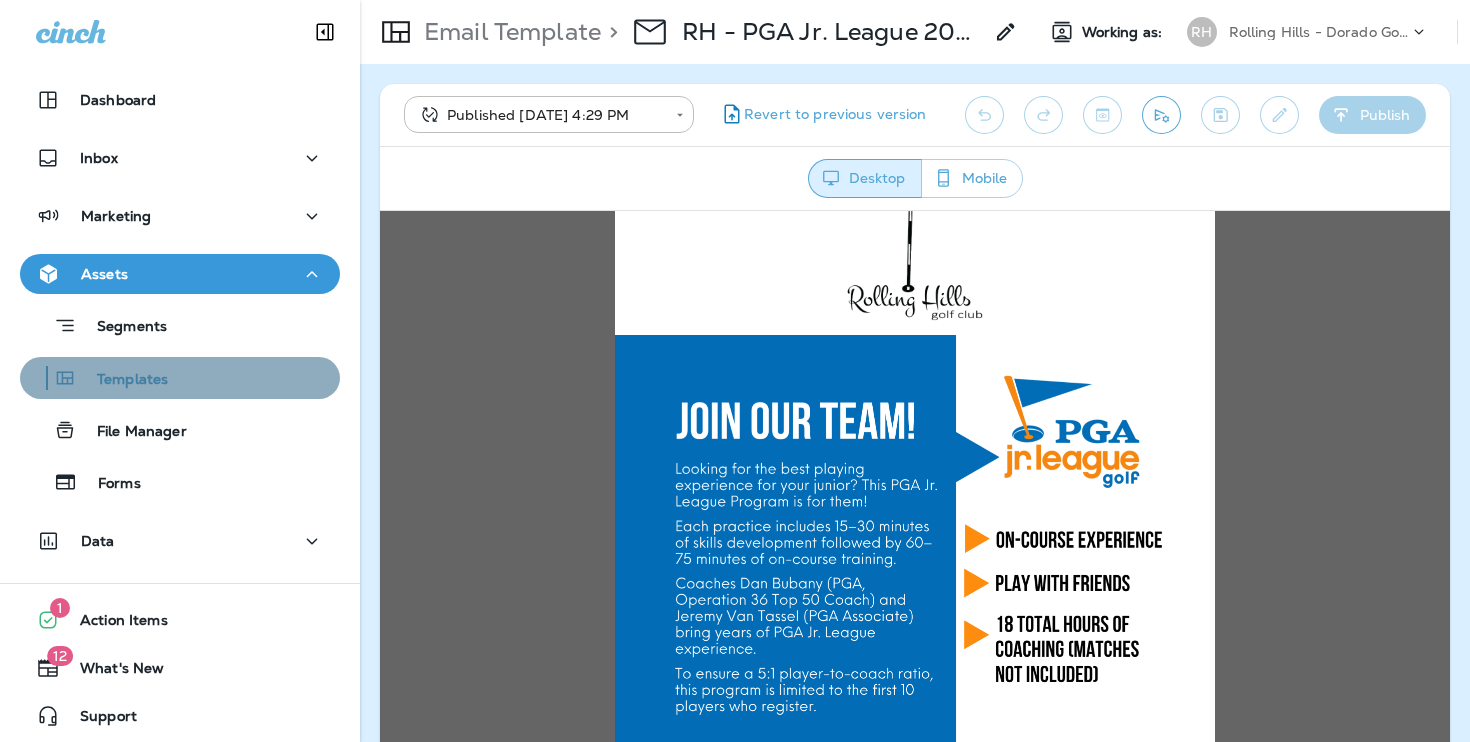click on "Templates" at bounding box center [180, 378] 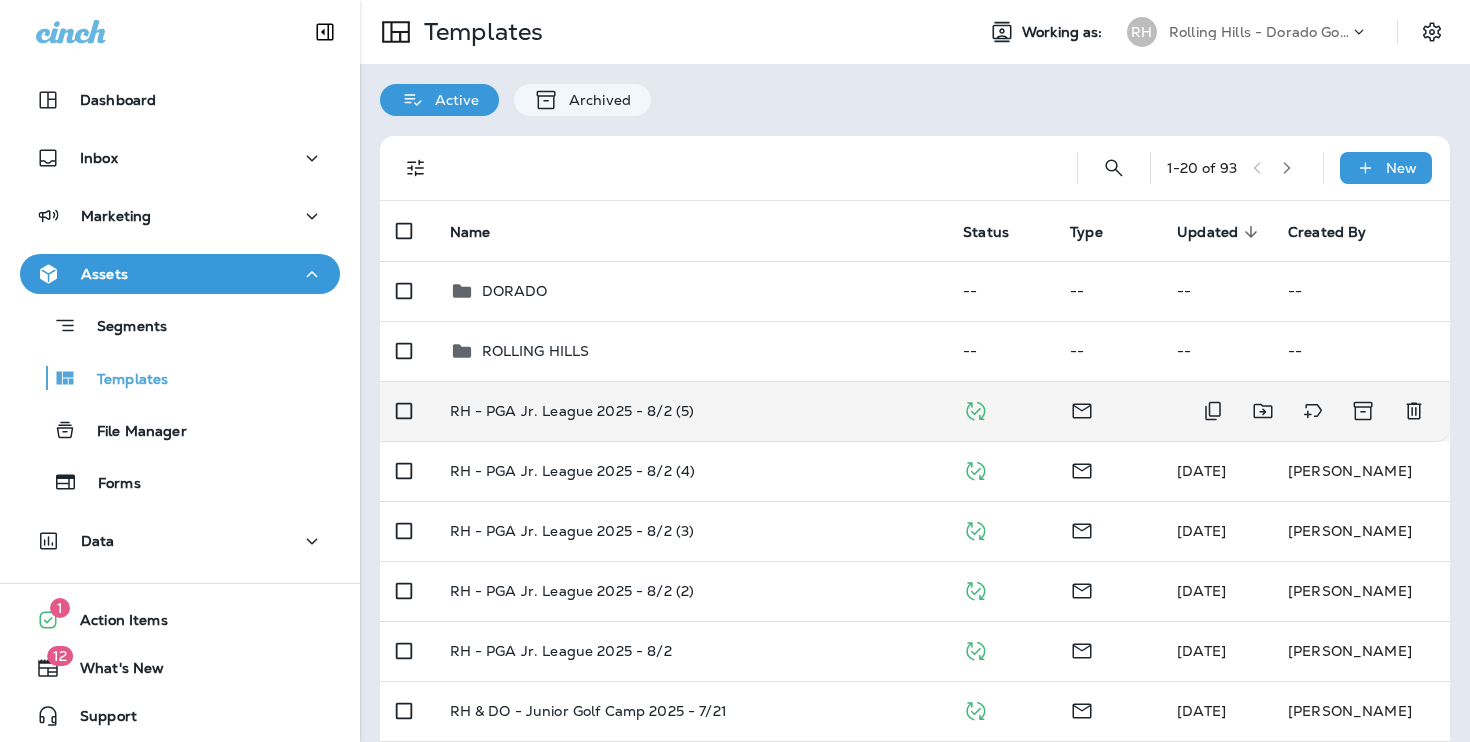 click on "RH - PGA Jr. League 2025  - 8/2 (5)" at bounding box center [691, 411] 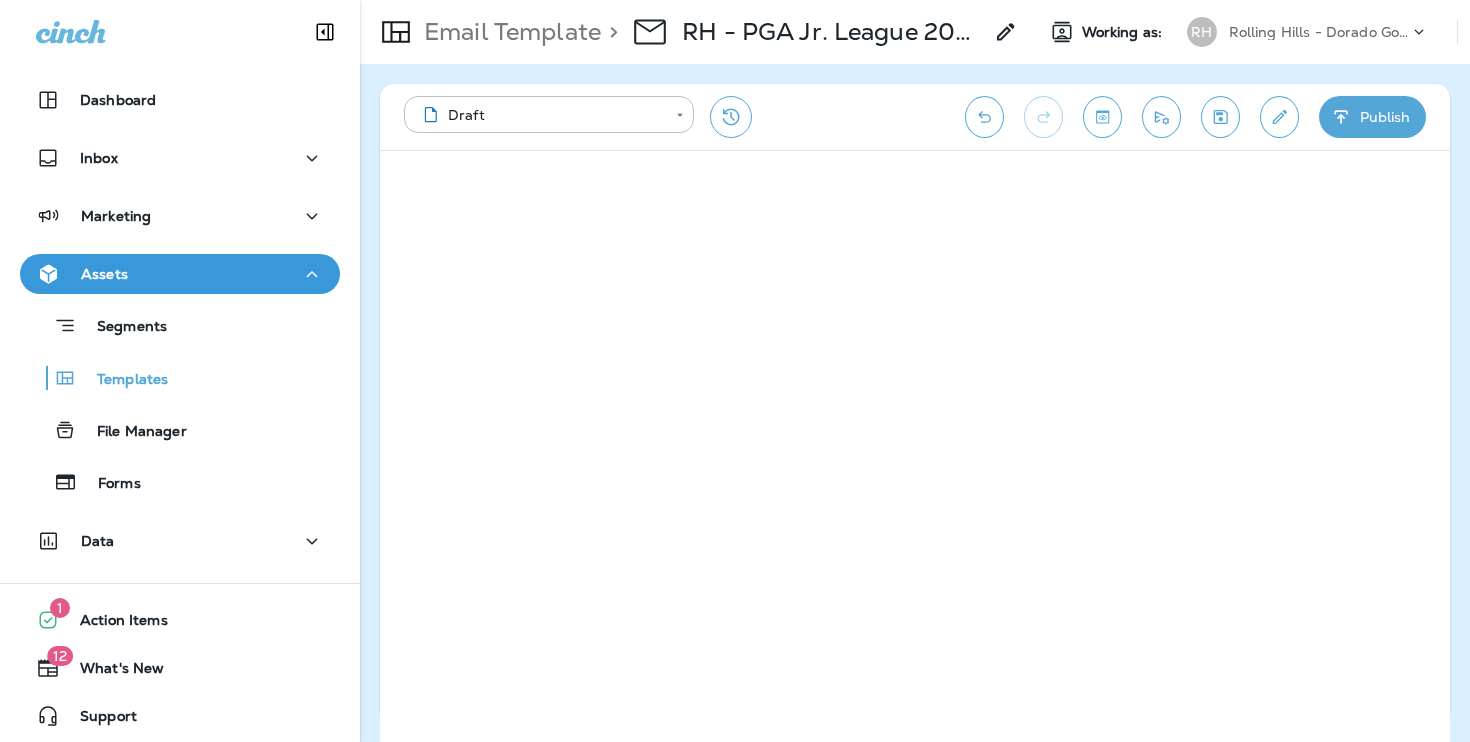 click on "Publish" at bounding box center (1372, 117) 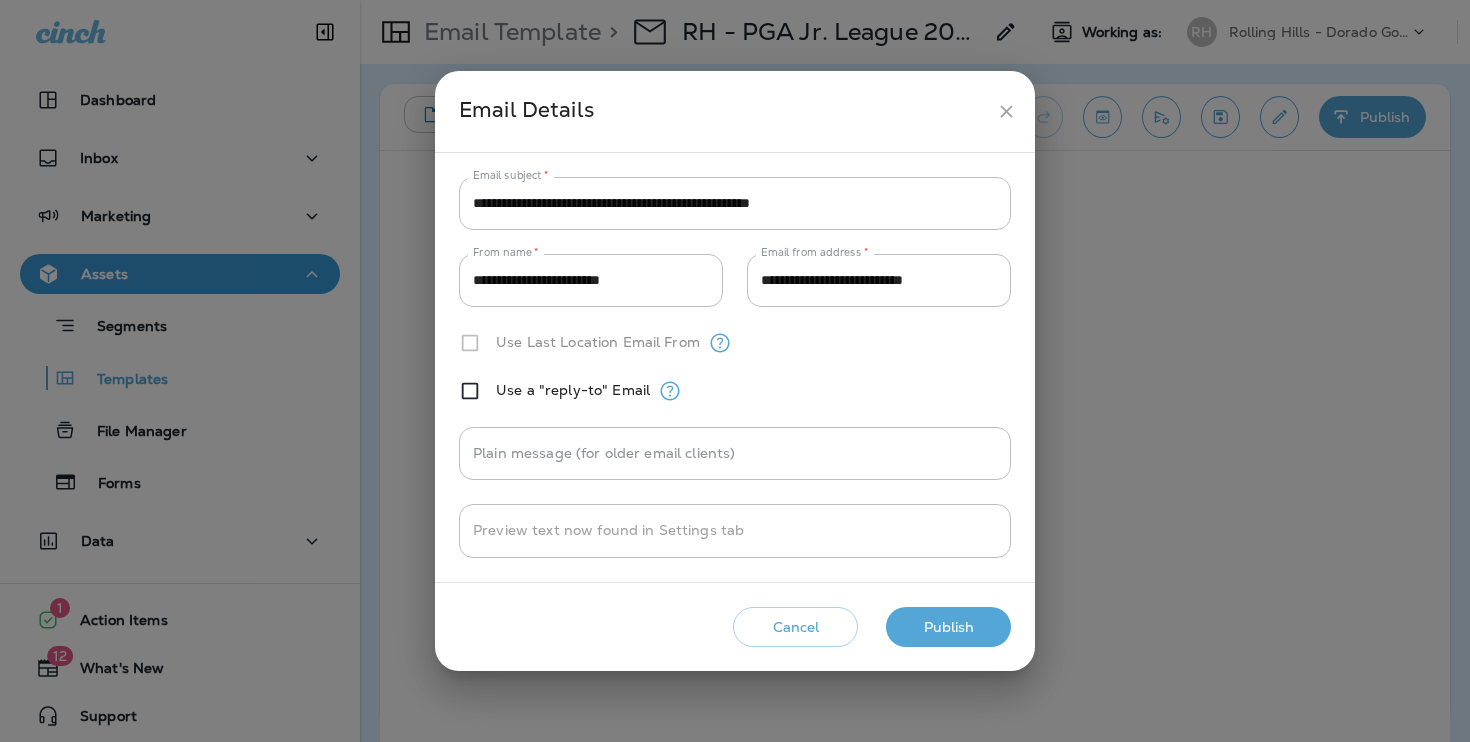 click on "Publish" at bounding box center [948, 627] 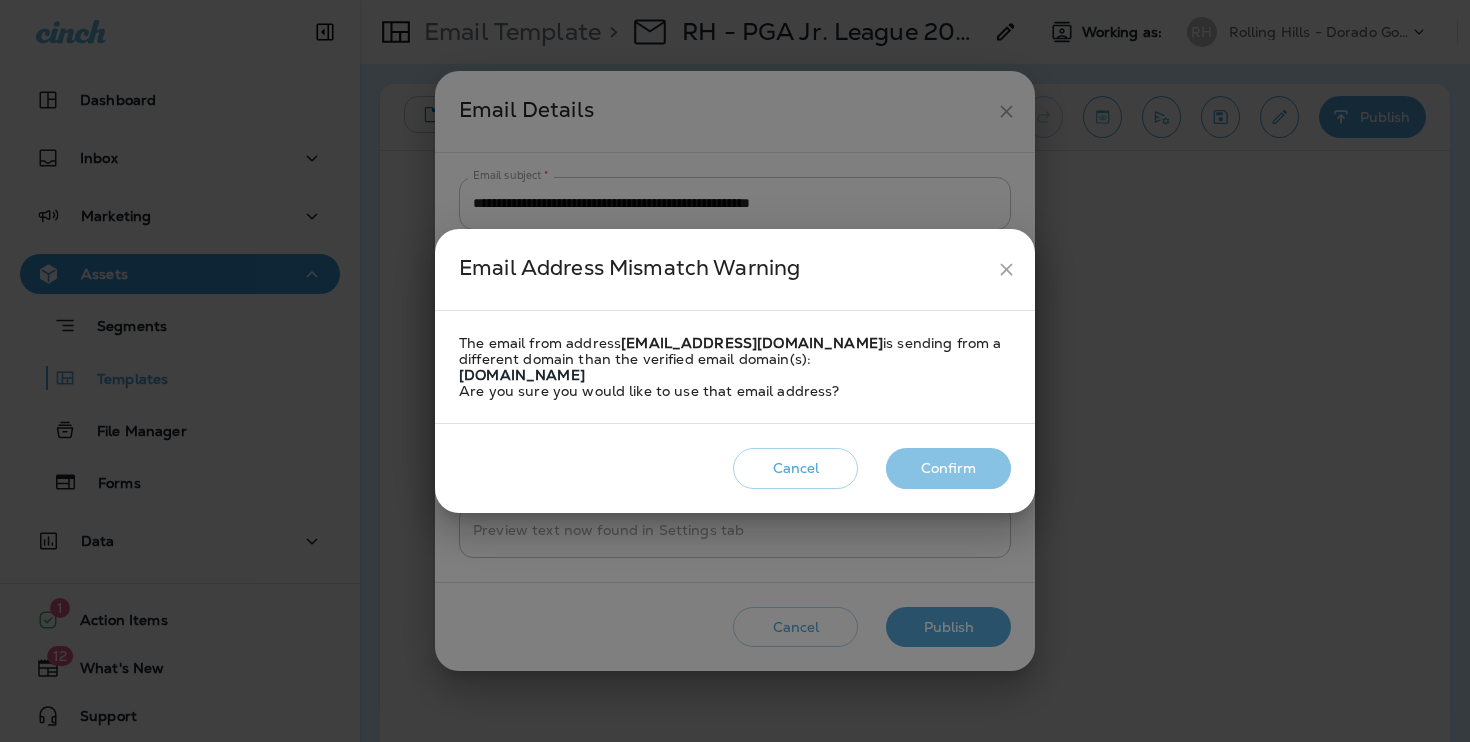 click on "Confirm" at bounding box center (948, 468) 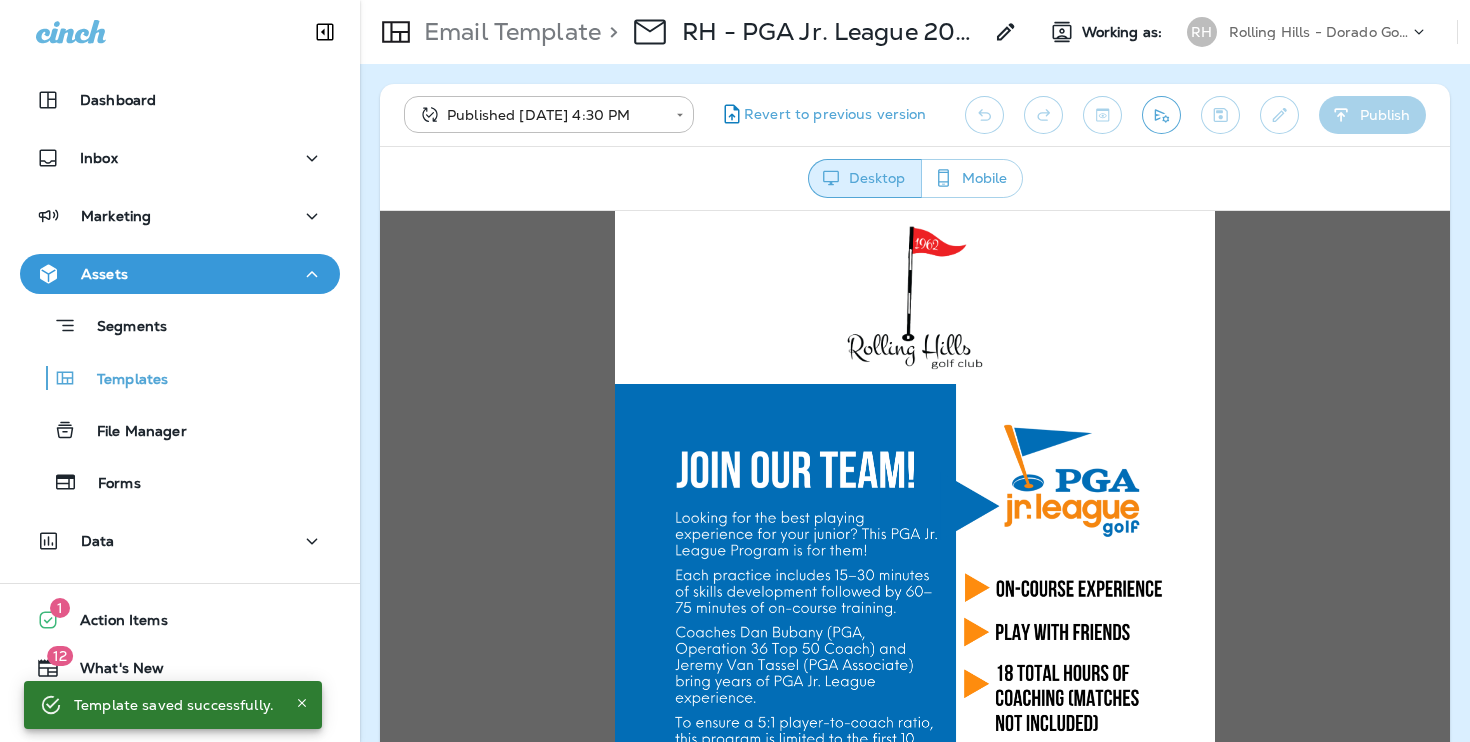 scroll, scrollTop: 0, scrollLeft: 0, axis: both 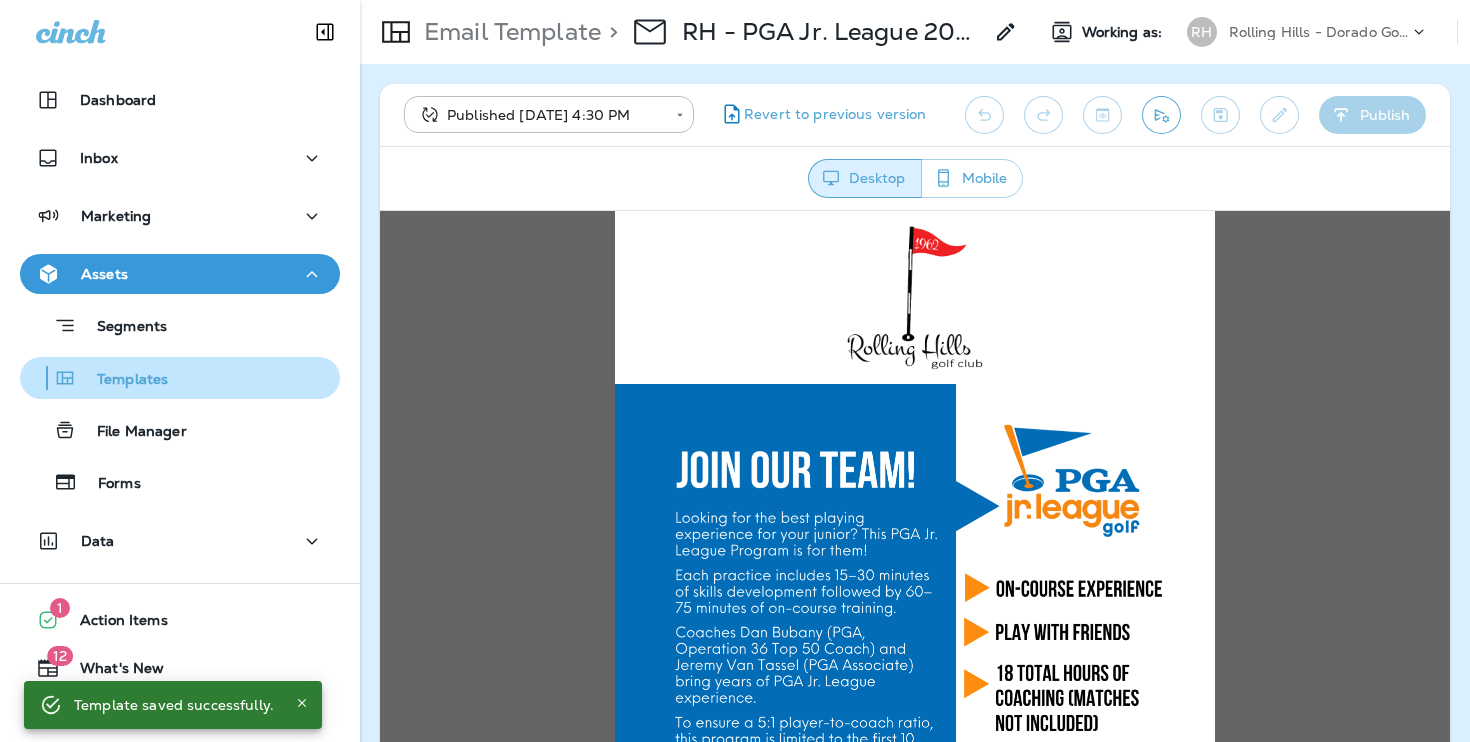 click on "Templates" at bounding box center (122, 380) 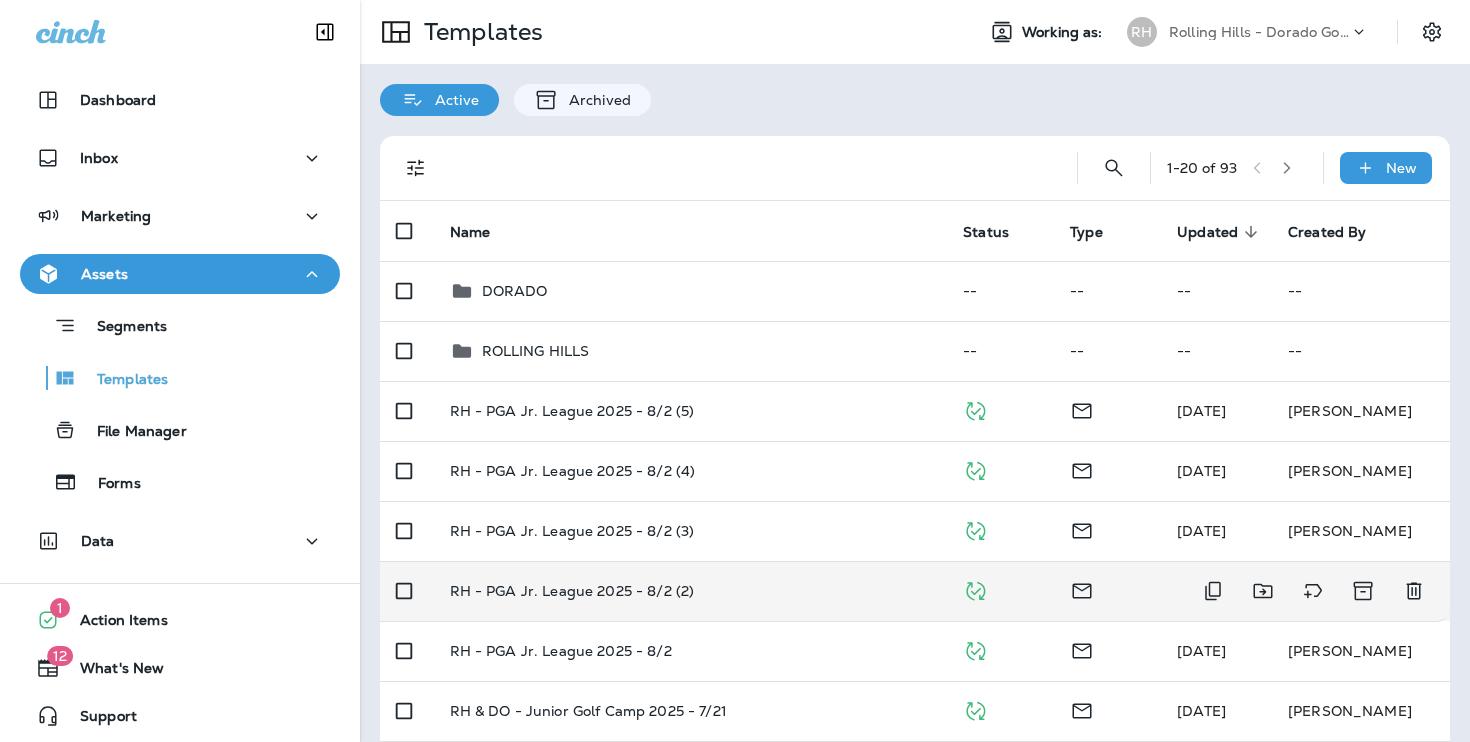click on "RH - PGA Jr. League 2025  - 8/2 (2)" at bounding box center (691, 591) 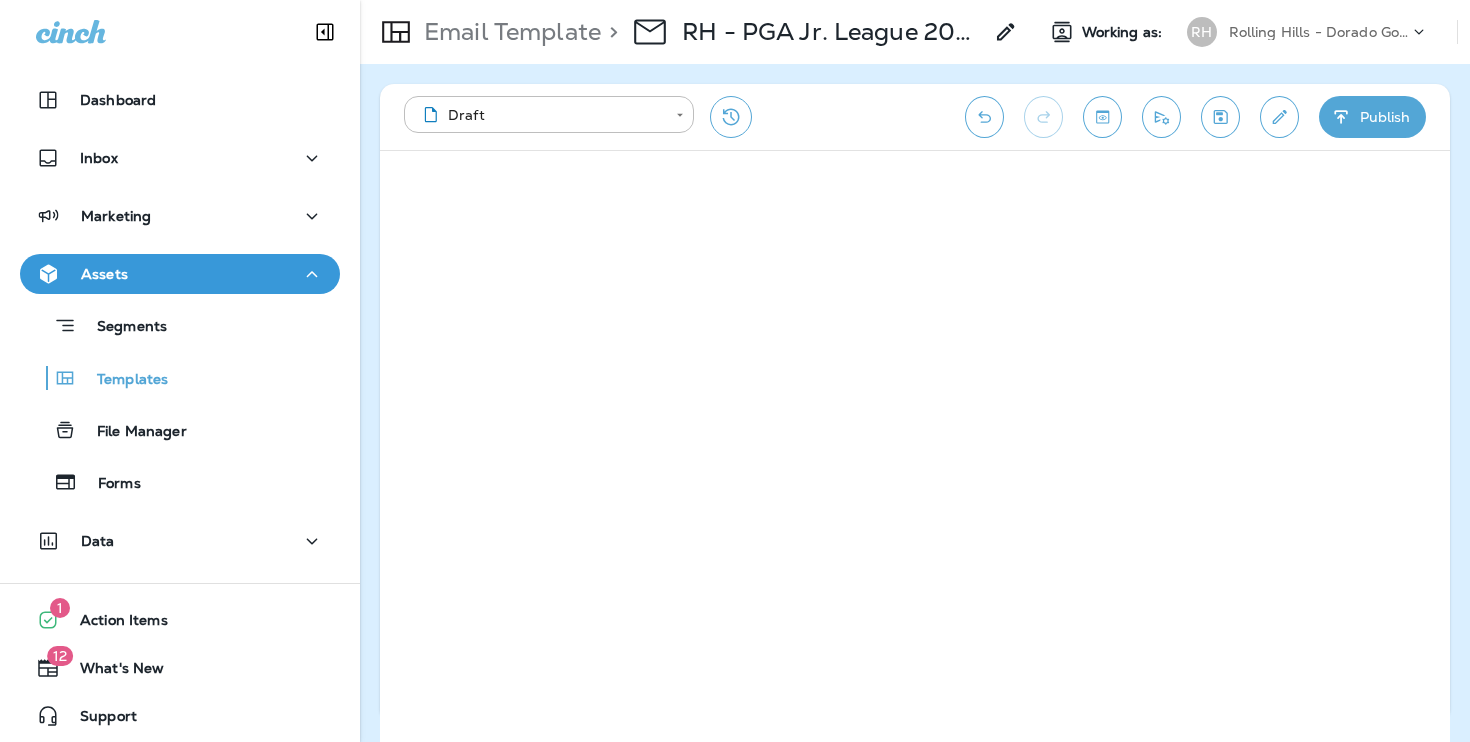 click on "> RH - PGA Jr. League 2025  - 8/2 (2)" at bounding box center [809, 32] 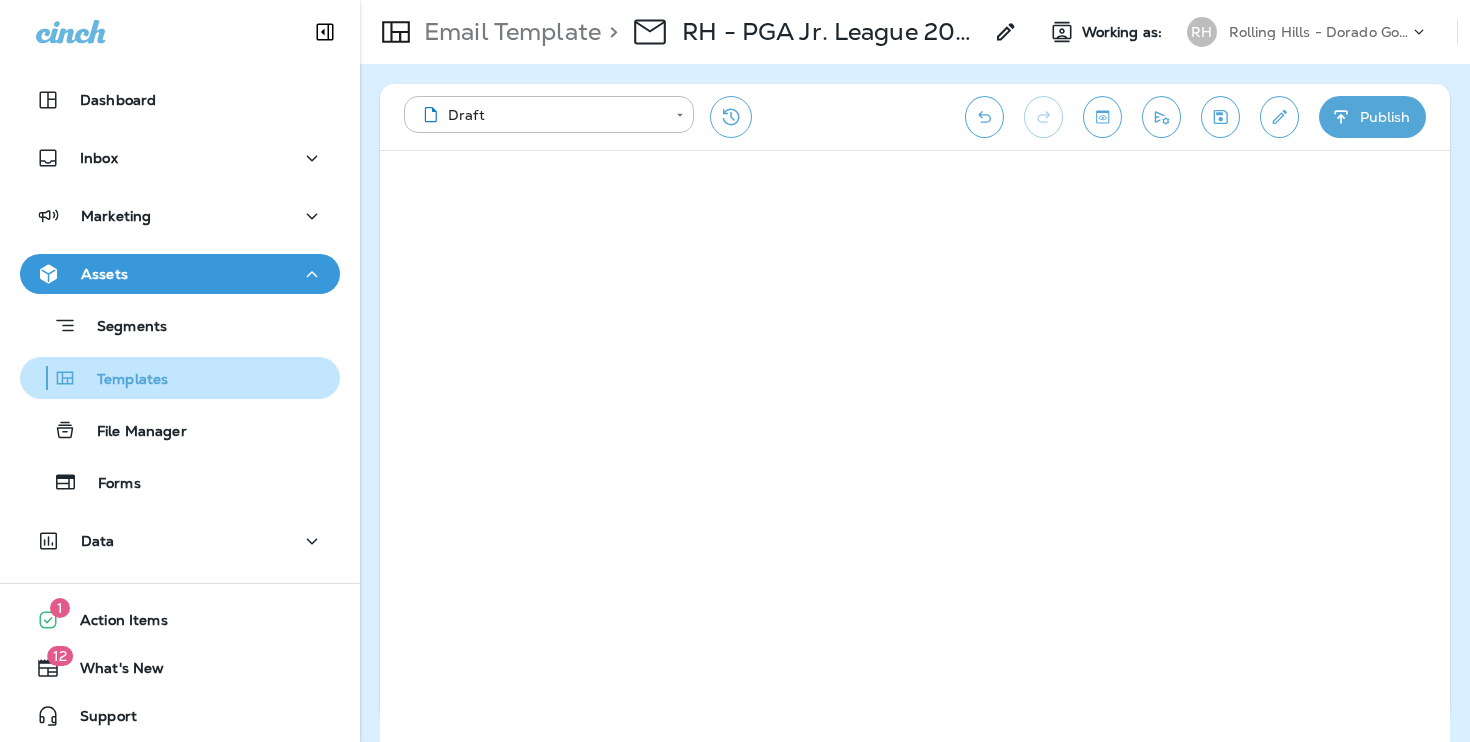 click on "Templates" at bounding box center (180, 378) 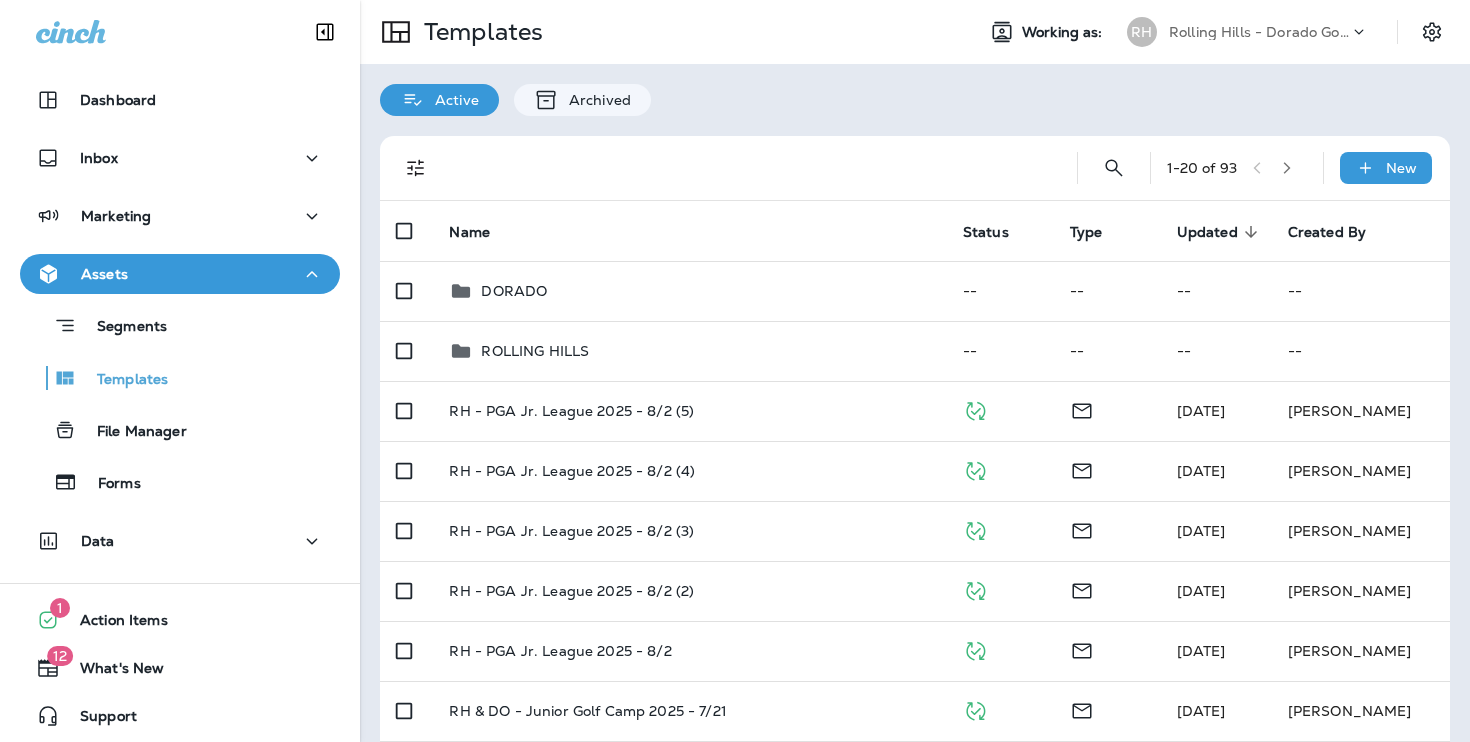 scroll, scrollTop: 95, scrollLeft: 0, axis: vertical 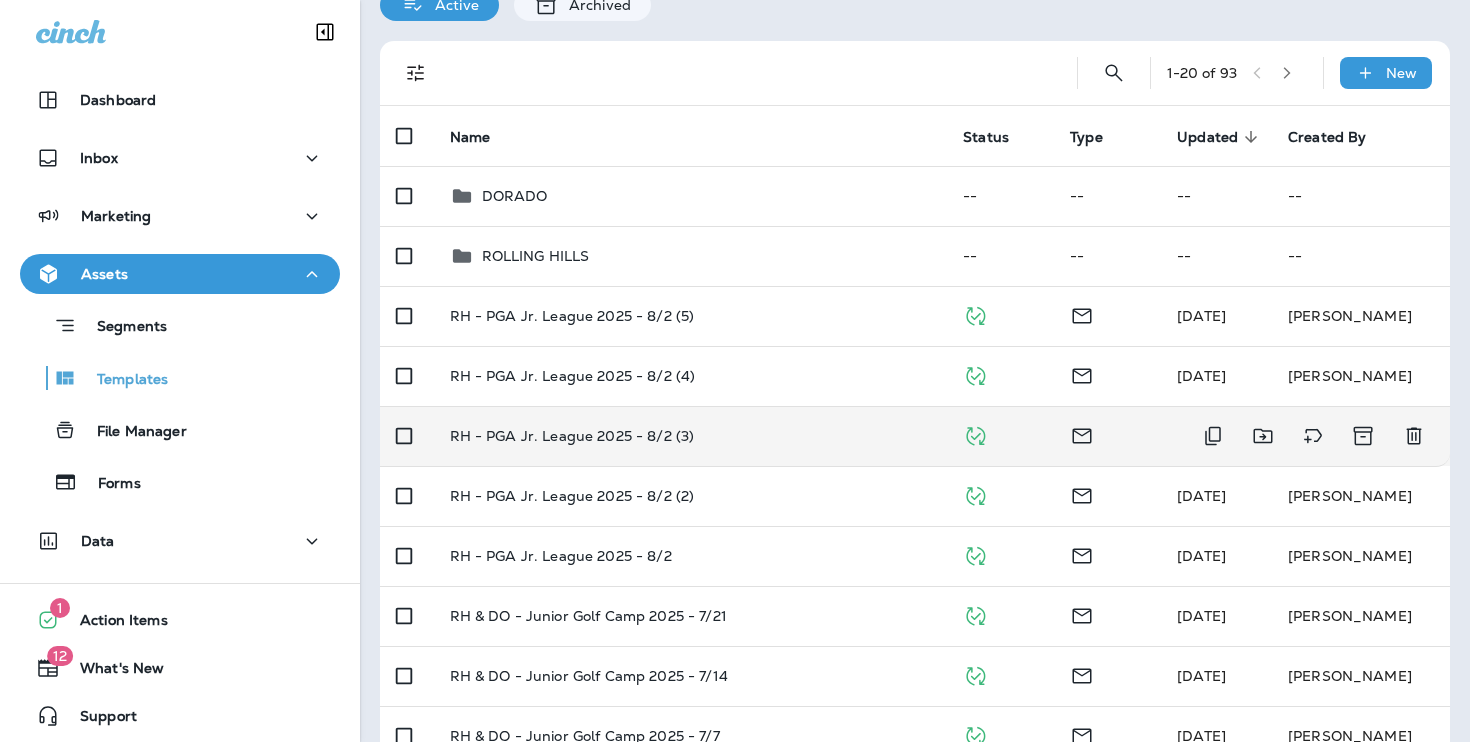 click on "RH - PGA Jr. League 2025  - 8/2 (3)" at bounding box center (691, 436) 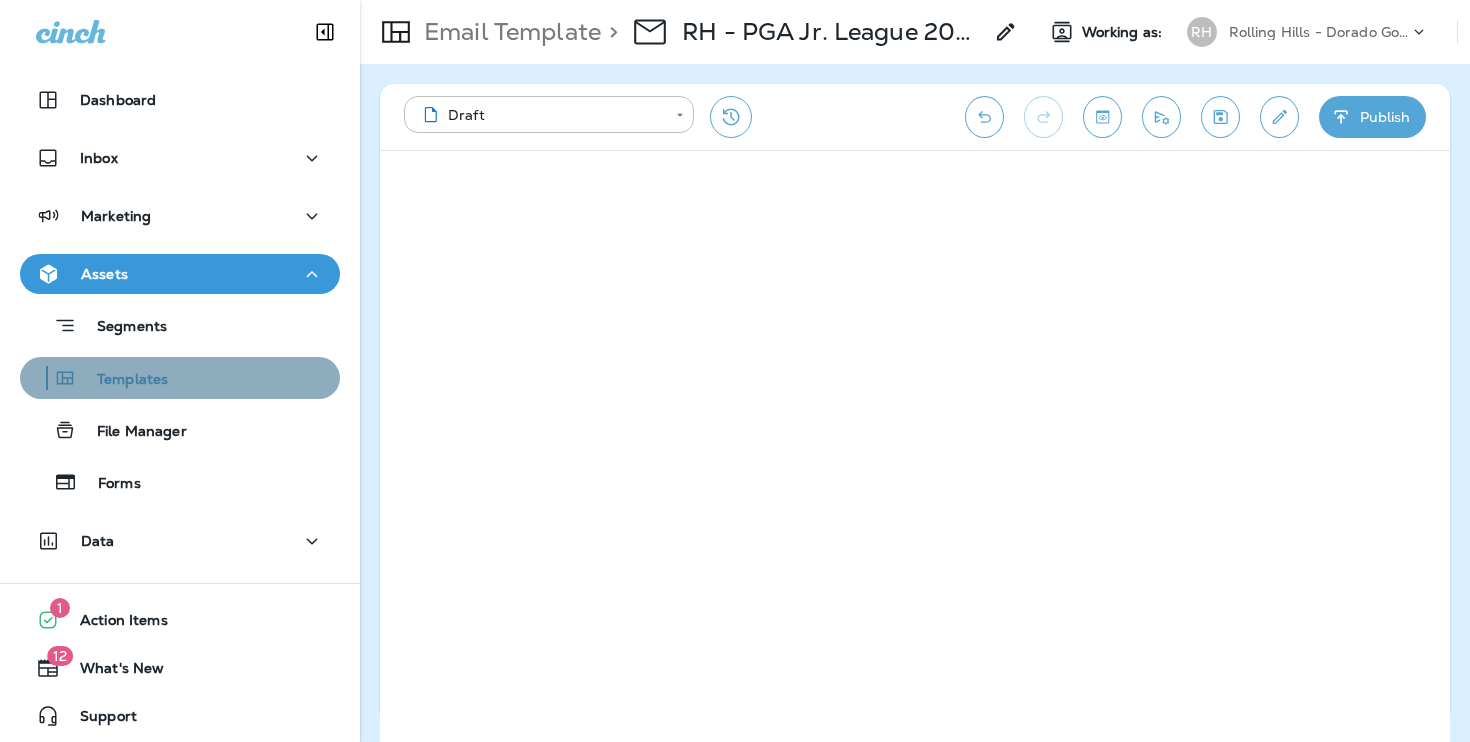 click on "Templates" at bounding box center [180, 378] 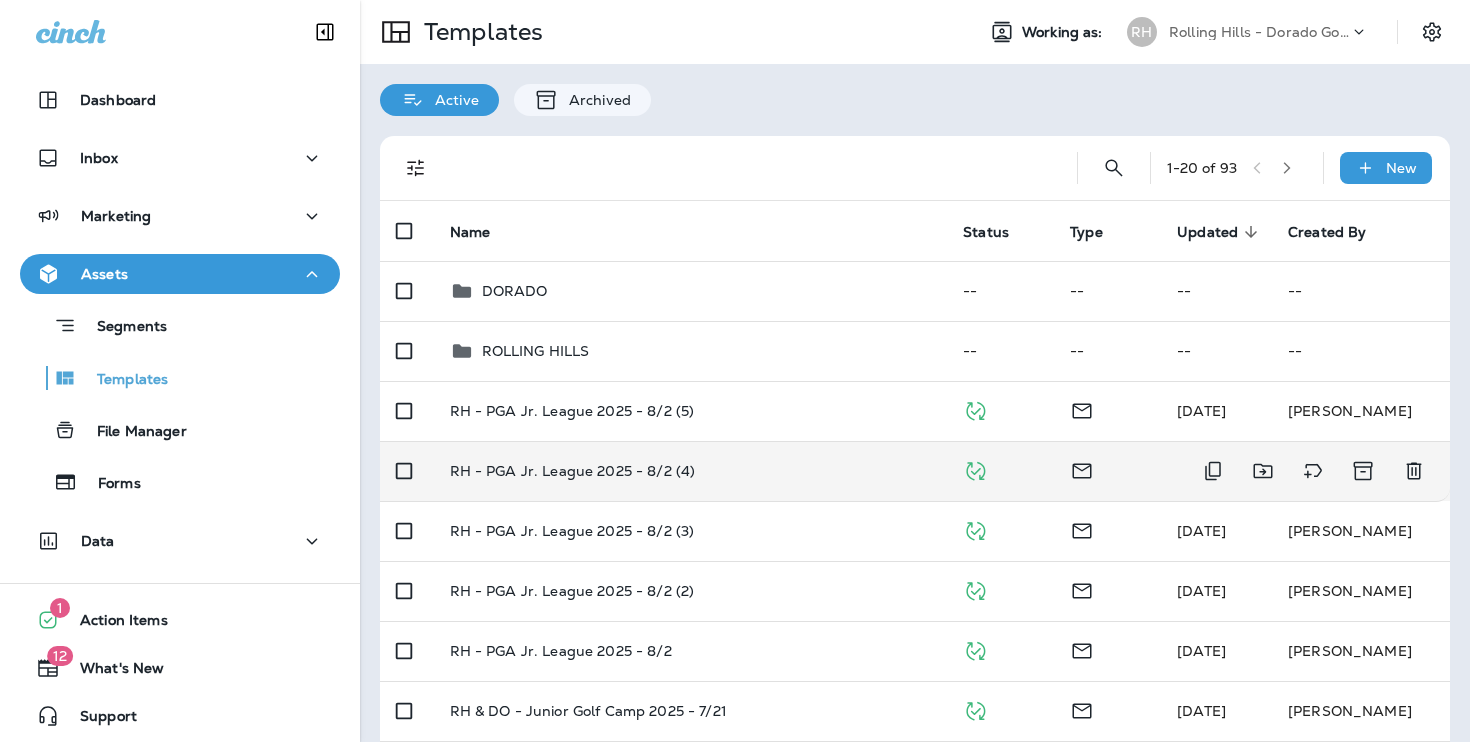 click on "RH - PGA Jr. League 2025  - 8/2 (4)" at bounding box center (573, 471) 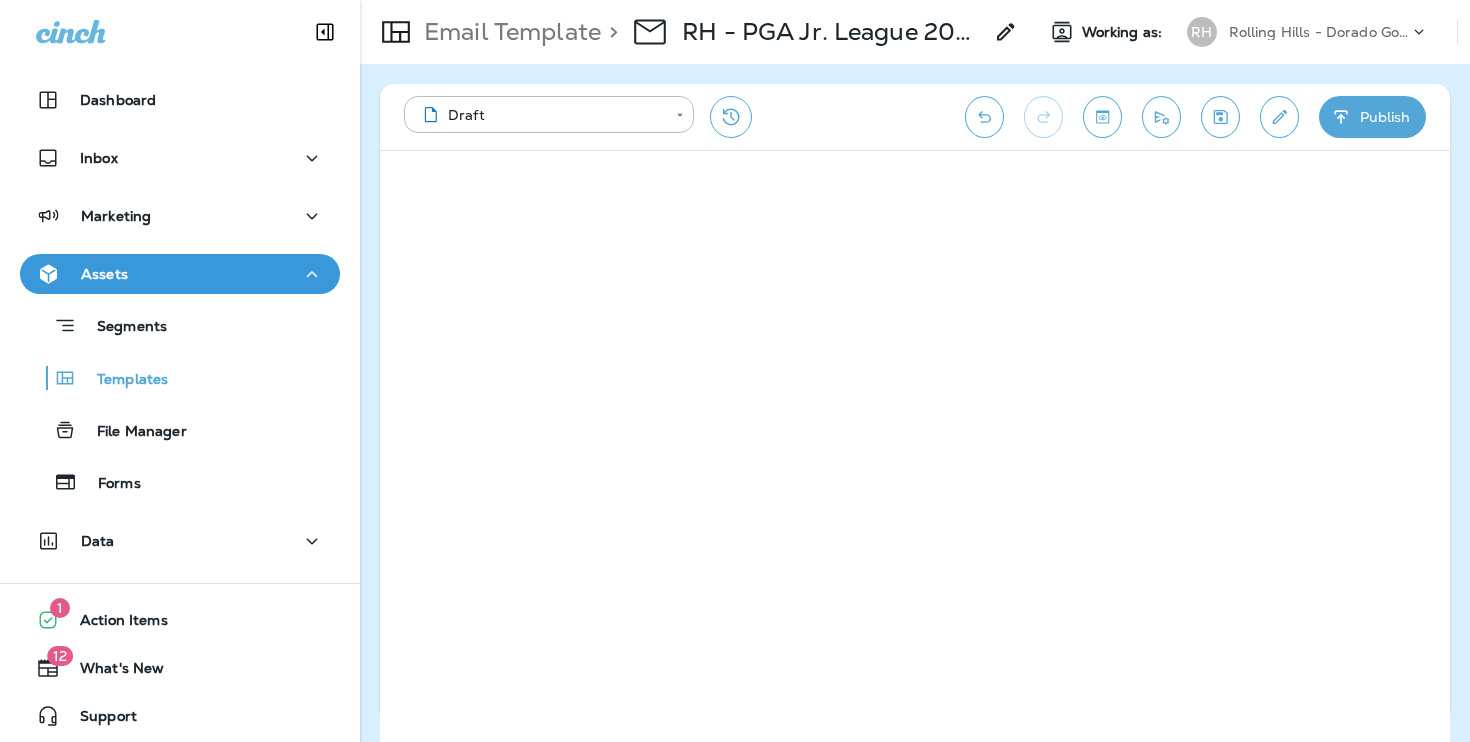 click on "Publish" at bounding box center [1372, 117] 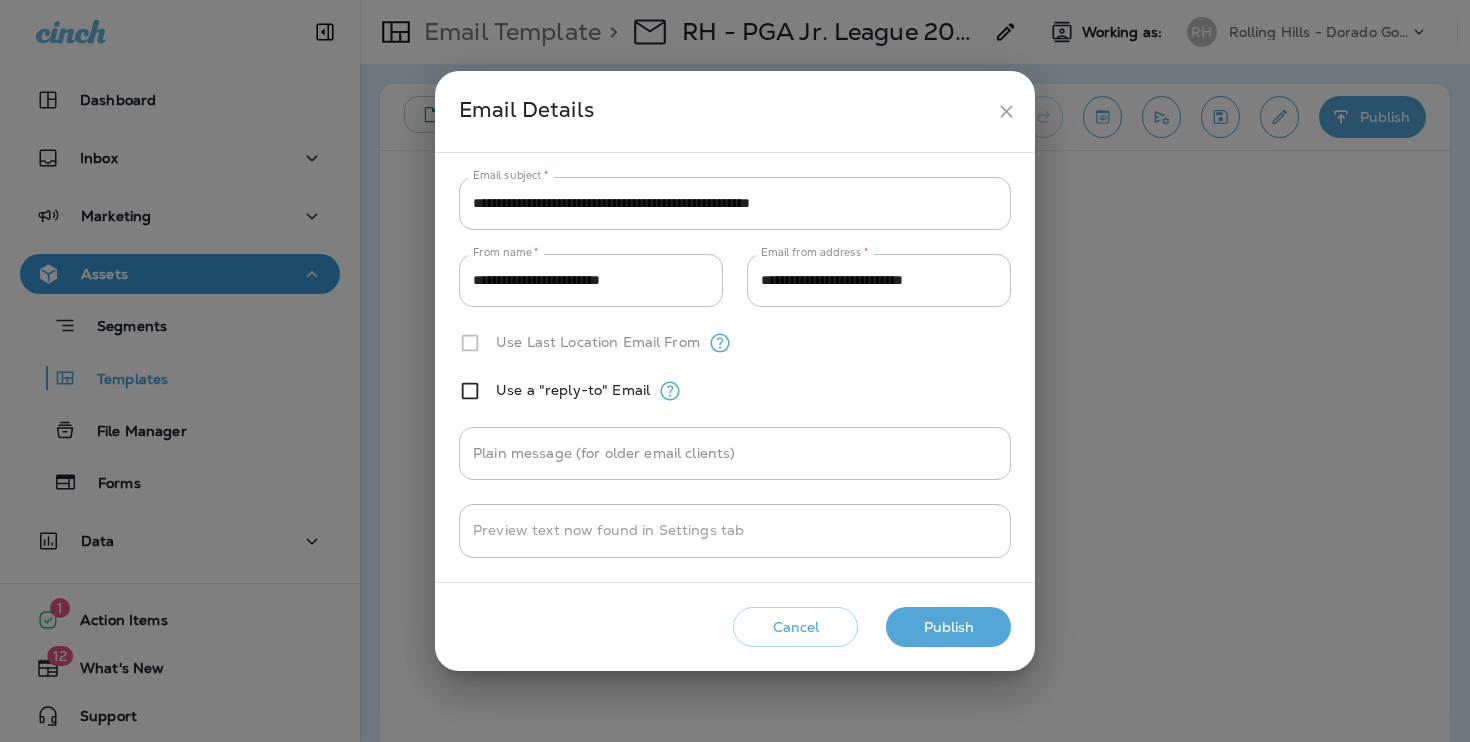 click on "Publish" at bounding box center (948, 627) 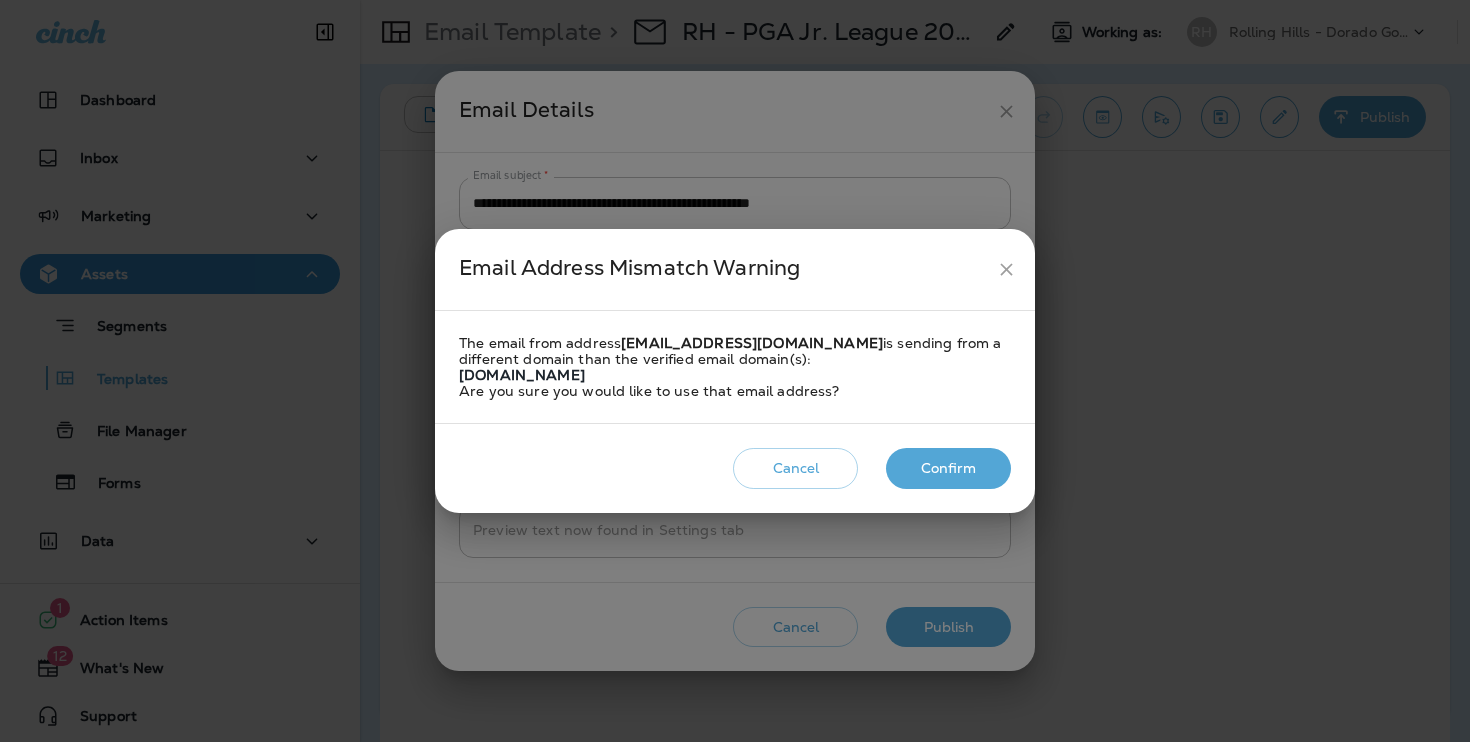click on "Cancel Confirm" at bounding box center (735, 468) 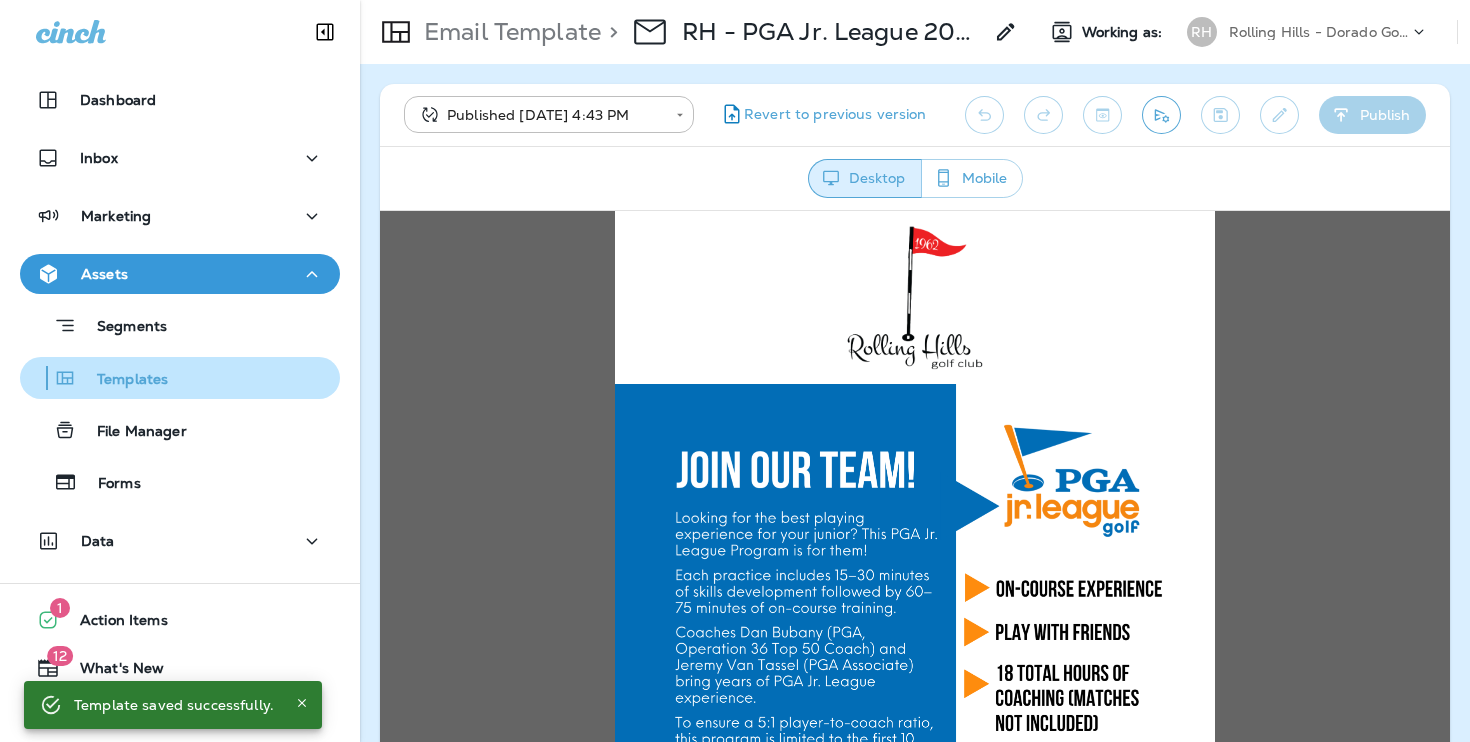 scroll, scrollTop: 0, scrollLeft: 0, axis: both 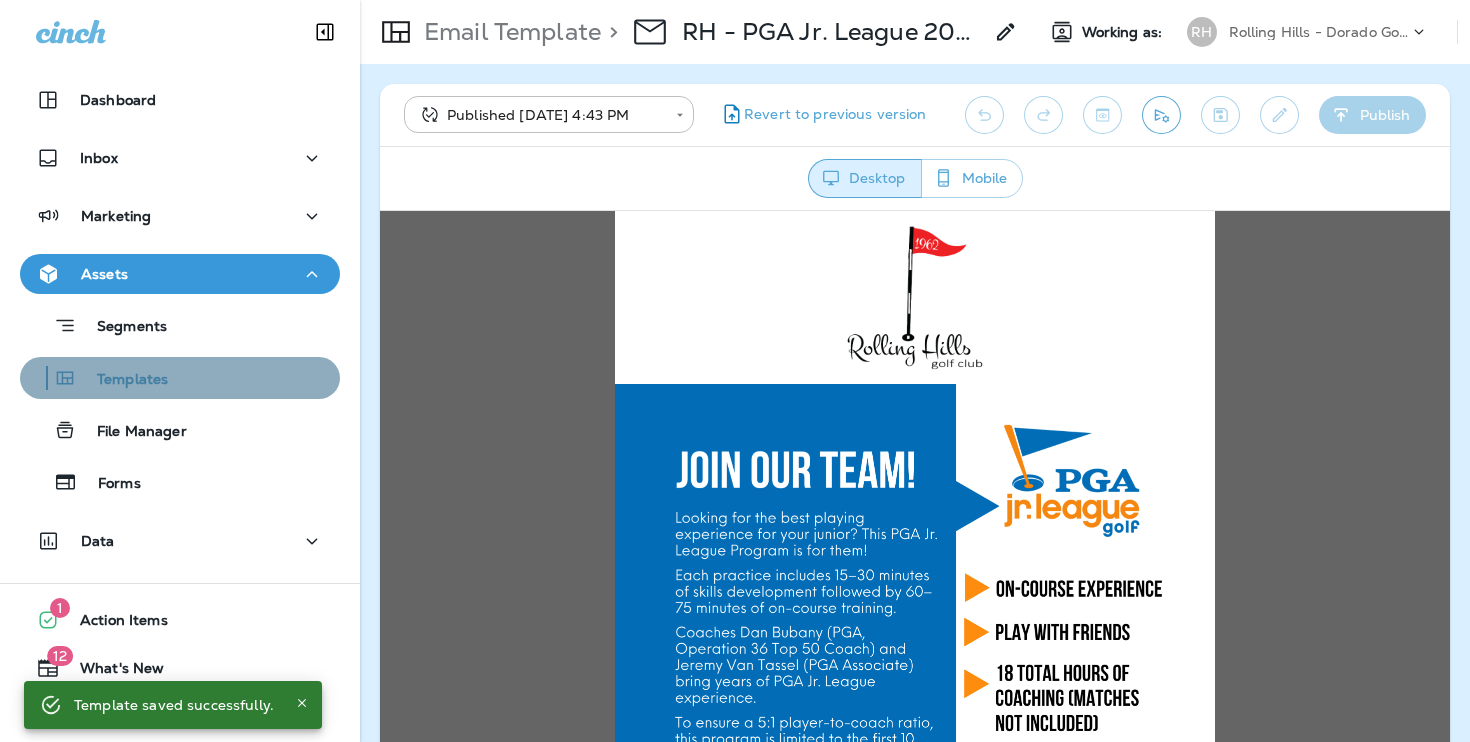 click on "Templates" at bounding box center [180, 378] 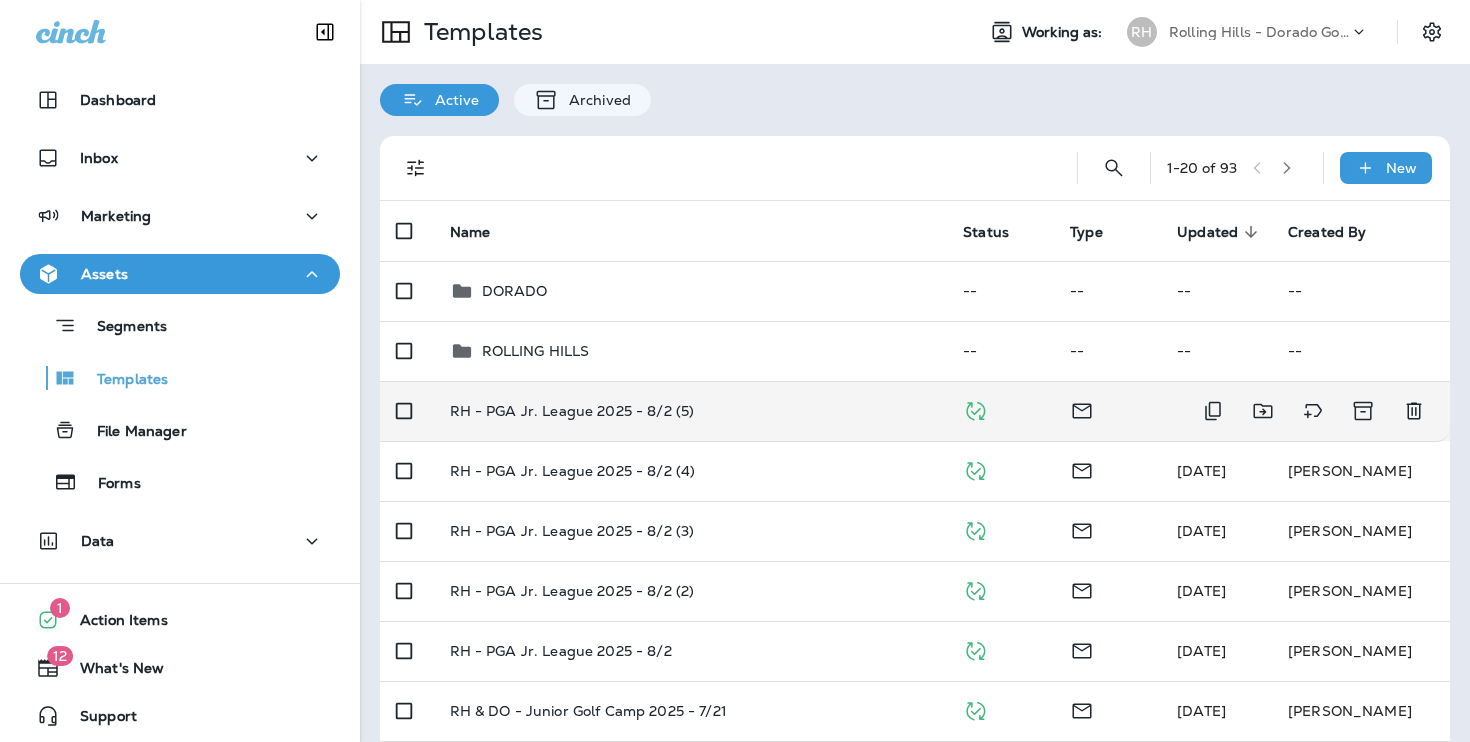 click on "RH - PGA Jr. League 2025  - 8/2 (5)" at bounding box center (691, 411) 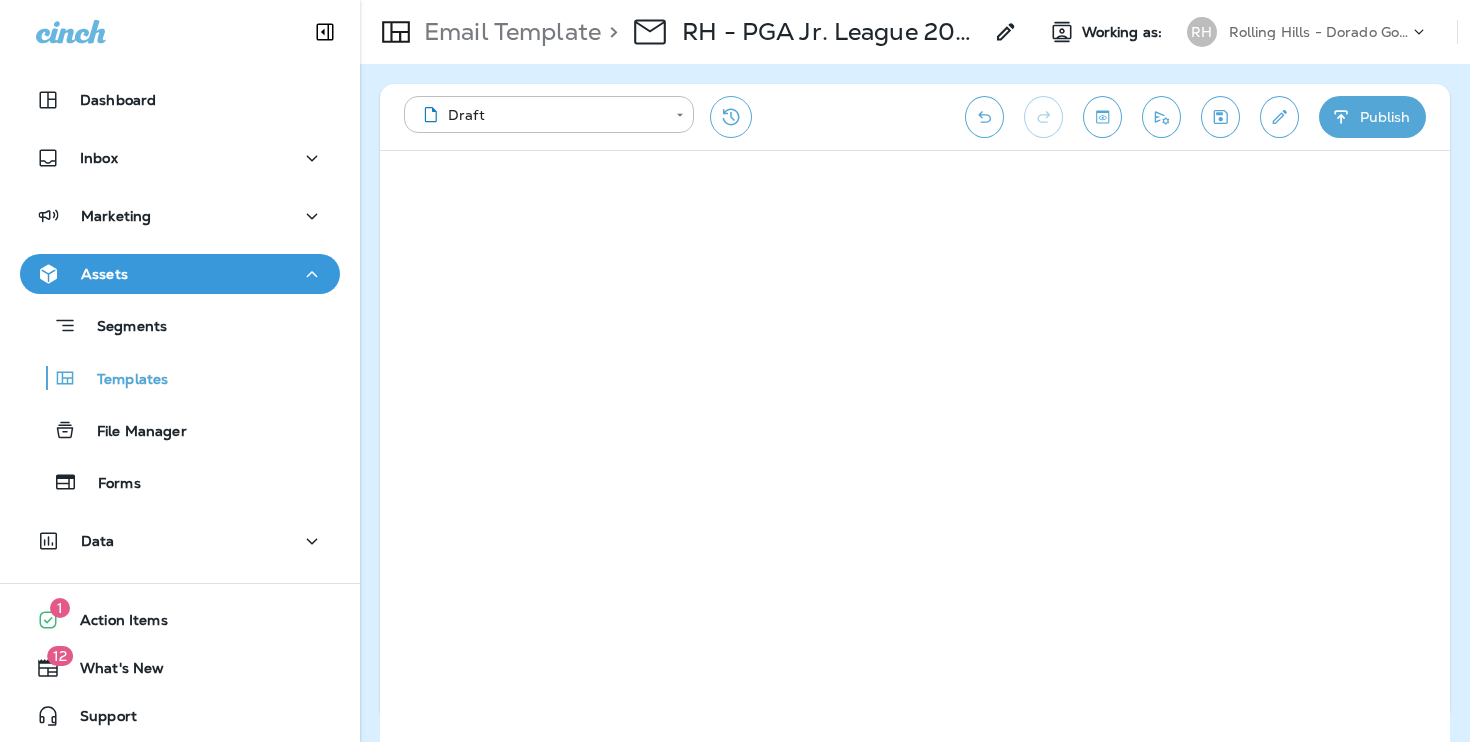 click 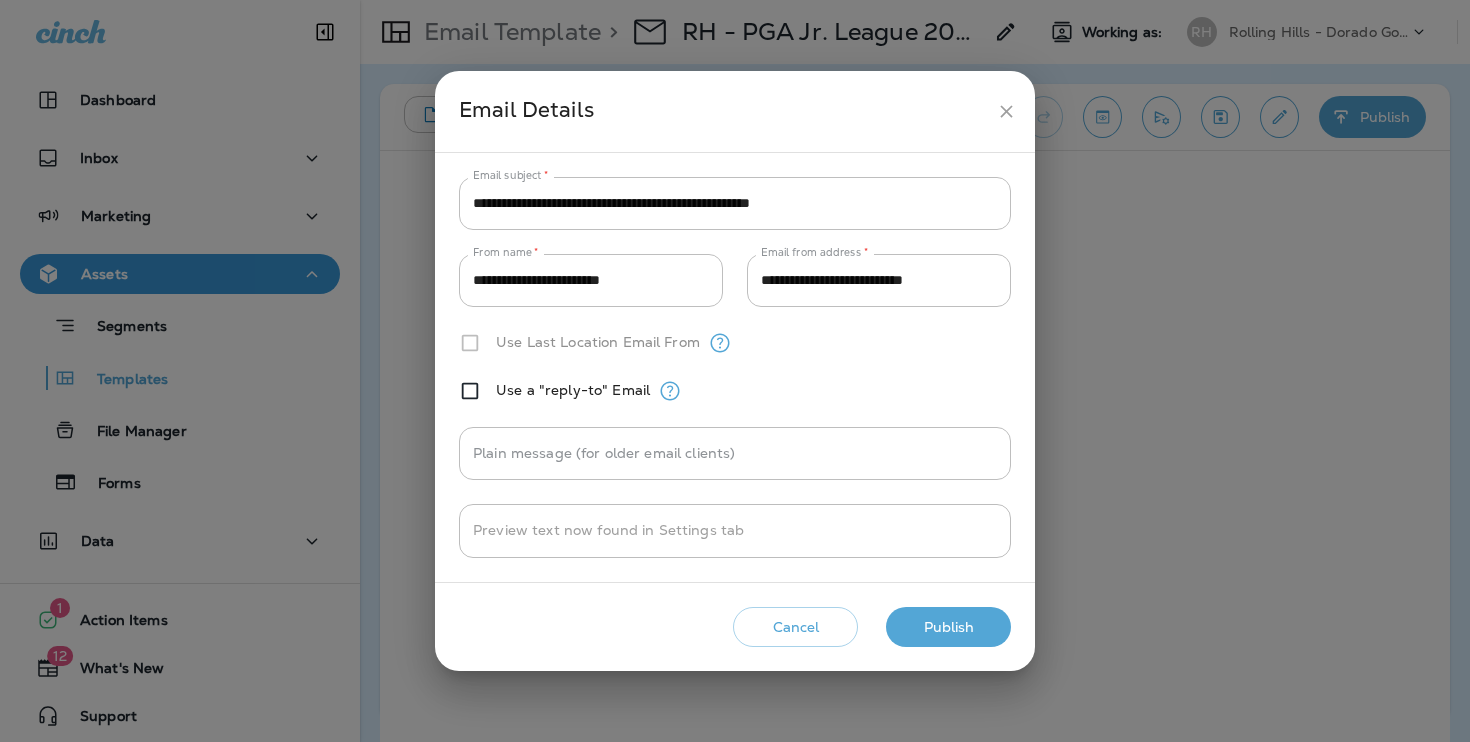 click on "Publish" at bounding box center (948, 627) 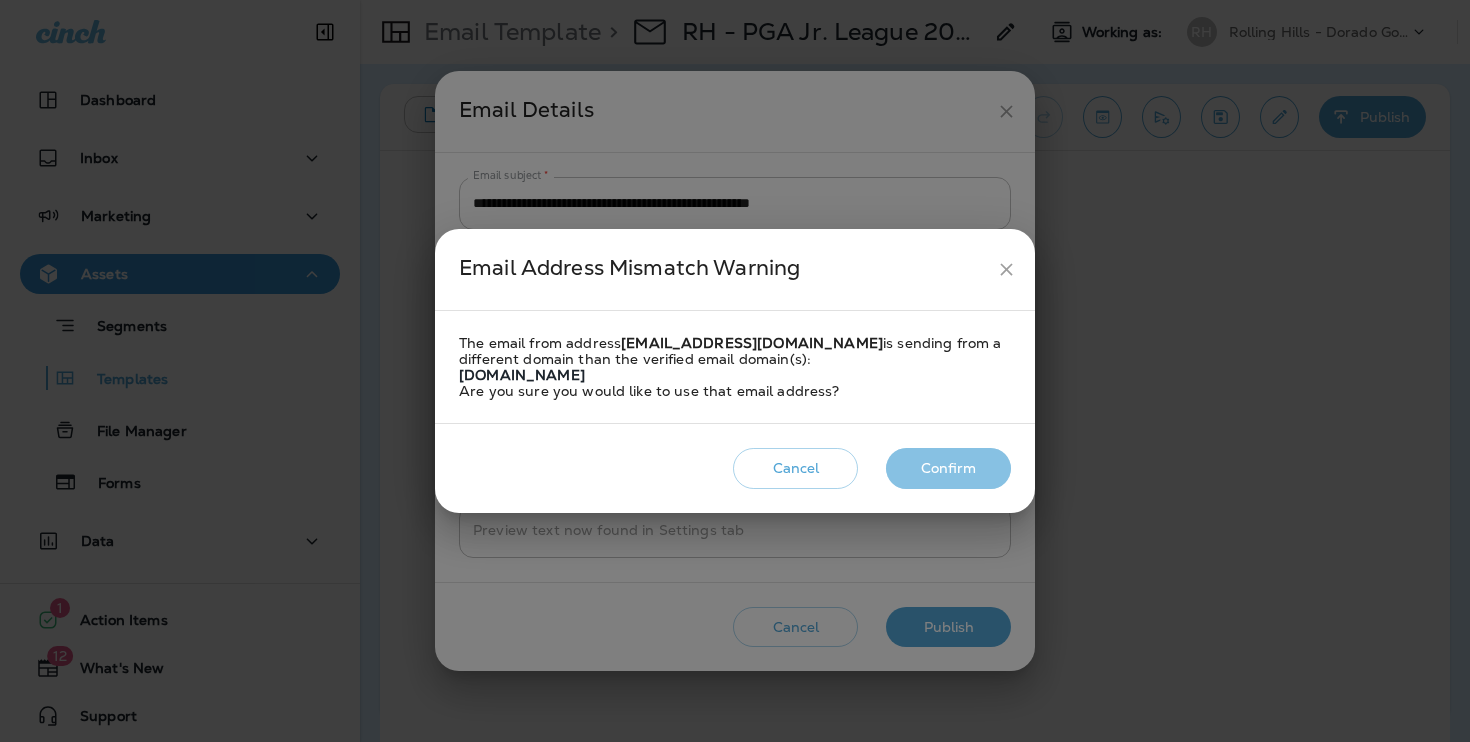 click on "Confirm" at bounding box center (948, 468) 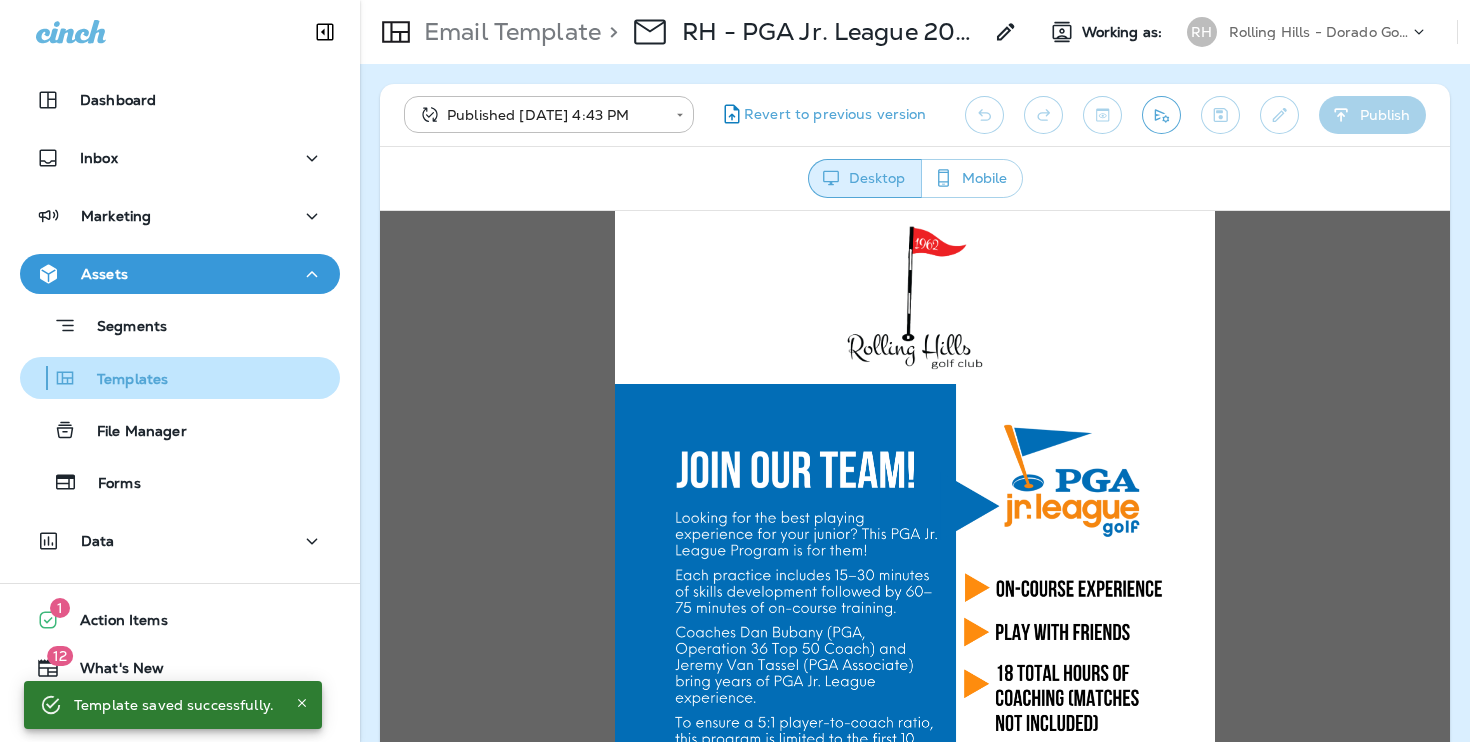 scroll, scrollTop: 0, scrollLeft: 0, axis: both 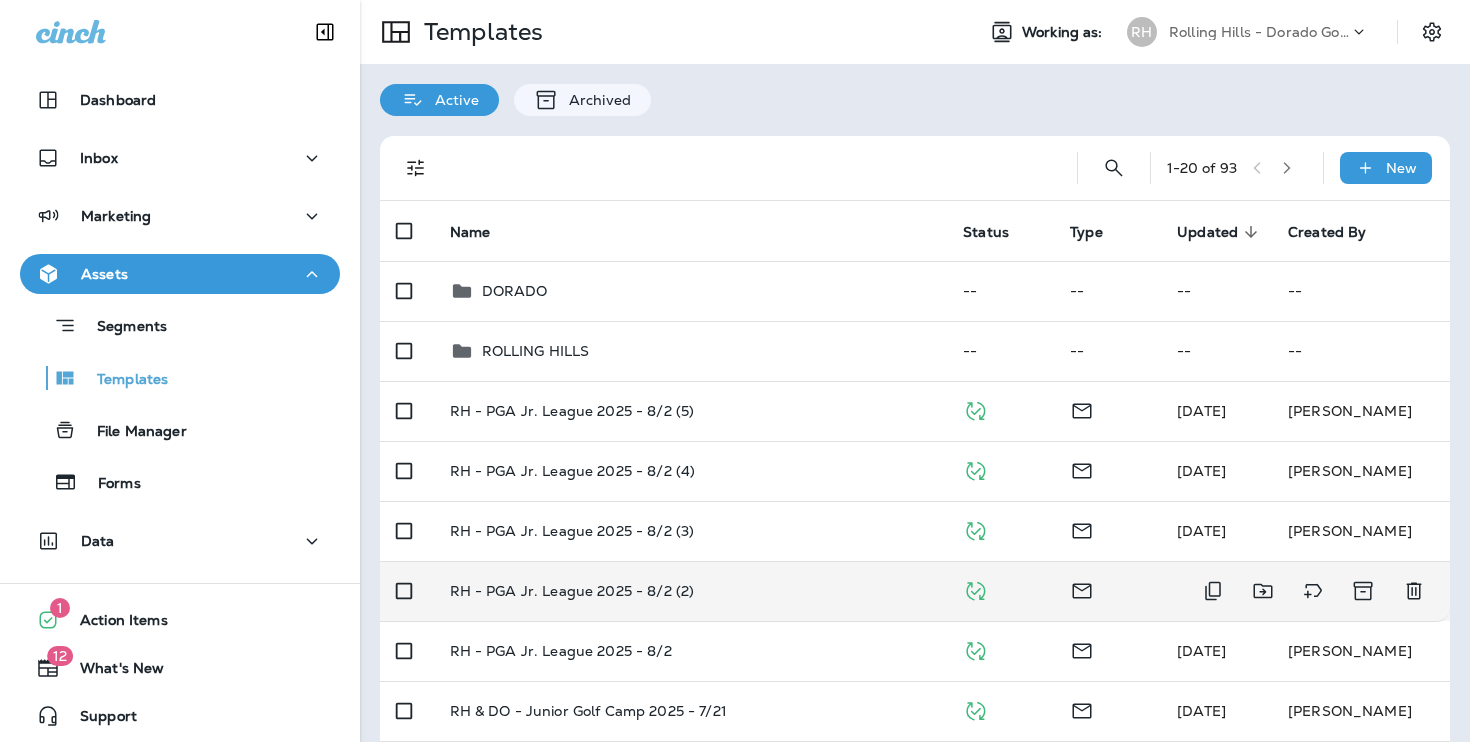 click on "RH - PGA Jr. League 2025  - 8/2 (2)" at bounding box center [691, 591] 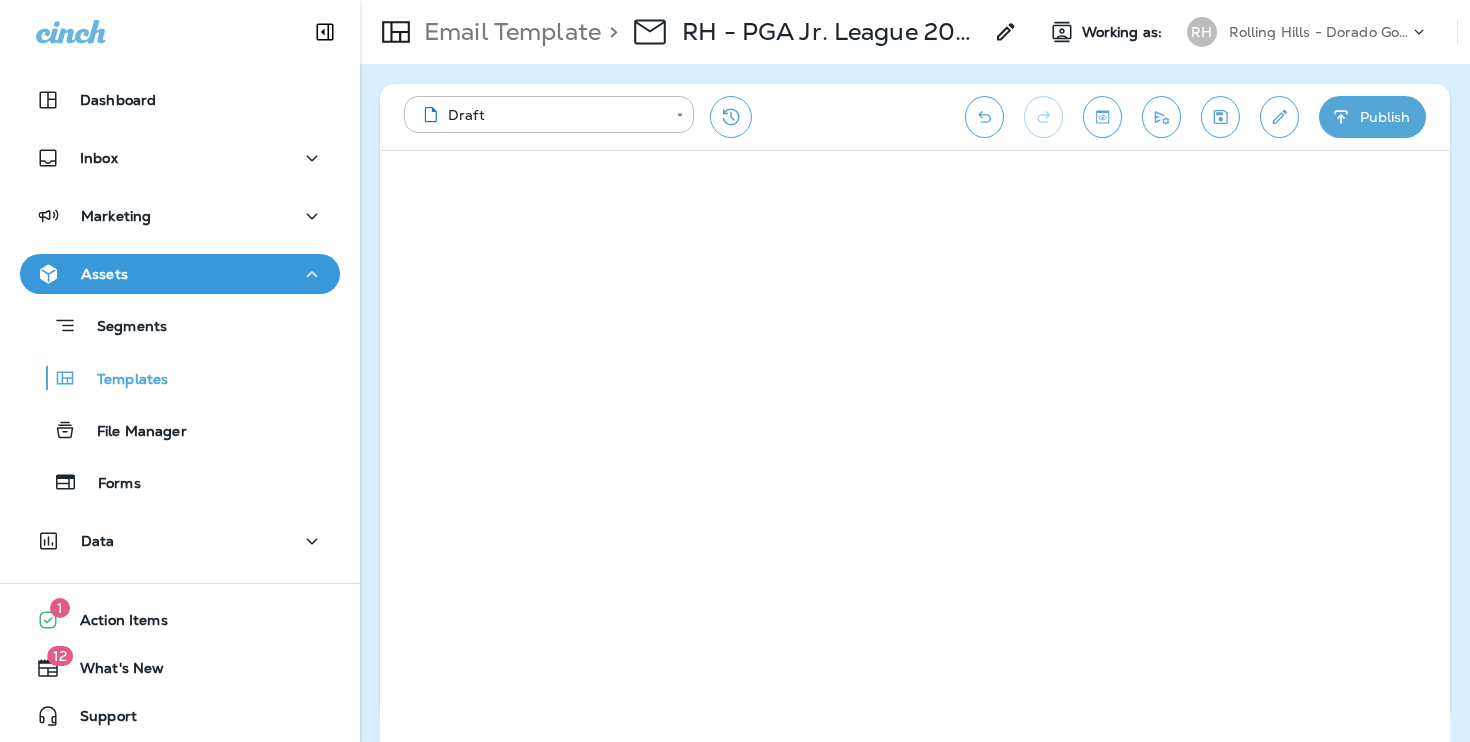 click on "Publish" at bounding box center [1372, 117] 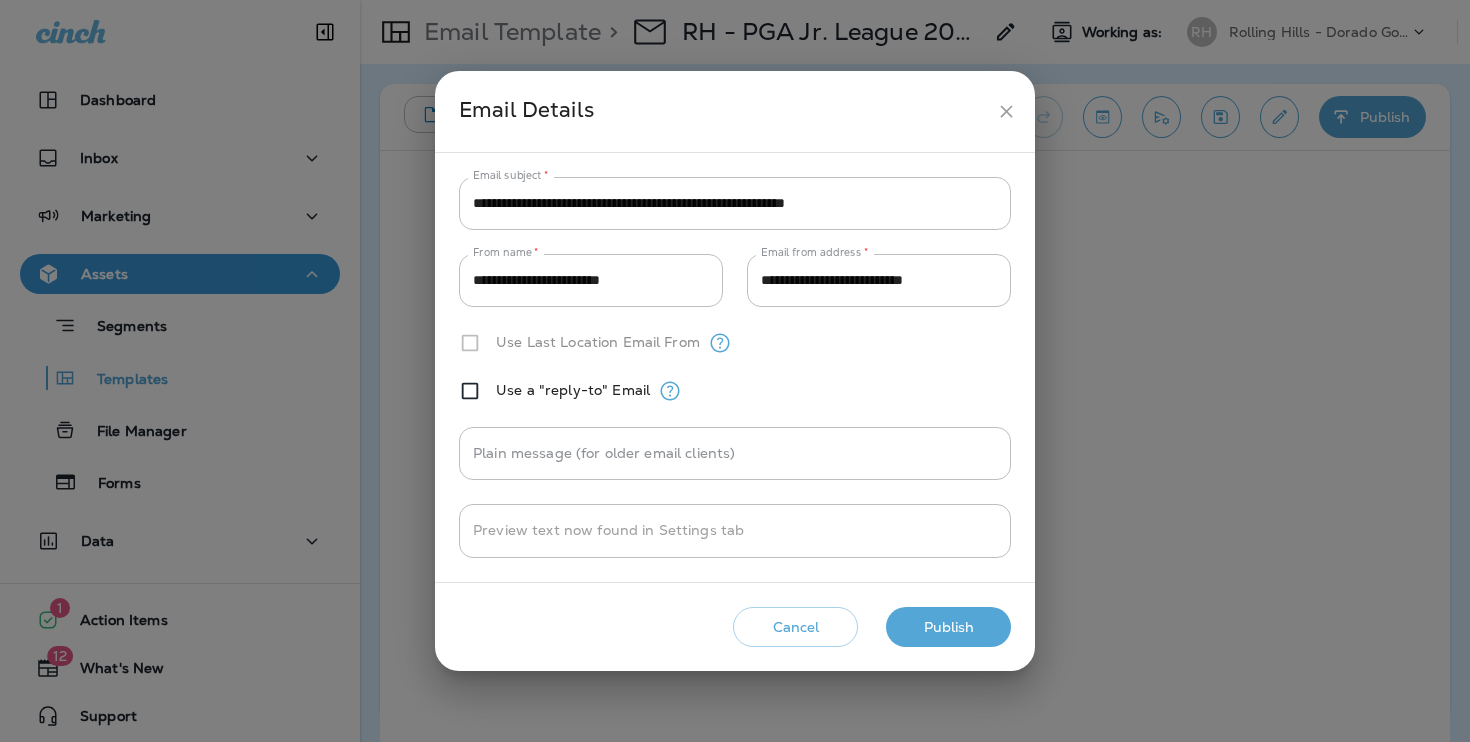 click on "Publish" at bounding box center [948, 627] 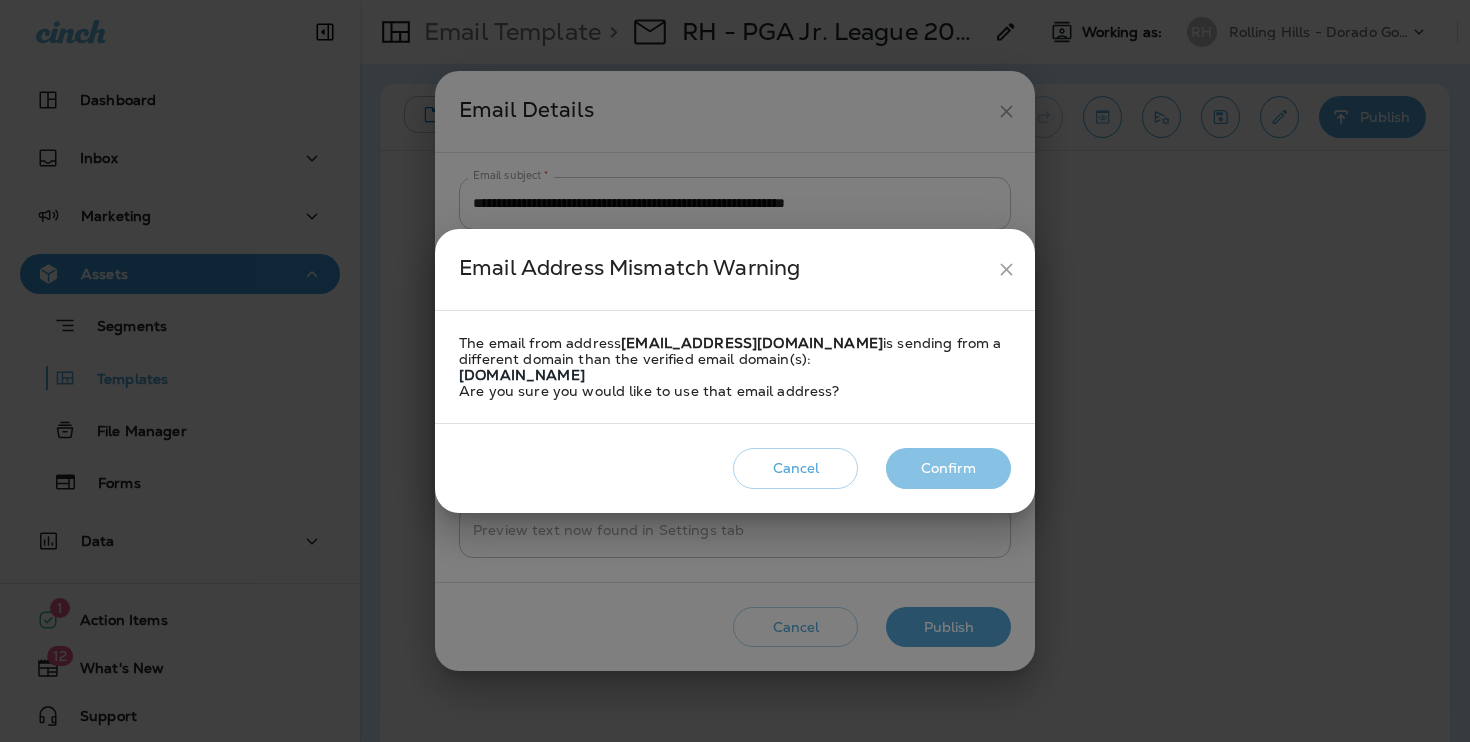click on "Confirm" at bounding box center [948, 468] 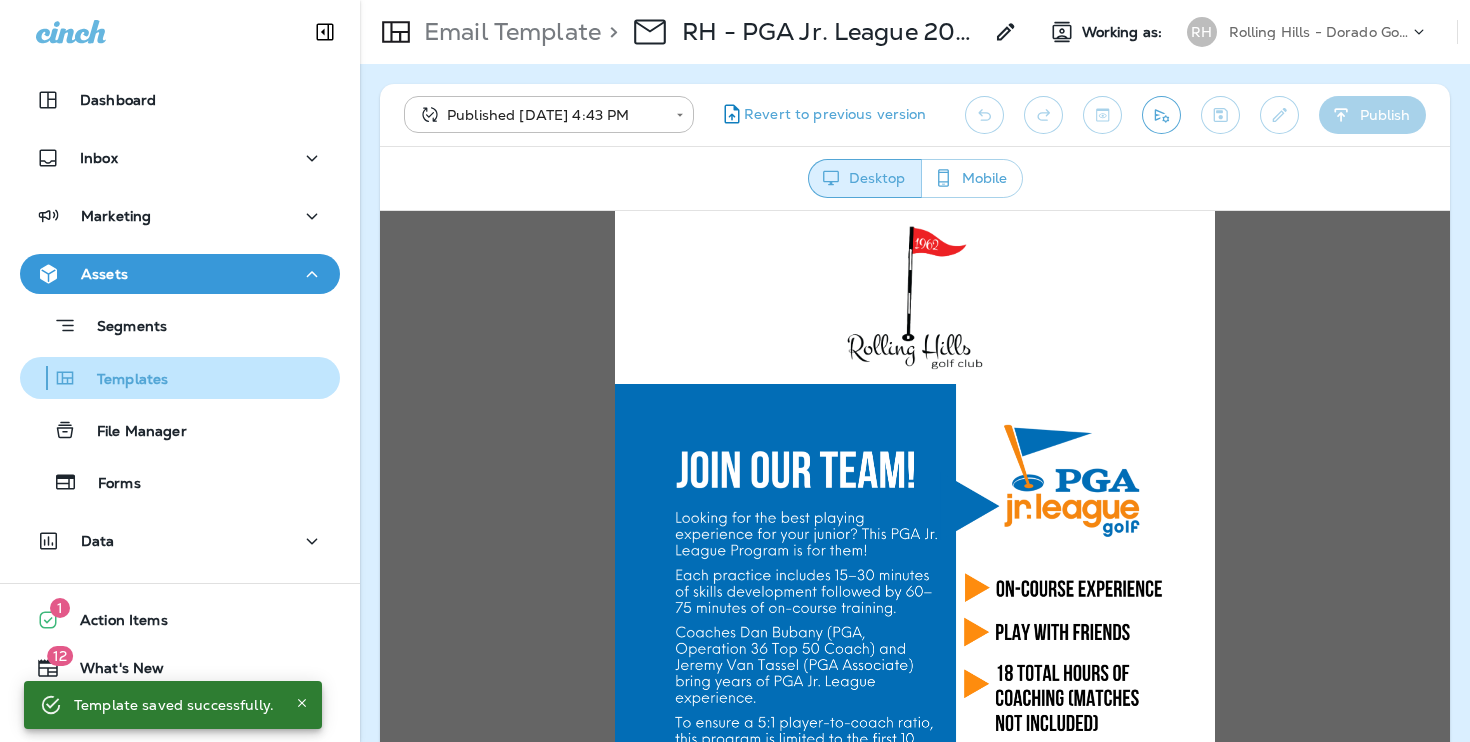 scroll, scrollTop: 0, scrollLeft: 0, axis: both 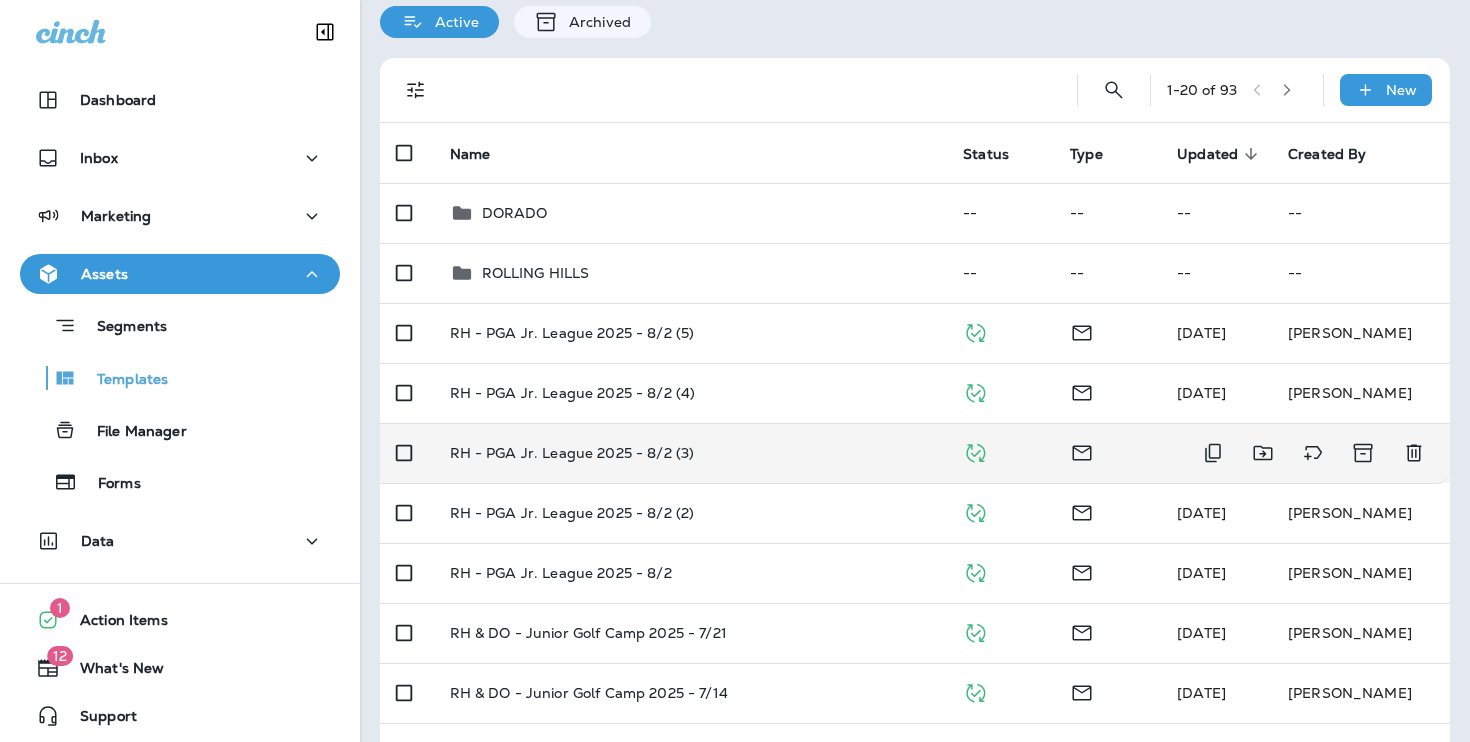 click on "RH - PGA Jr. League 2025  - 8/2 (3)" at bounding box center (572, 453) 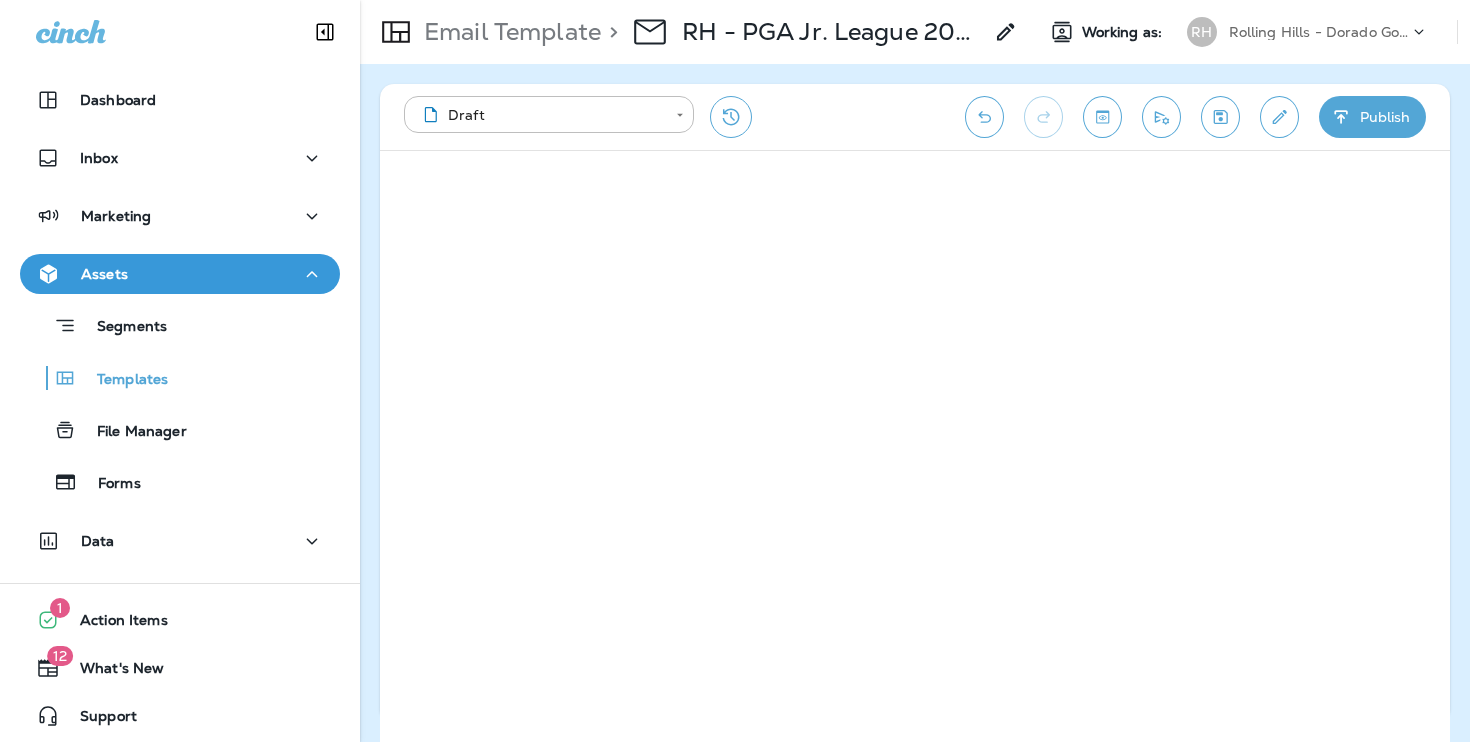 click 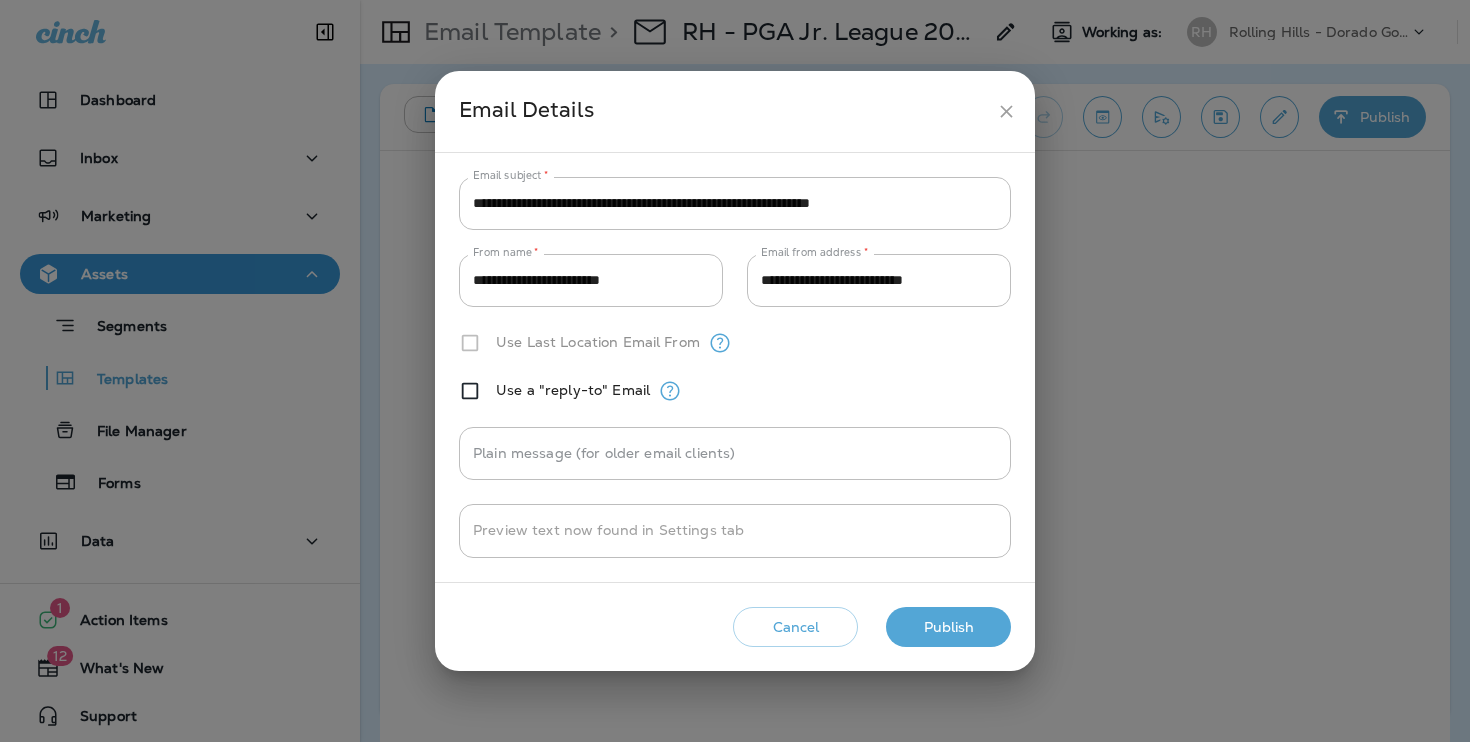 click on "Cancel Publish" at bounding box center [735, 627] 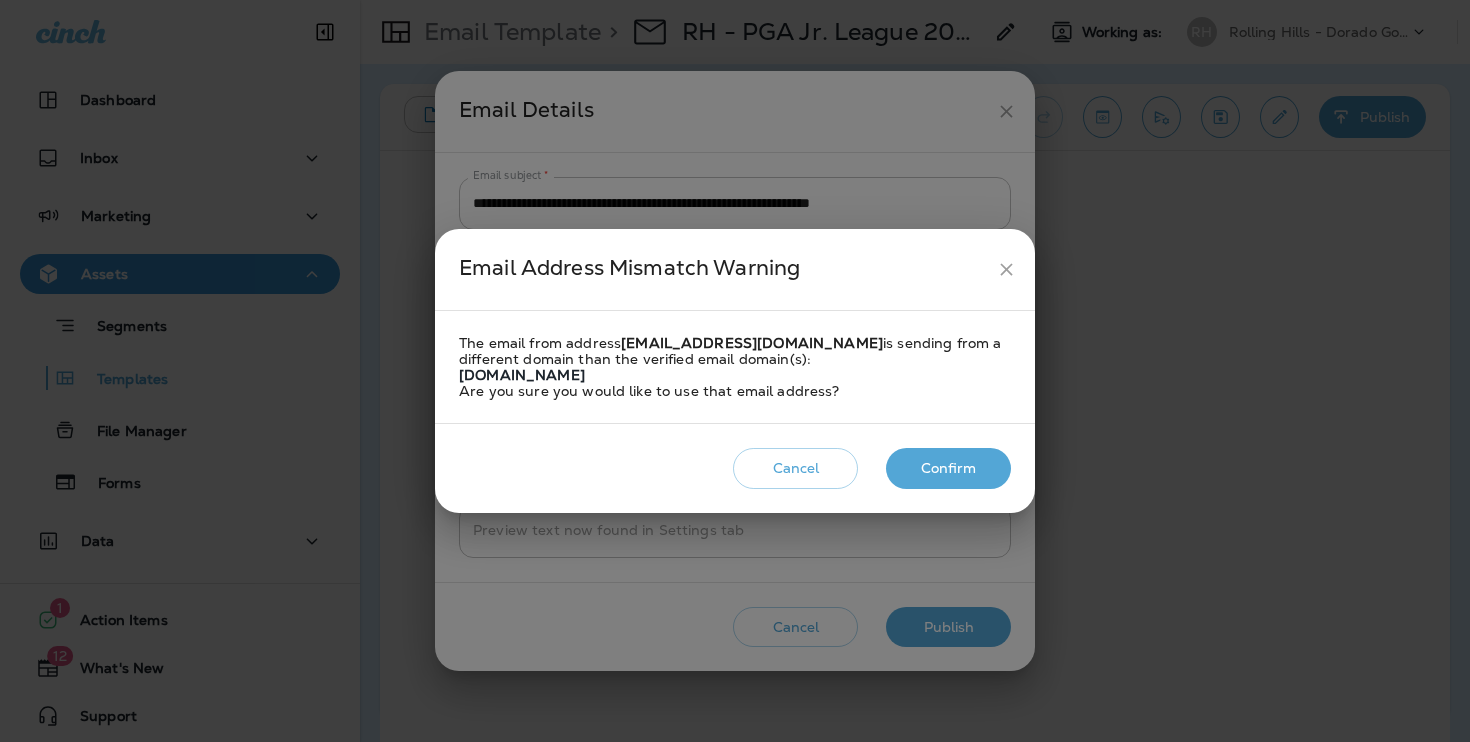 click on "Confirm" at bounding box center [948, 468] 